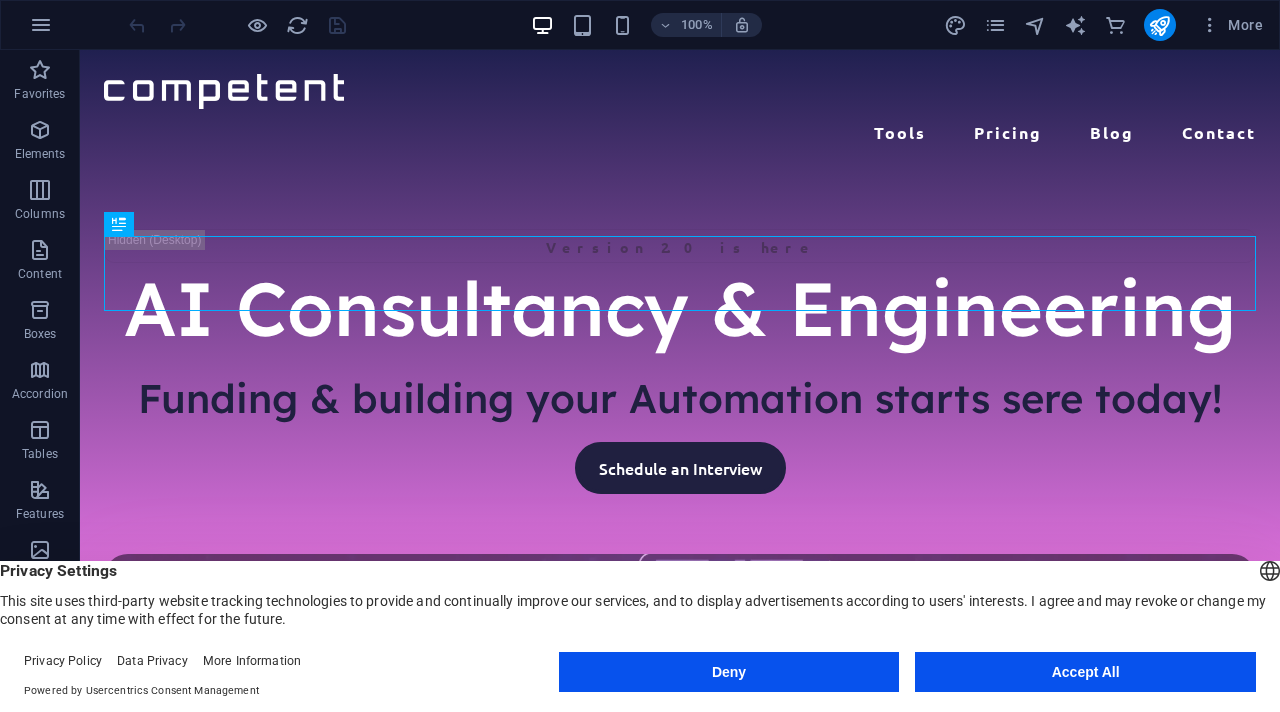 scroll, scrollTop: 0, scrollLeft: 0, axis: both 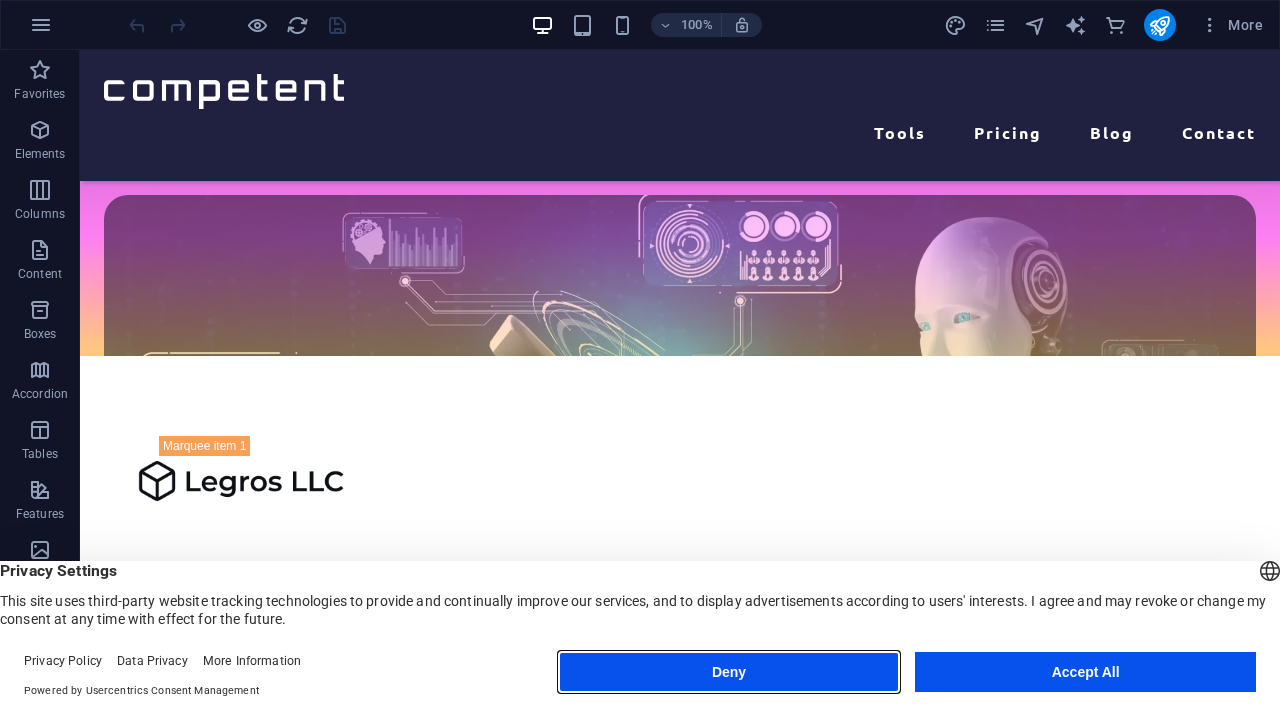 click on "Deny" at bounding box center [729, 672] 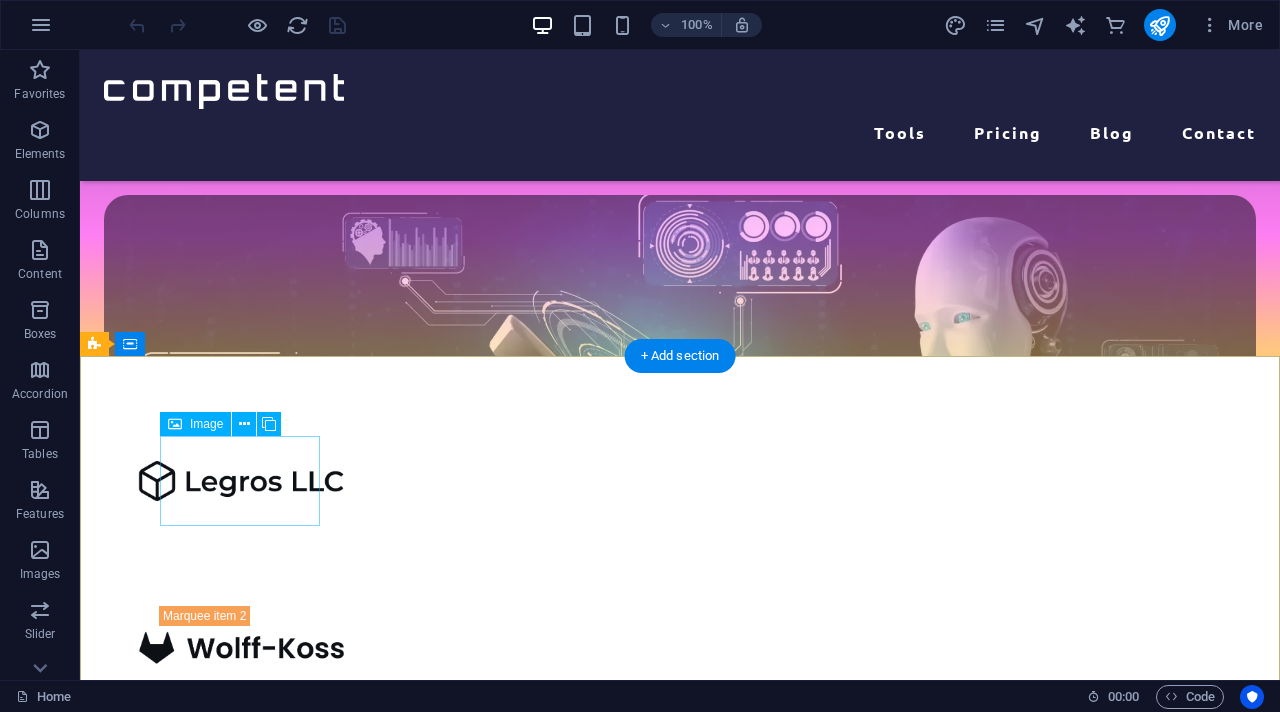 click at bounding box center (240, 481) 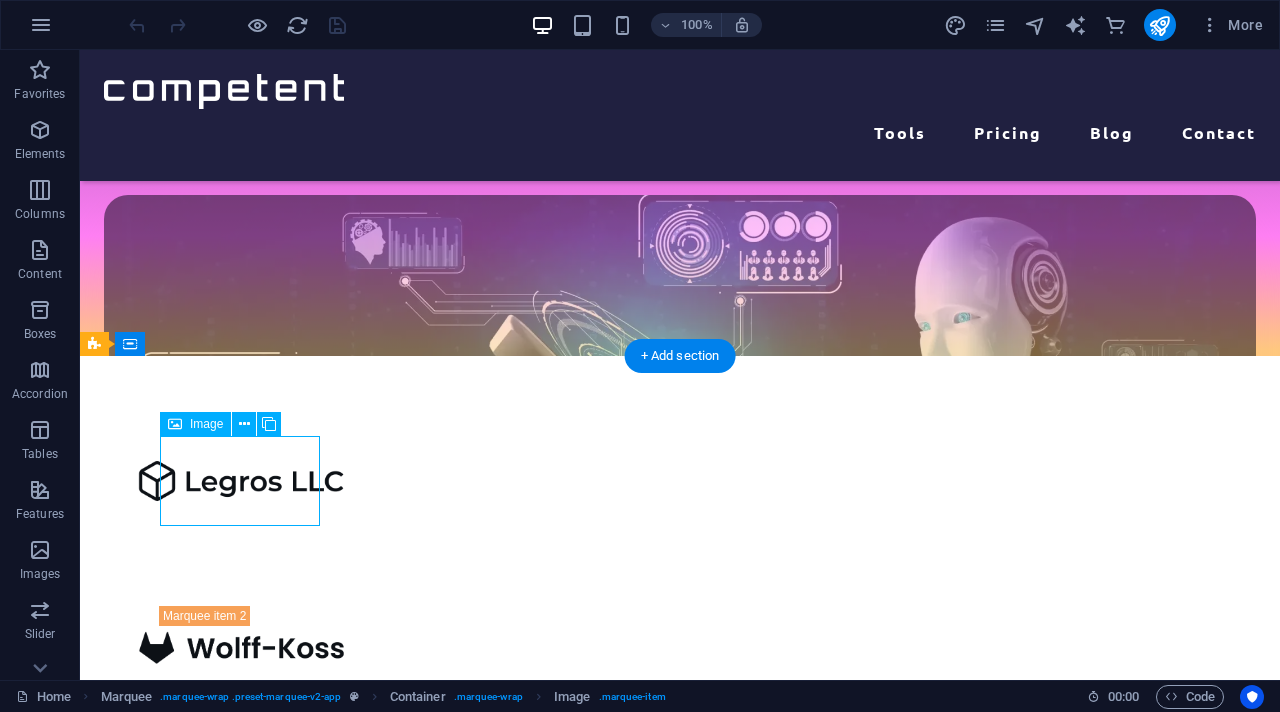 click at bounding box center [240, 481] 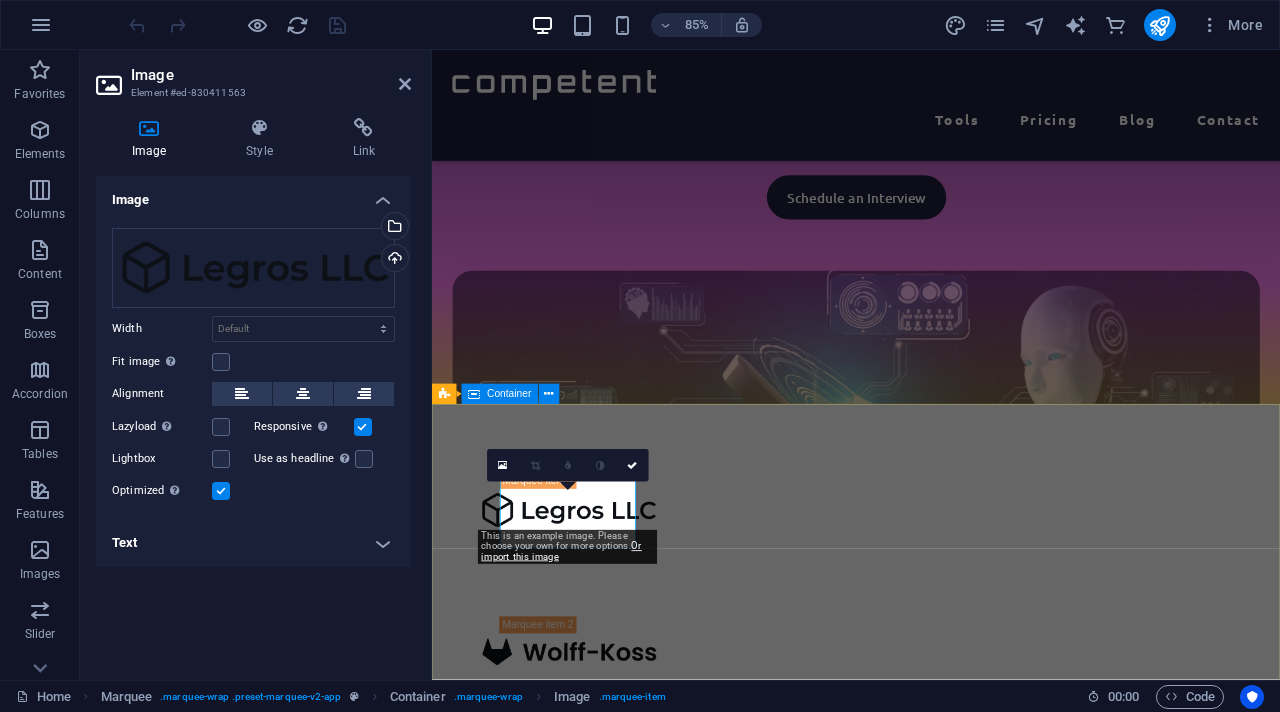 click at bounding box center (931, 1187) 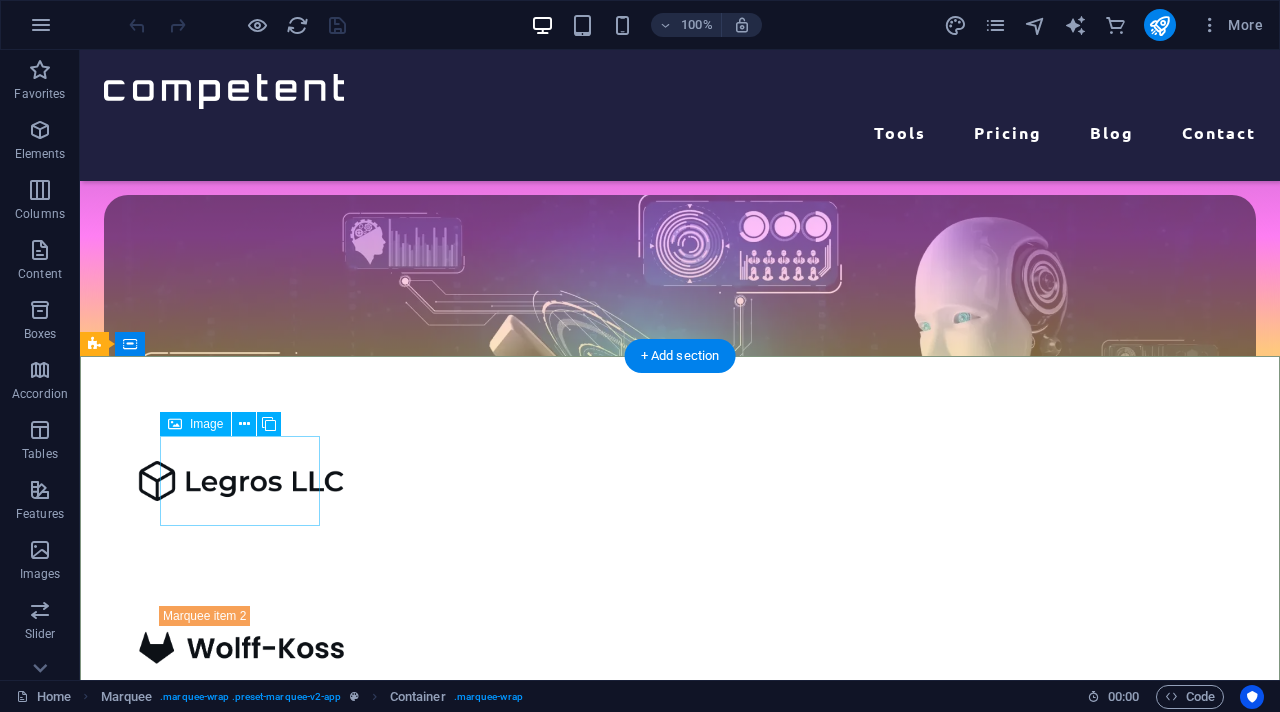 click at bounding box center [240, 481] 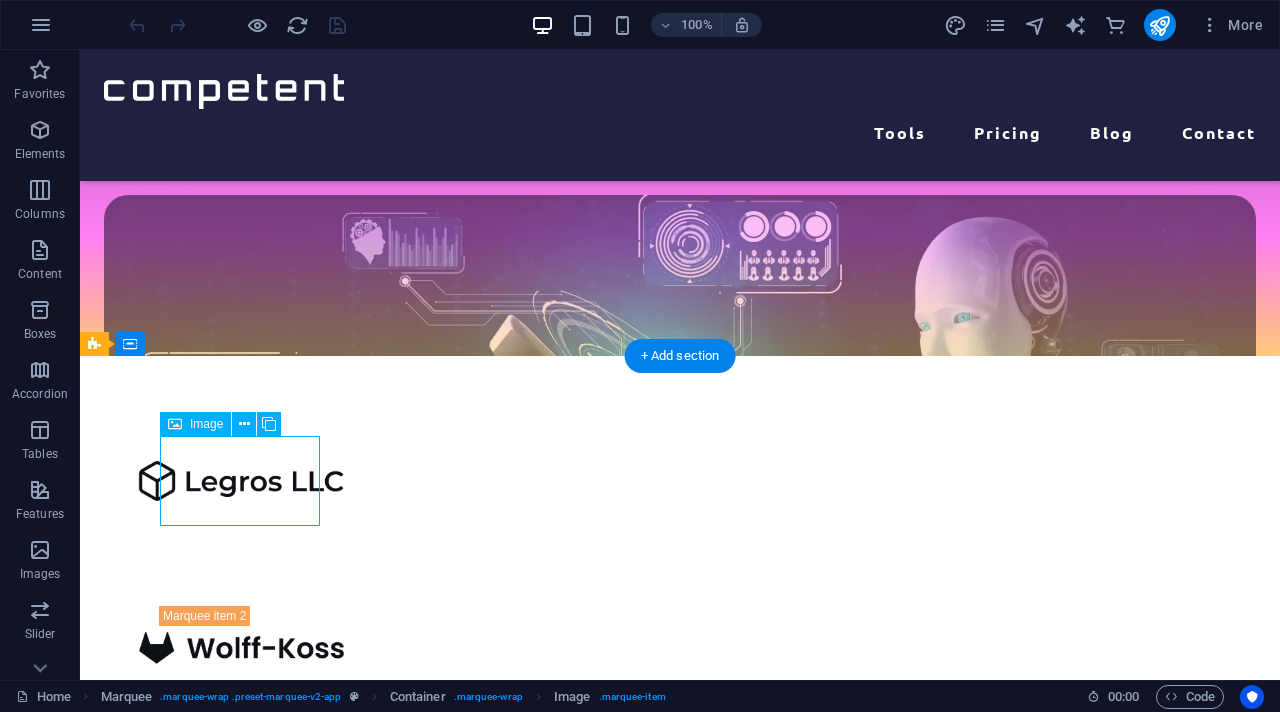 click at bounding box center [240, 481] 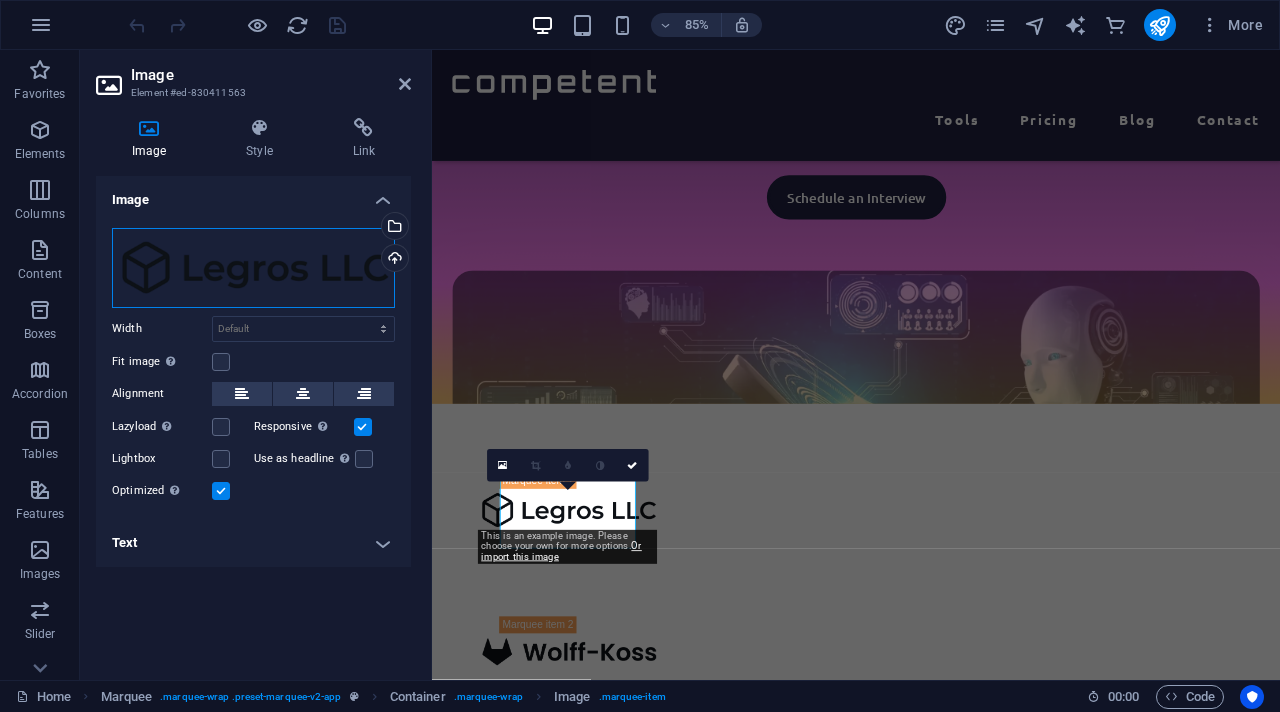 click on "Drag files here, click to choose files or select files from Files or our free stock photos & videos" at bounding box center [253, 268] 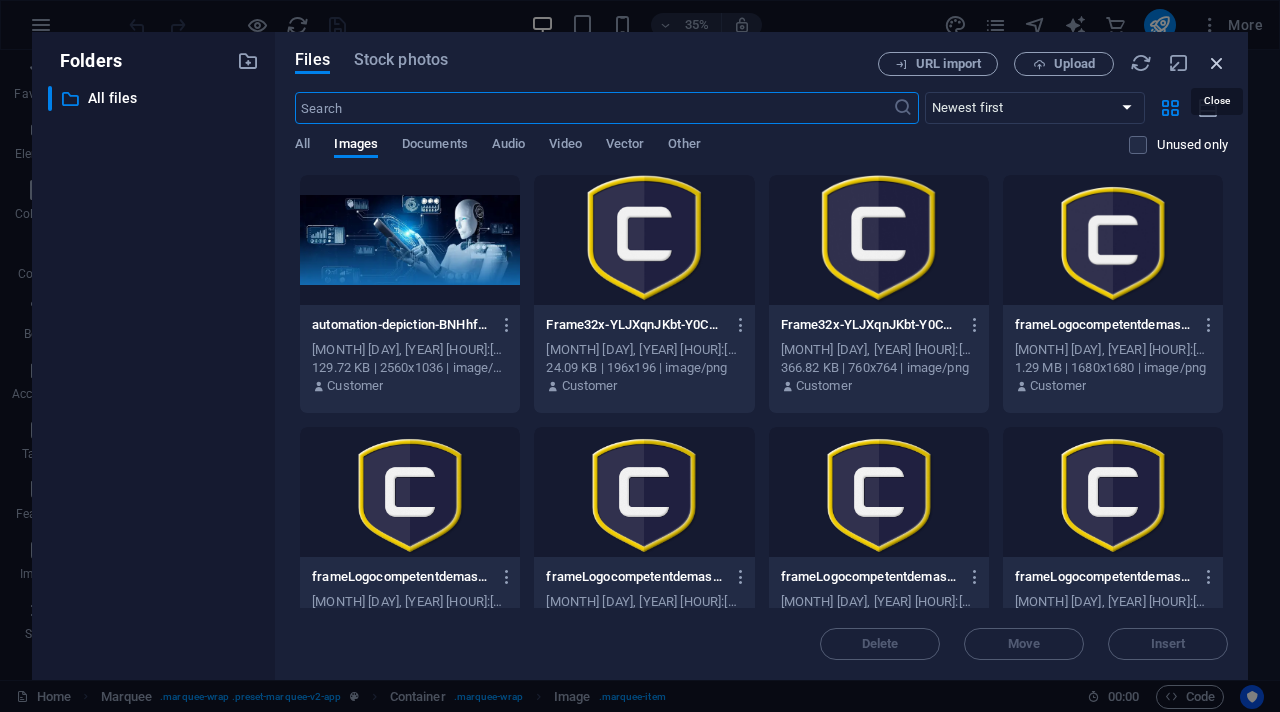 click at bounding box center [1217, 63] 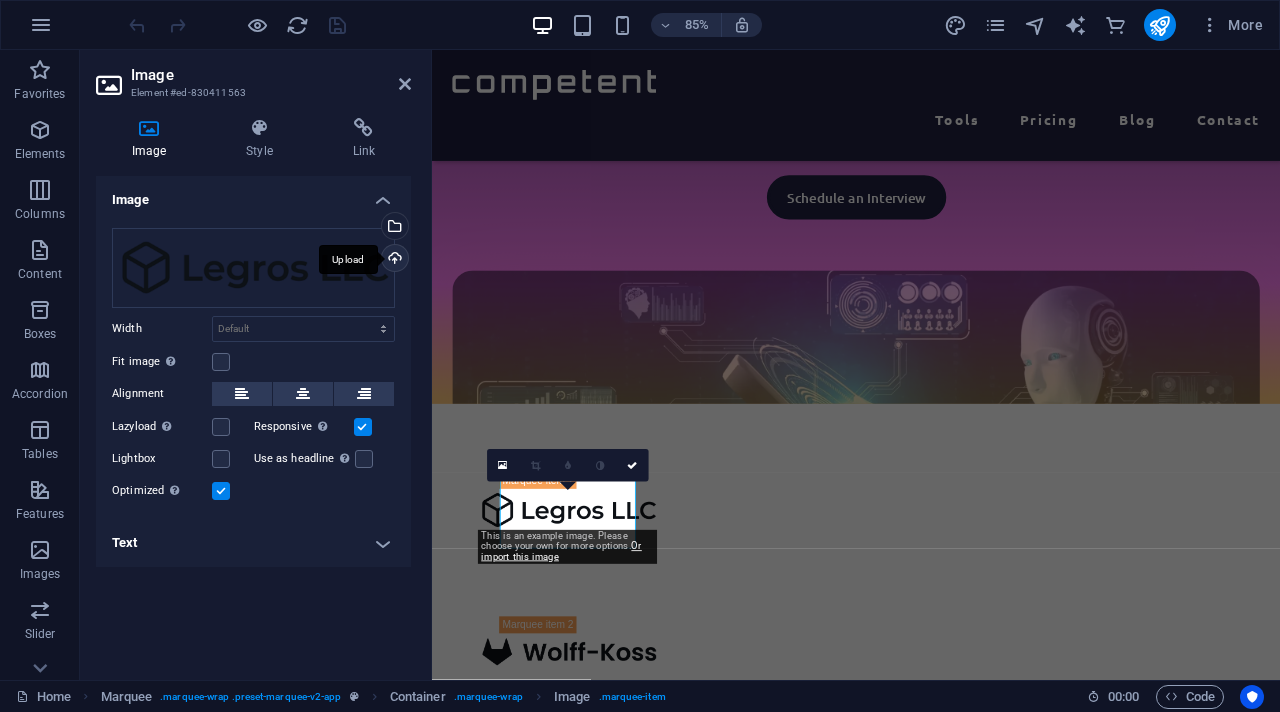 click on "Upload" at bounding box center [393, 260] 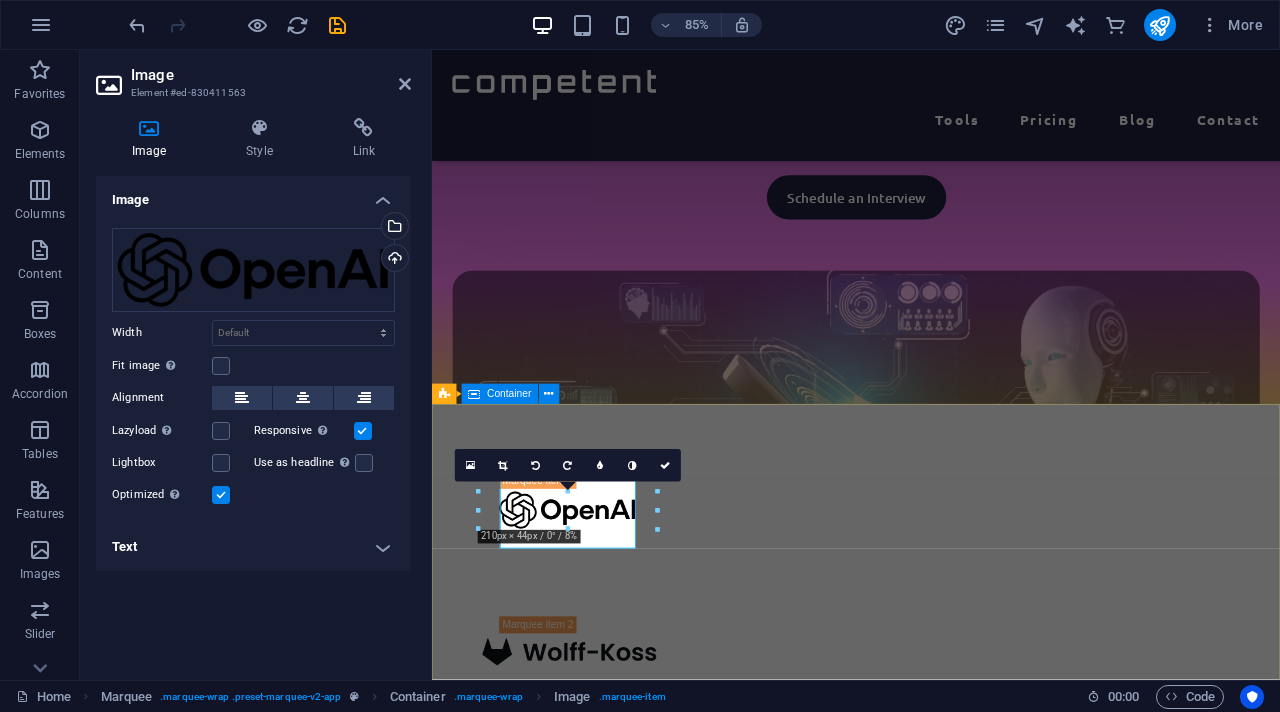 click at bounding box center [931, 1187] 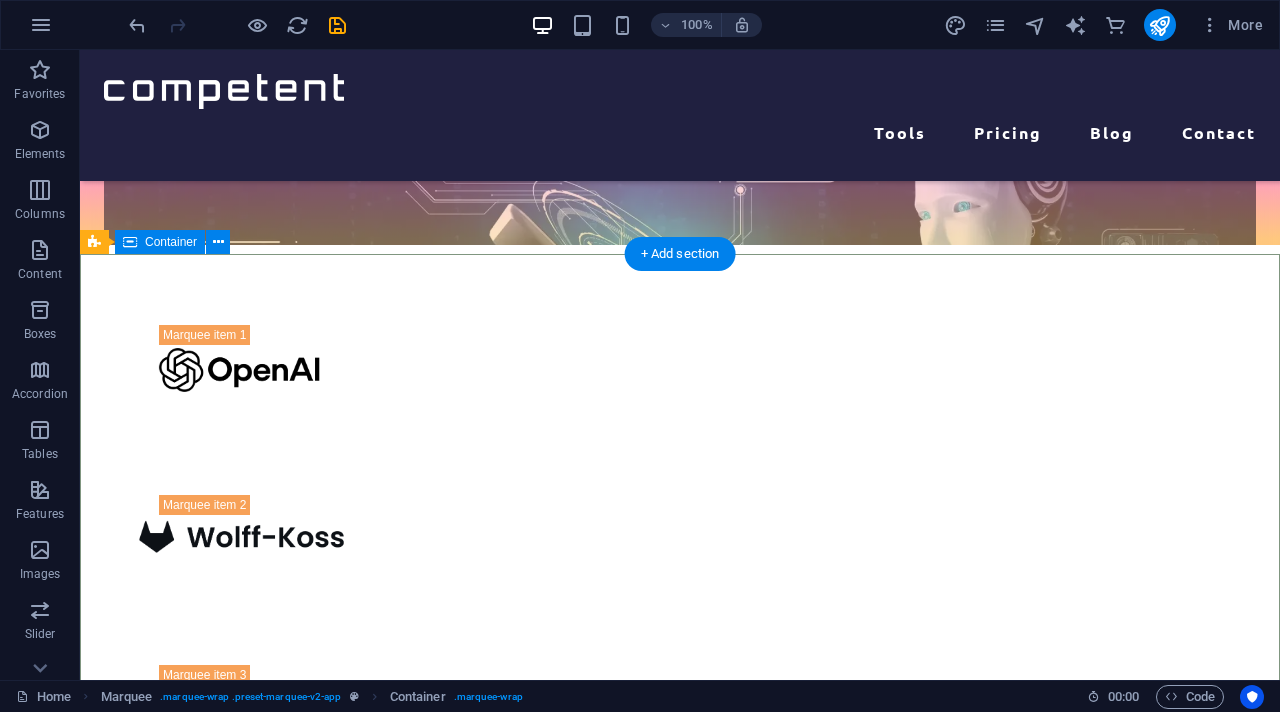 scroll, scrollTop: 436, scrollLeft: 0, axis: vertical 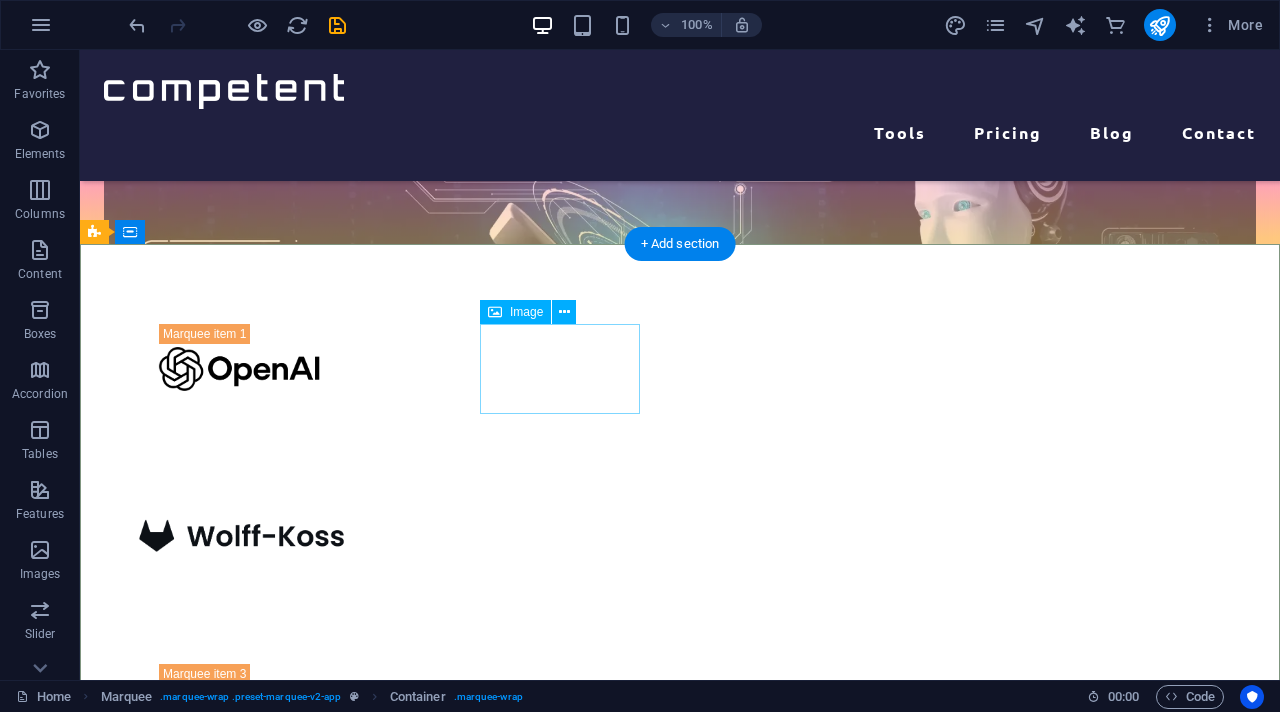 click at bounding box center (240, 539) 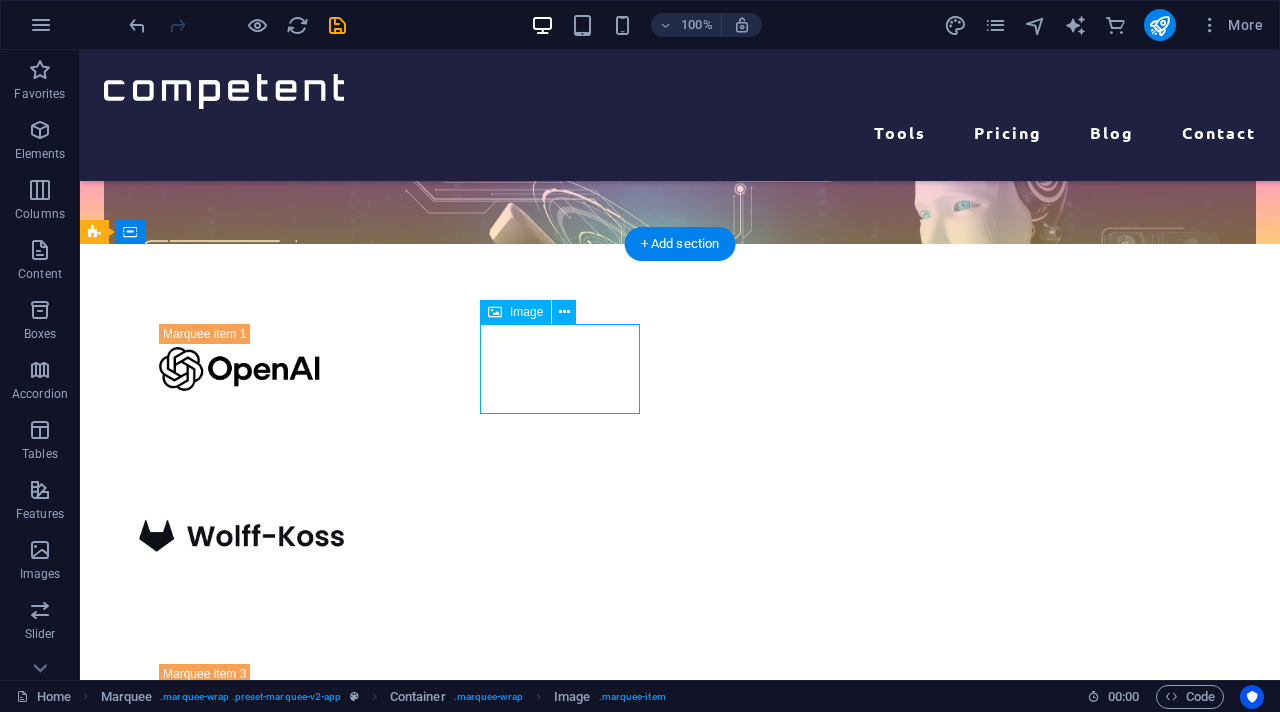 click at bounding box center (240, 539) 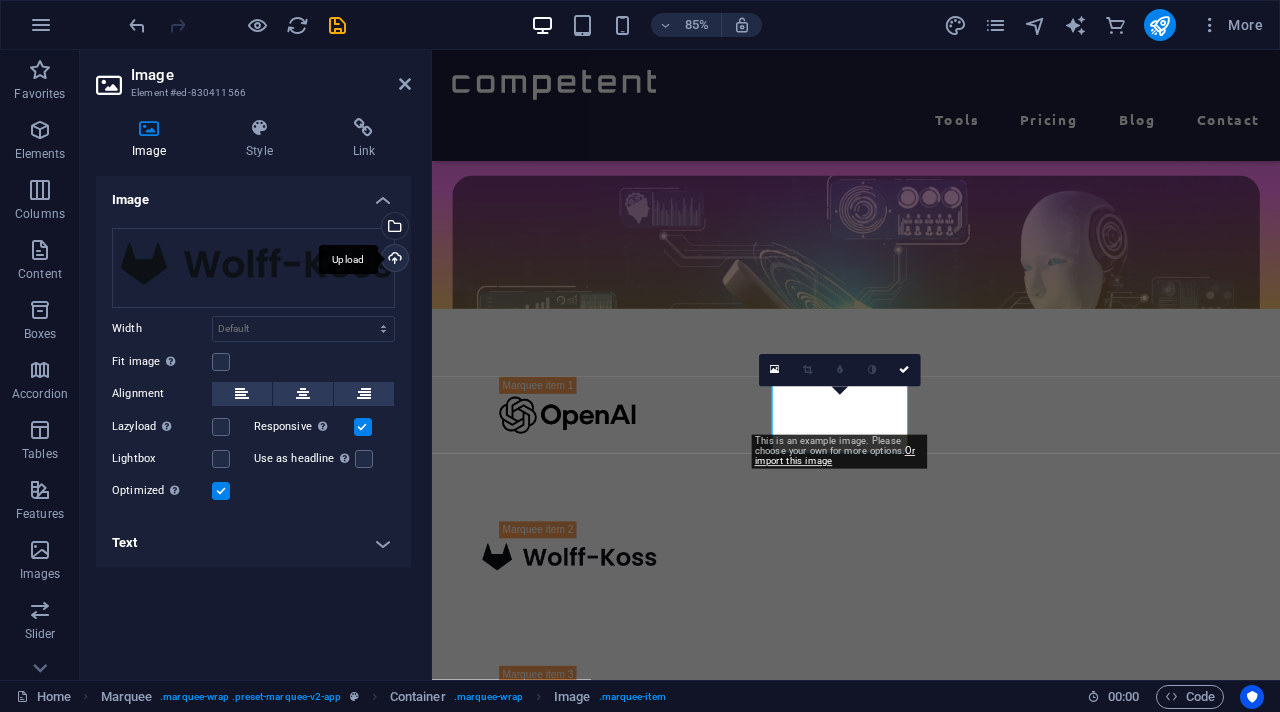 click on "Upload" at bounding box center [393, 260] 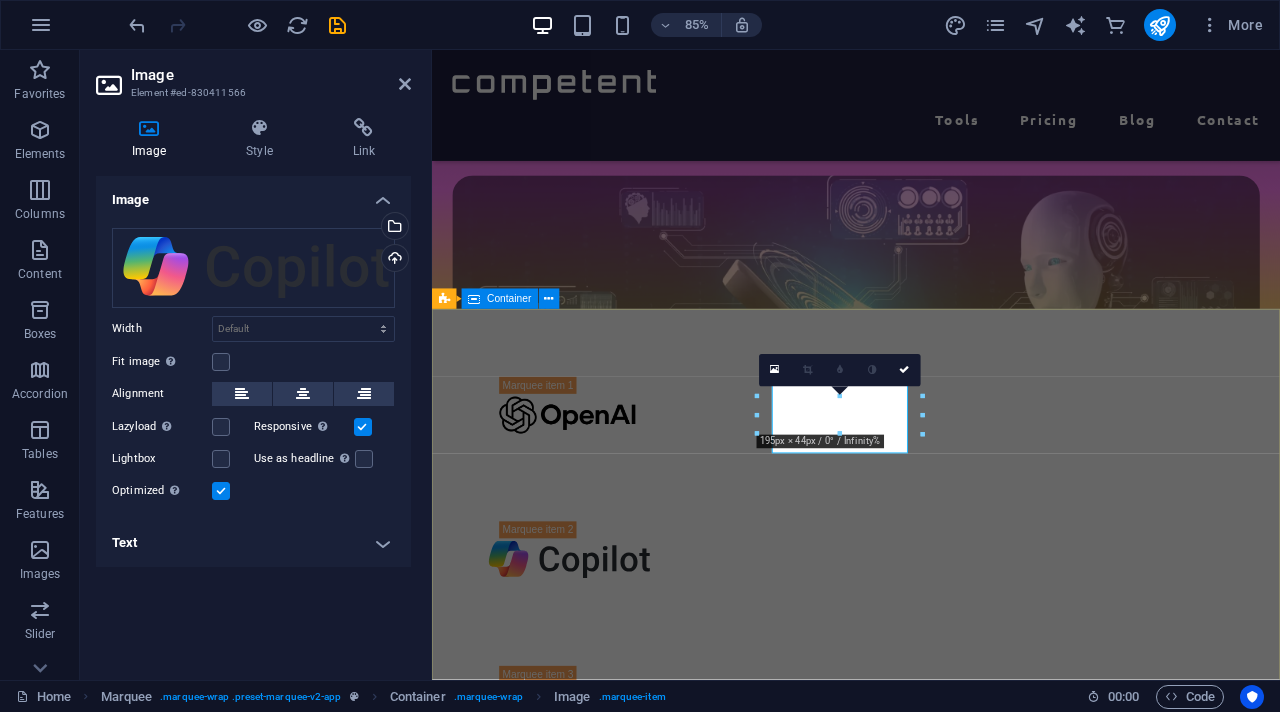 click at bounding box center [931, 1075] 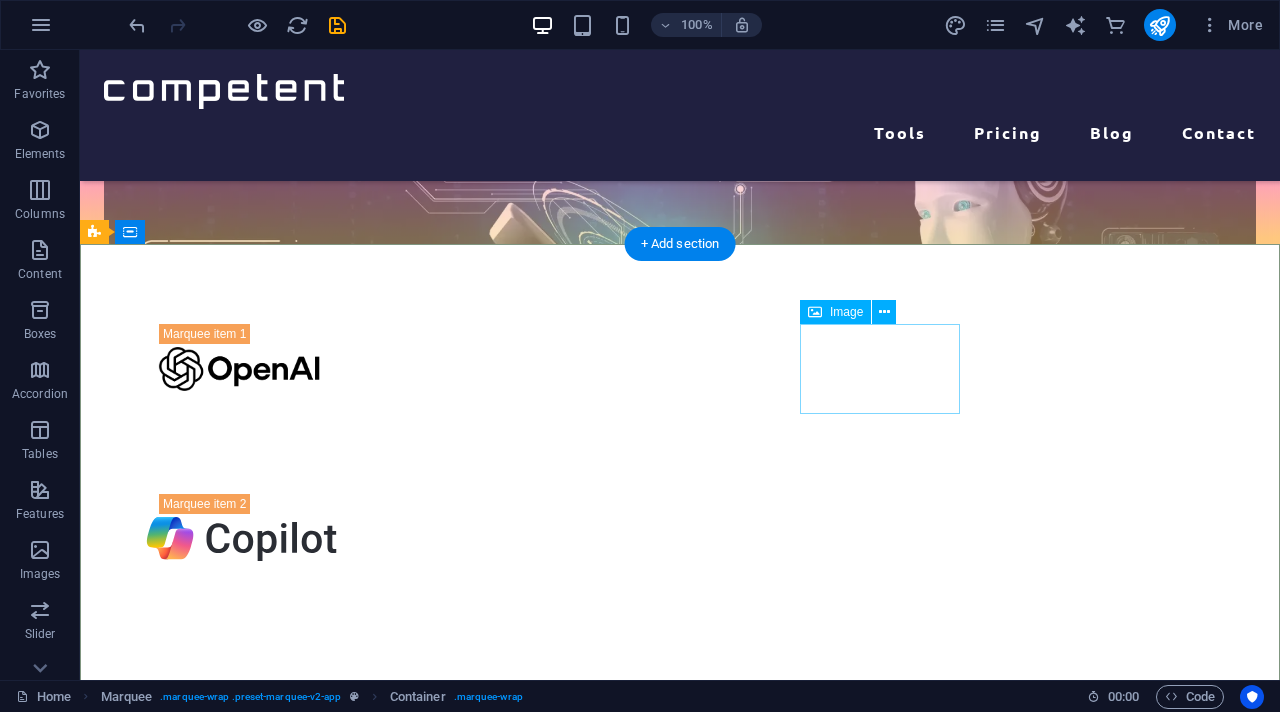 click at bounding box center [240, 709] 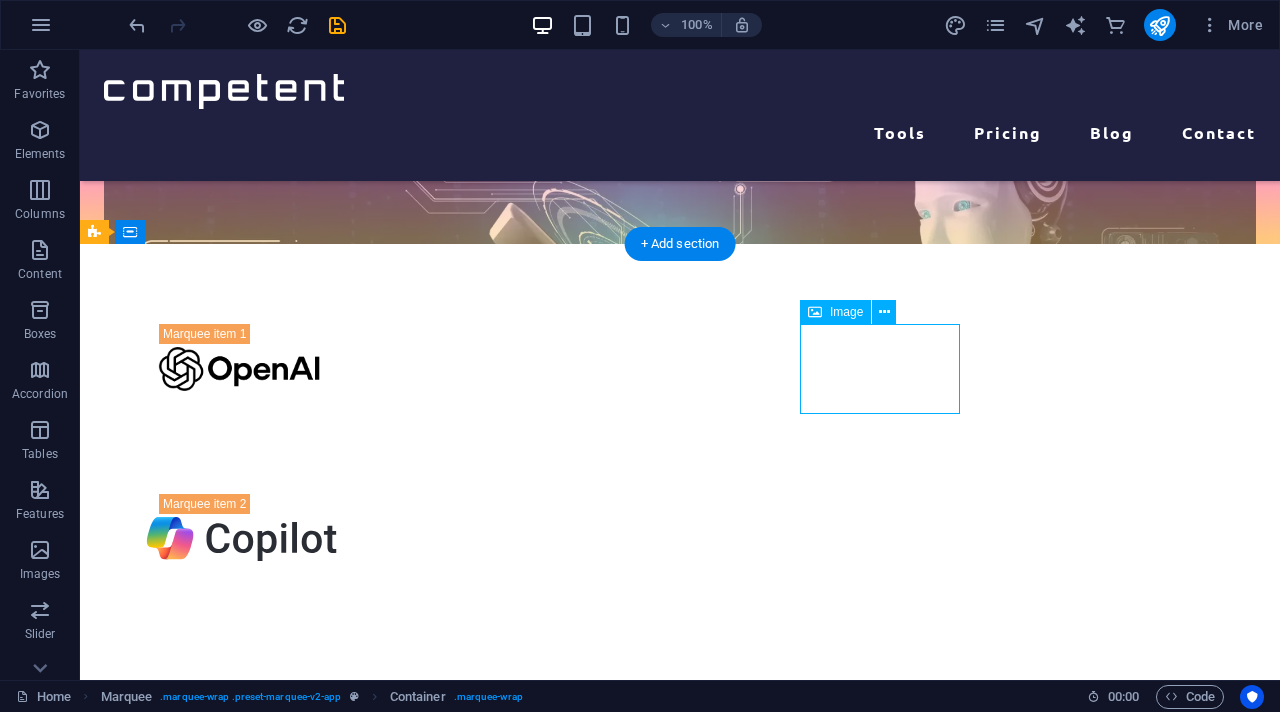 click at bounding box center (240, 709) 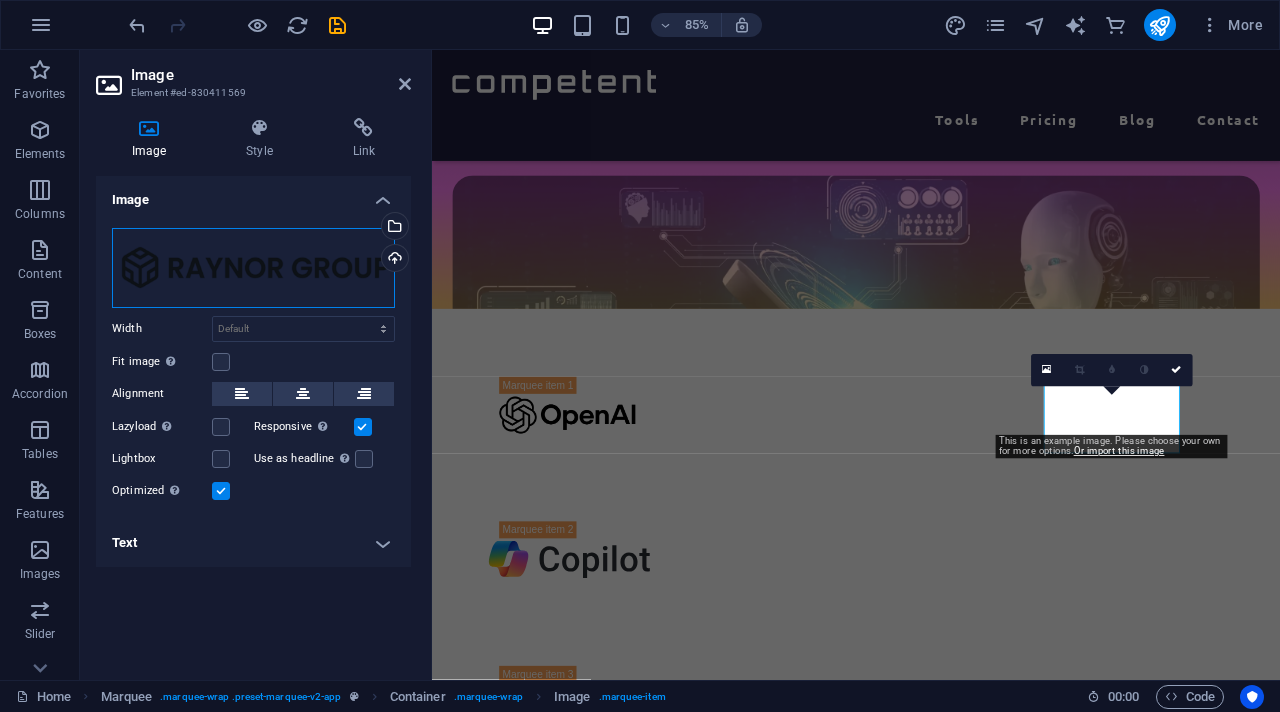 click on "Drag files here, click to choose files or select files from Files or our free stock photos & videos" at bounding box center (253, 268) 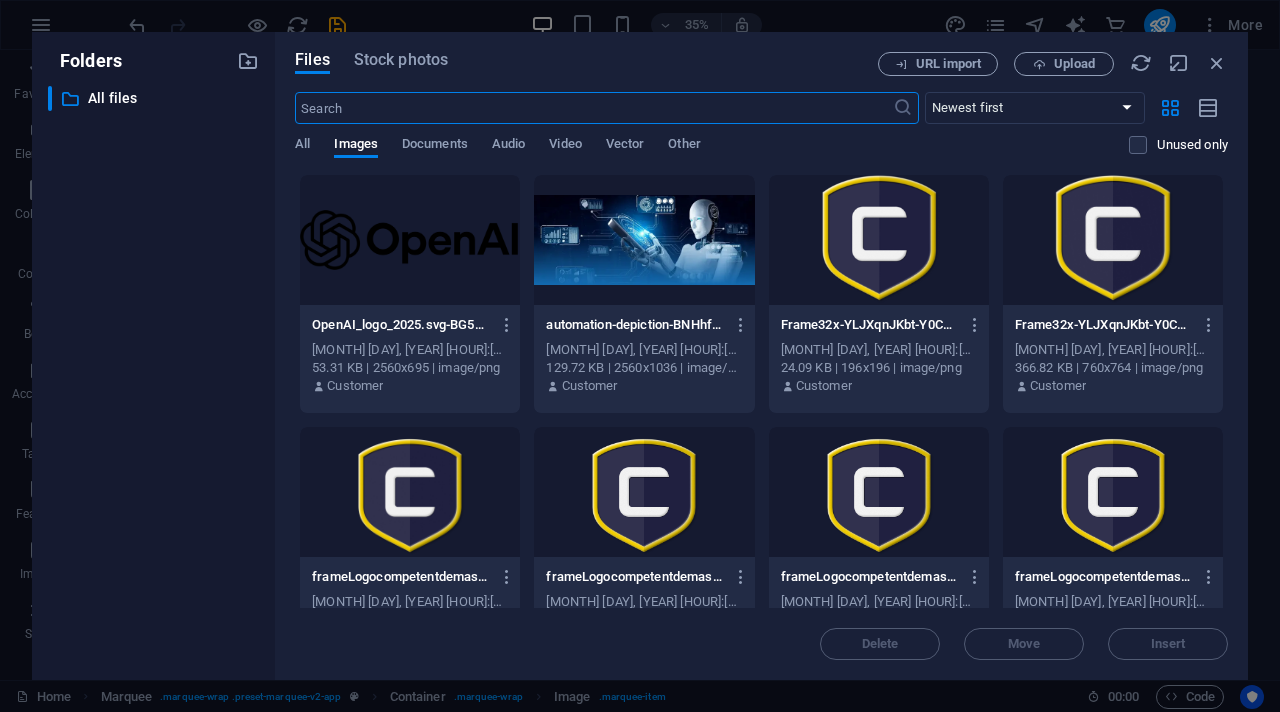click on "URL import Upload" at bounding box center [1053, 64] 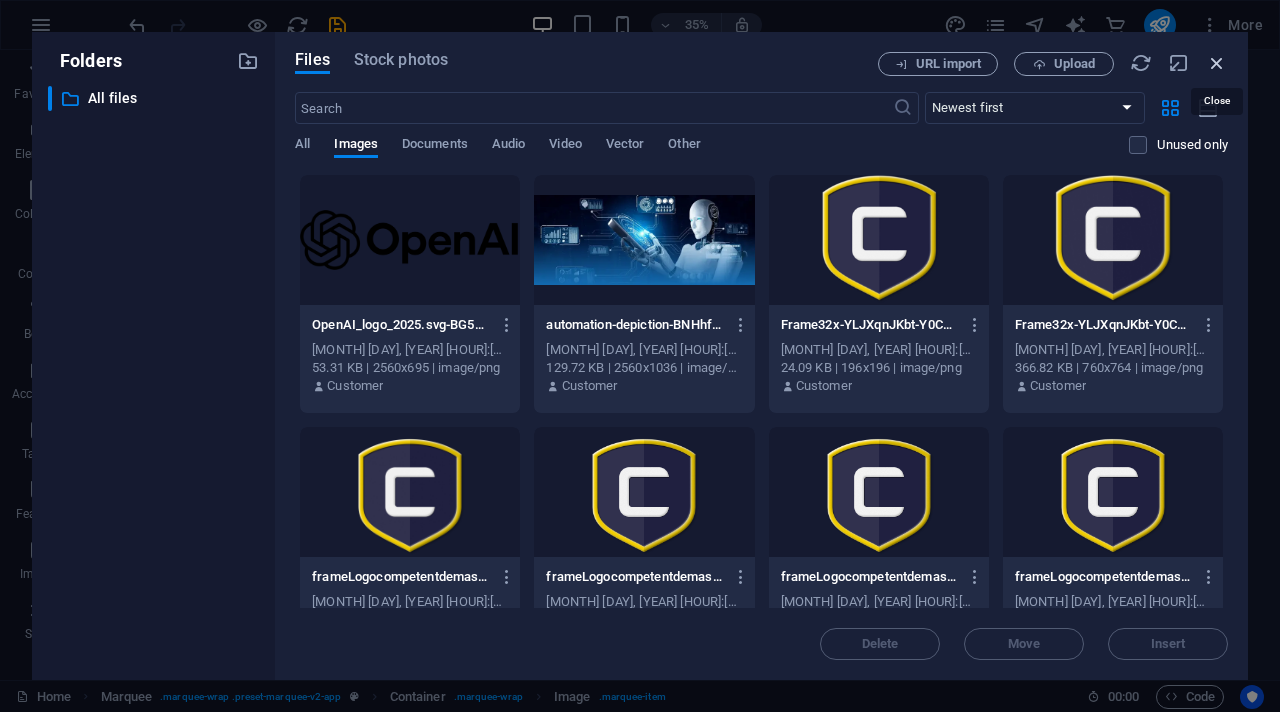 click at bounding box center (1217, 63) 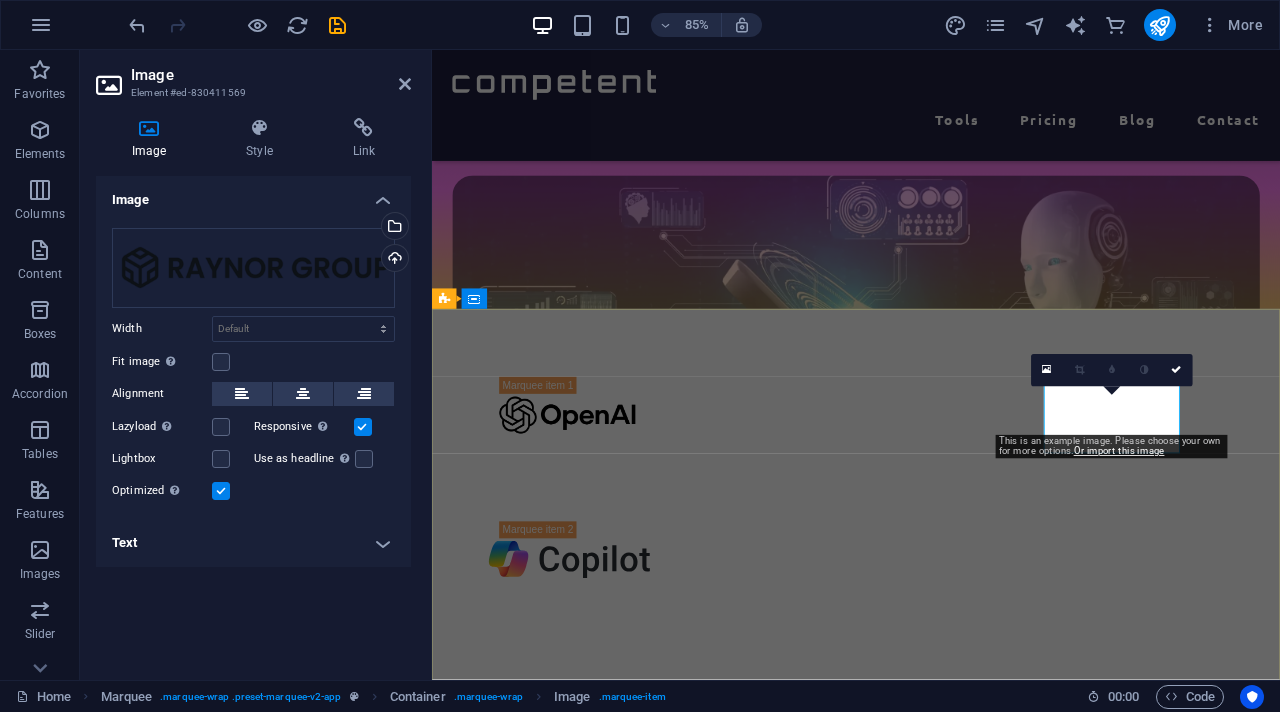 click at bounding box center [592, 820] 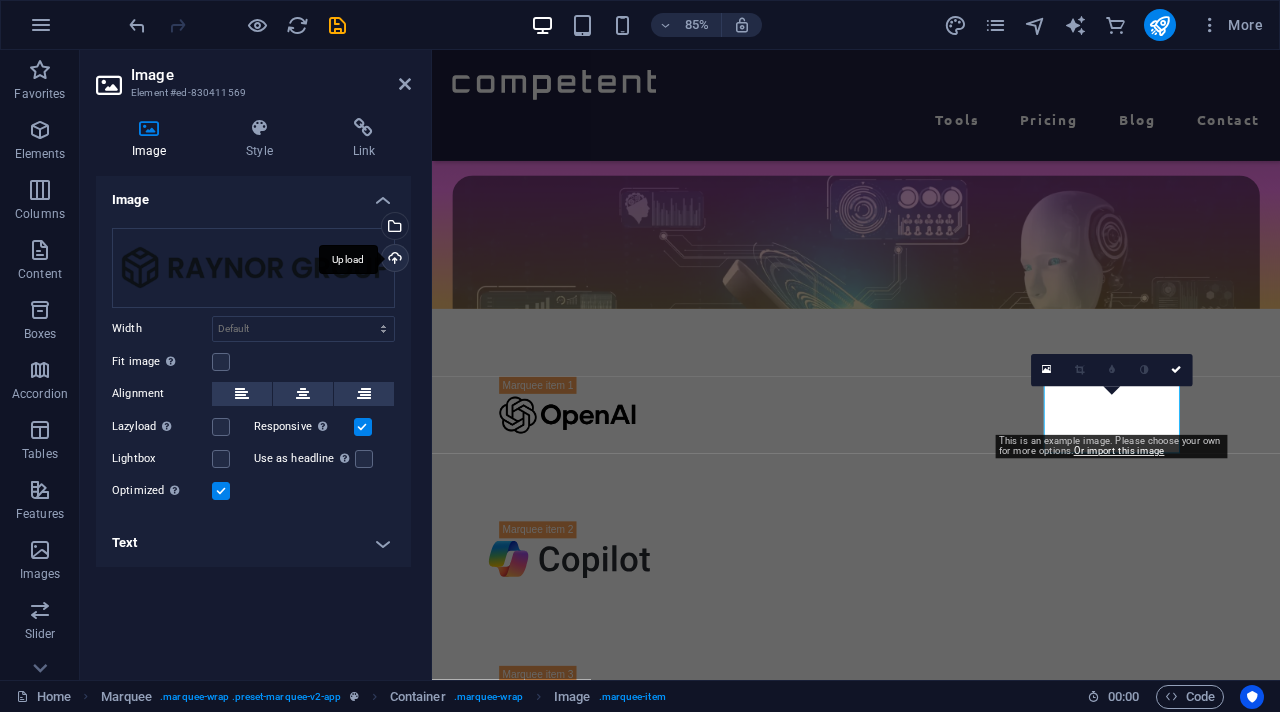 click on "Upload" at bounding box center (393, 260) 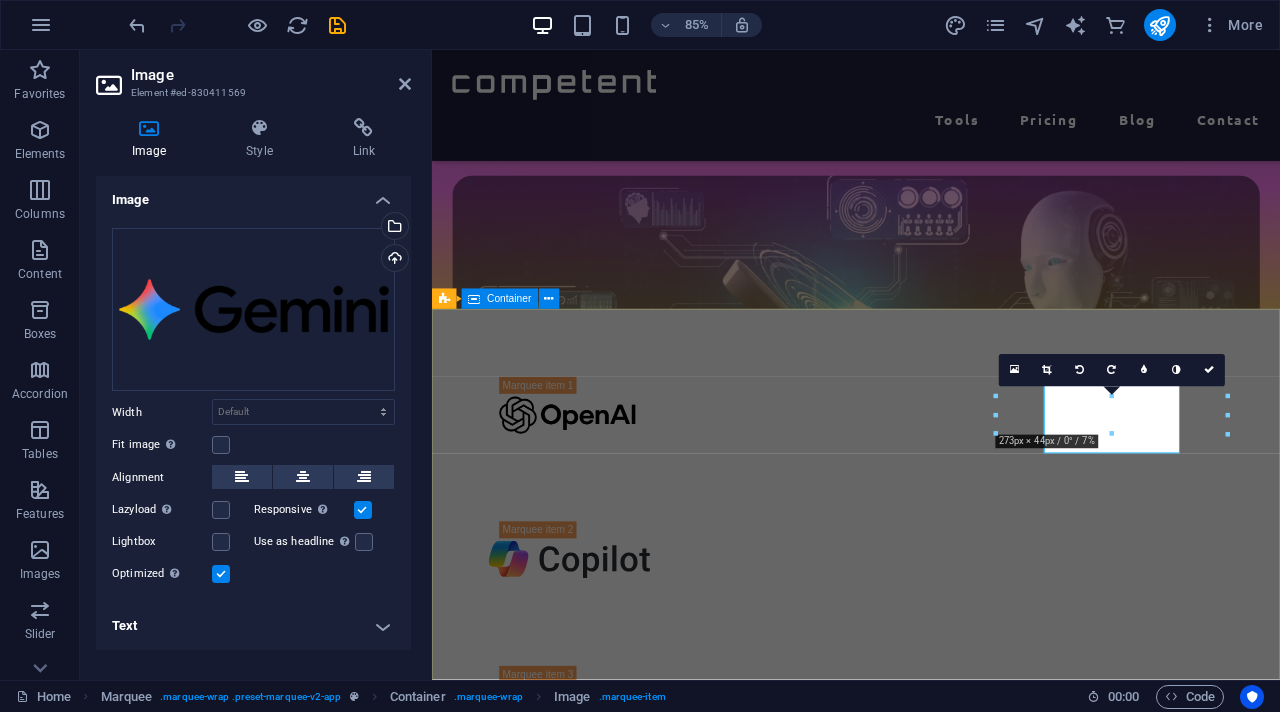 click at bounding box center [931, 1075] 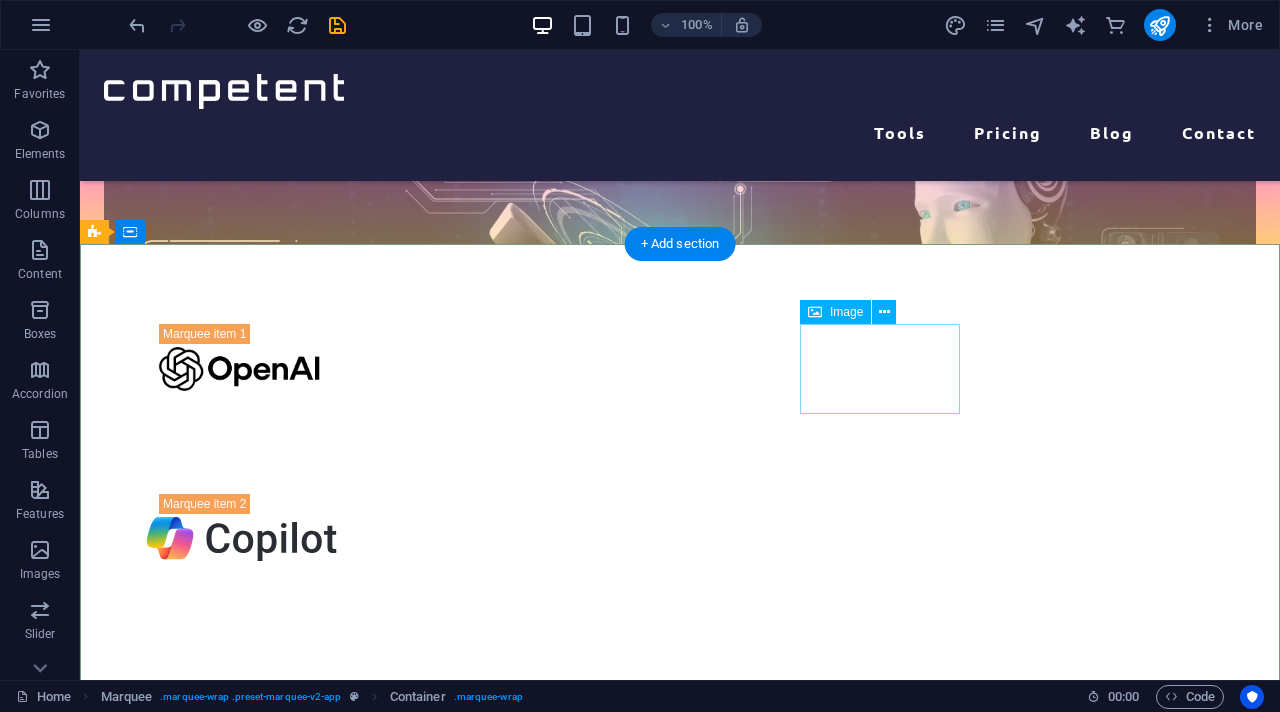 click at bounding box center [240, 709] 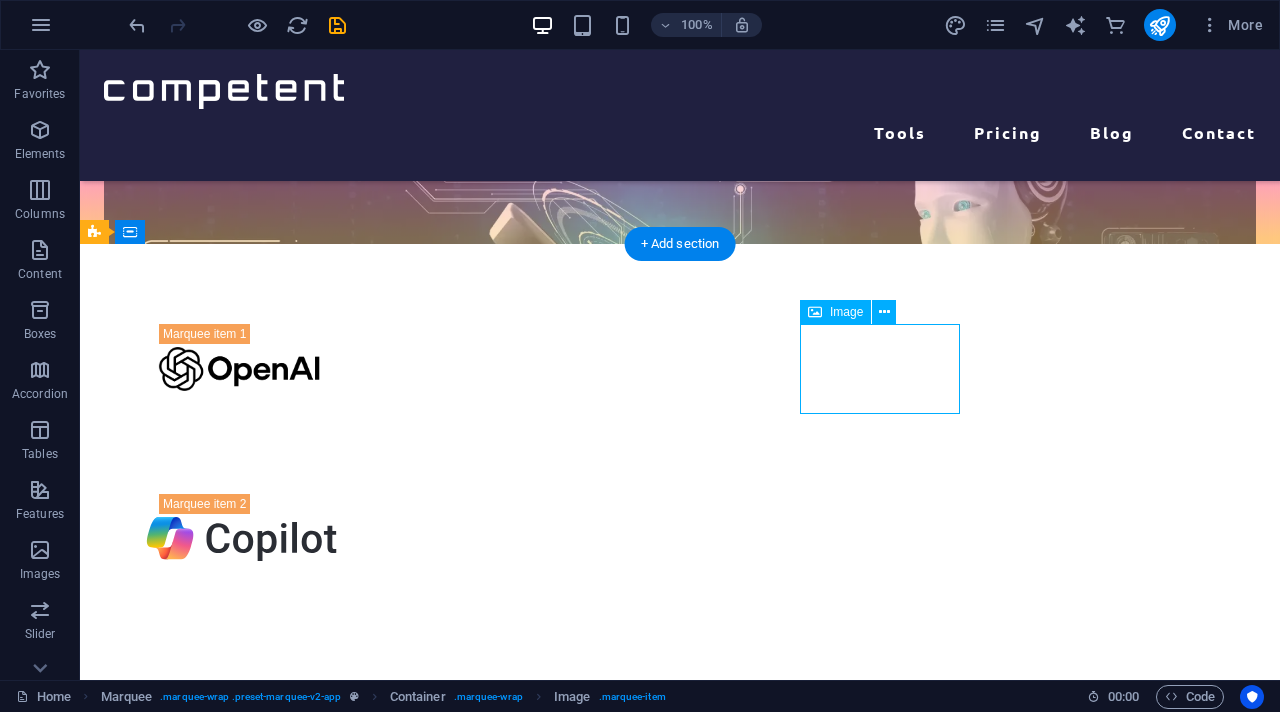 click at bounding box center (240, 709) 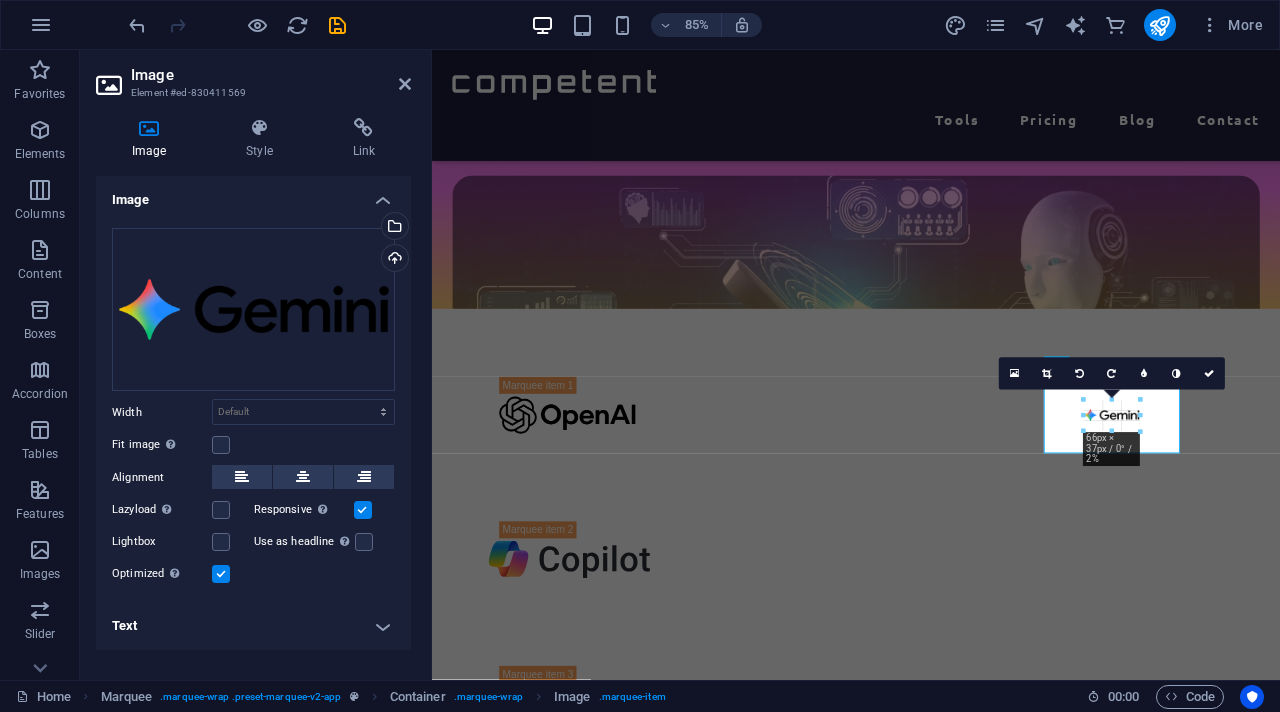 type on "65" 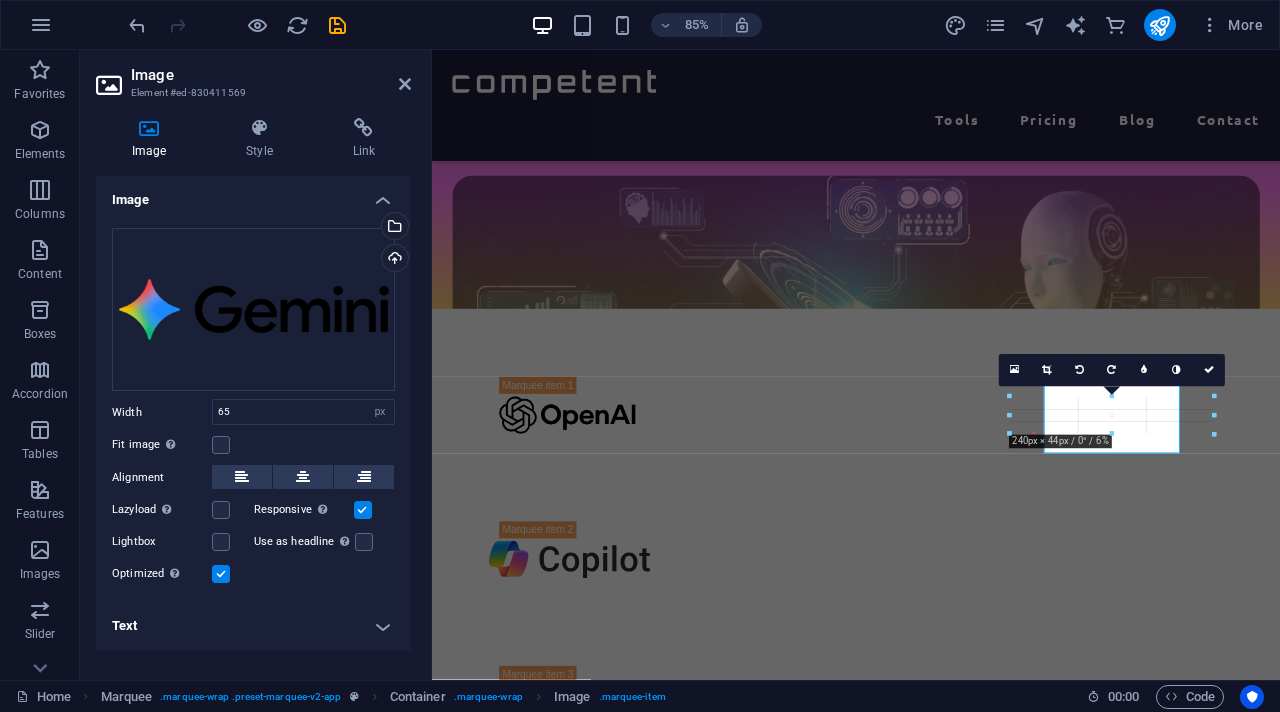 drag, startPoint x: 1114, startPoint y: 429, endPoint x: 1113, endPoint y: 456, distance: 27.018513 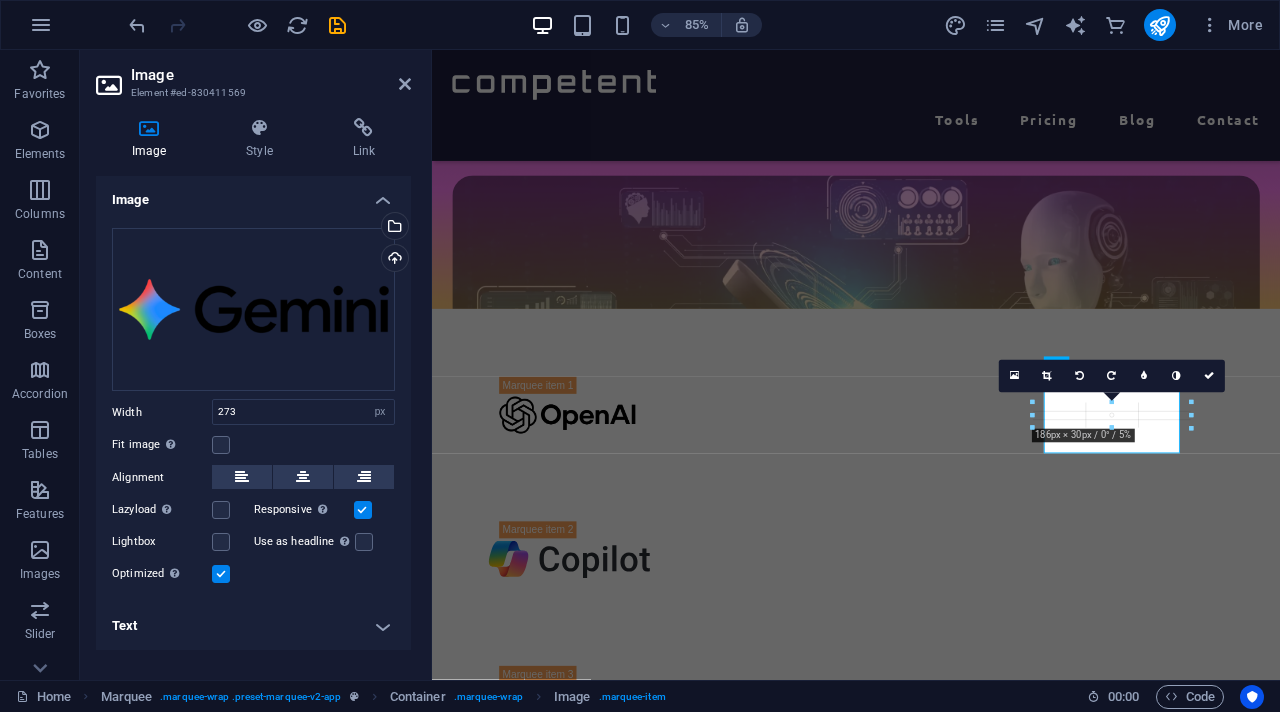 drag, startPoint x: 1114, startPoint y: 435, endPoint x: 1117, endPoint y: 413, distance: 22.203604 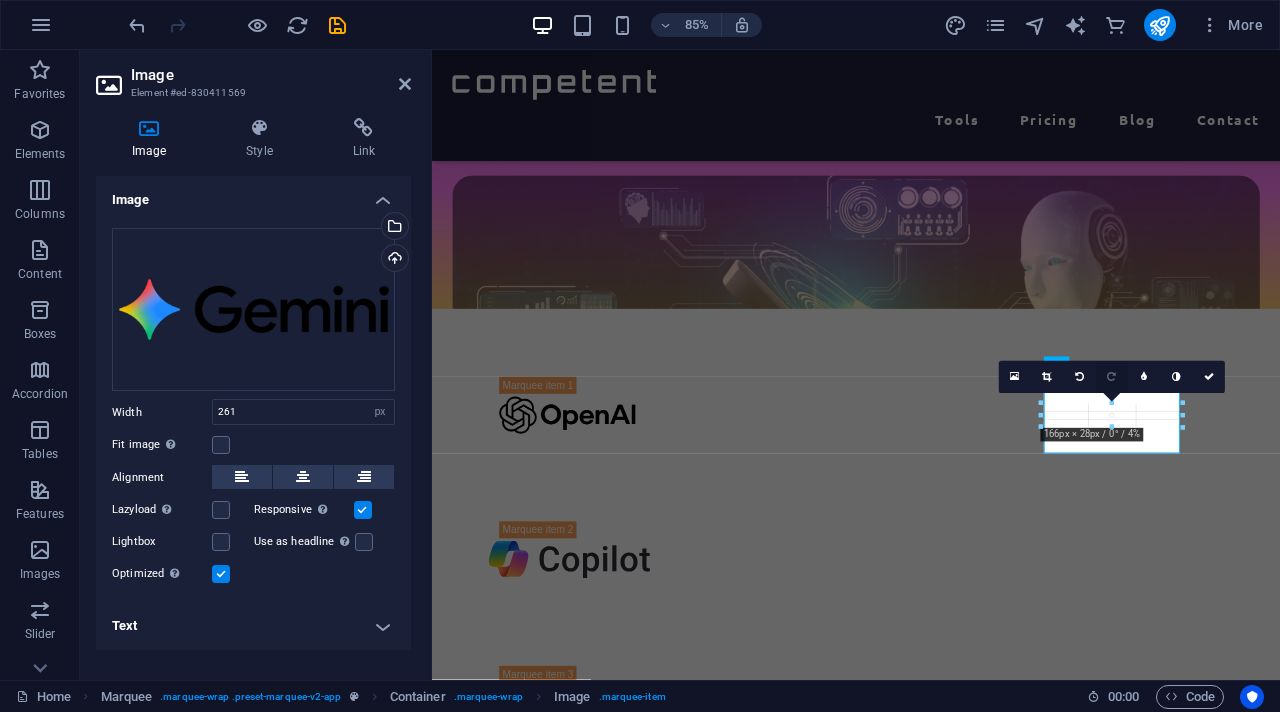 drag, startPoint x: 1114, startPoint y: 433, endPoint x: 1116, endPoint y: 397, distance: 36.05551 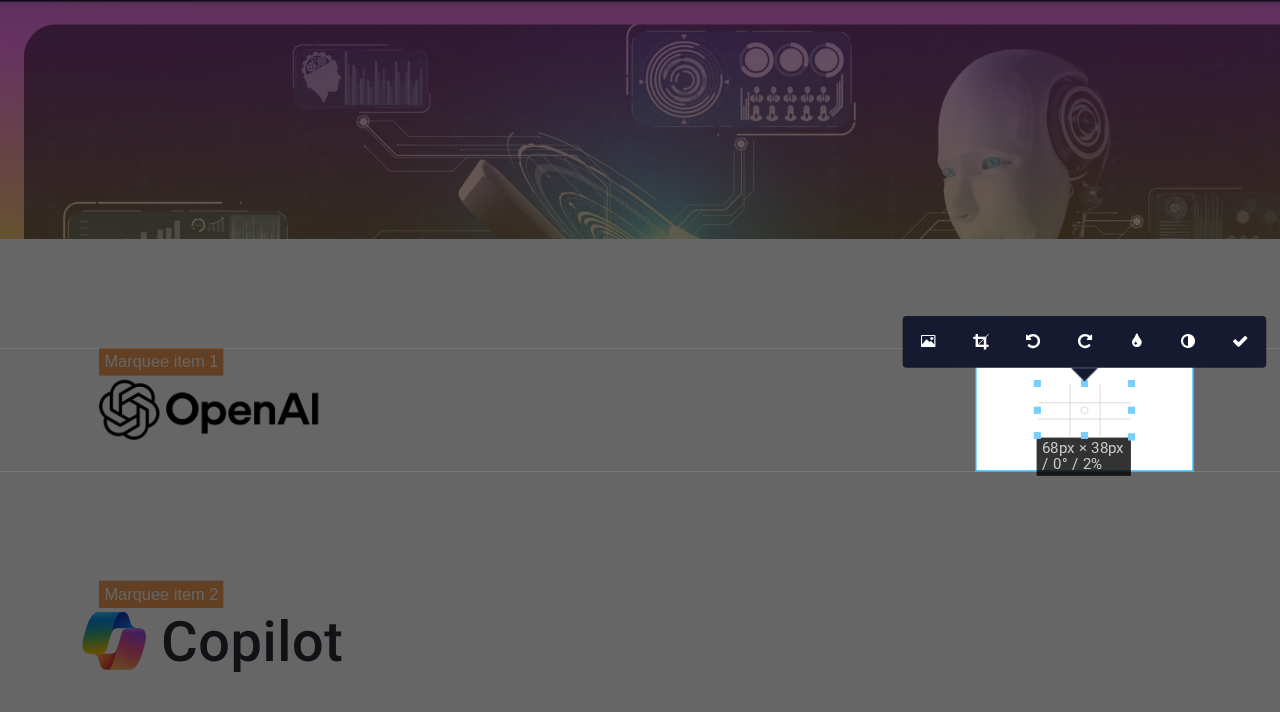 drag, startPoint x: 1133, startPoint y: 414, endPoint x: 1164, endPoint y: 414, distance: 31 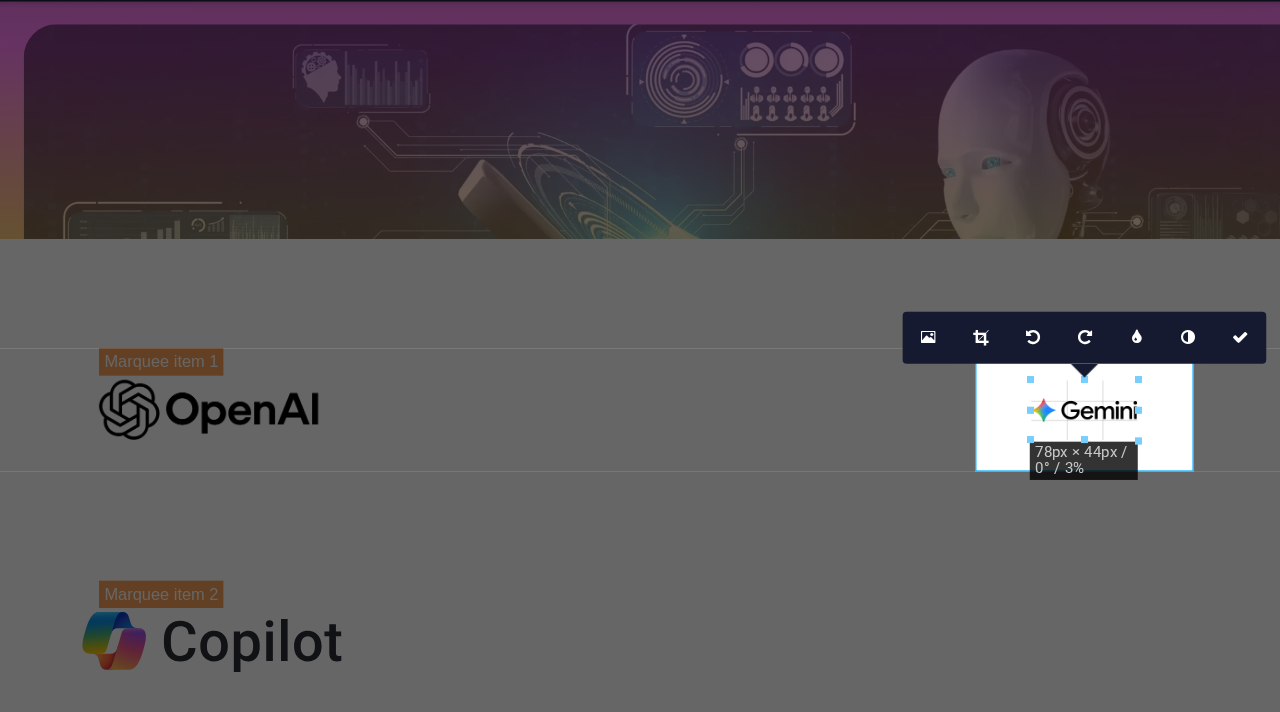 drag, startPoint x: 1146, startPoint y: 414, endPoint x: 1191, endPoint y: 415, distance: 45.01111 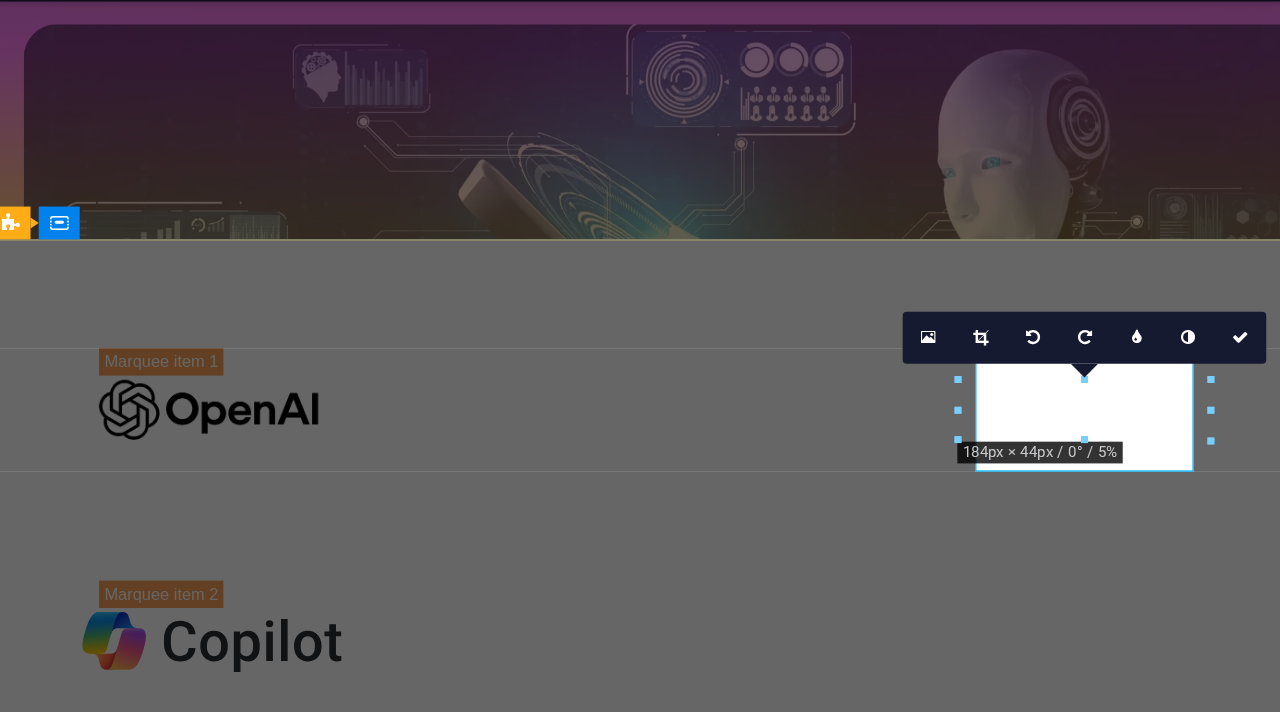 click at bounding box center (152, 594) 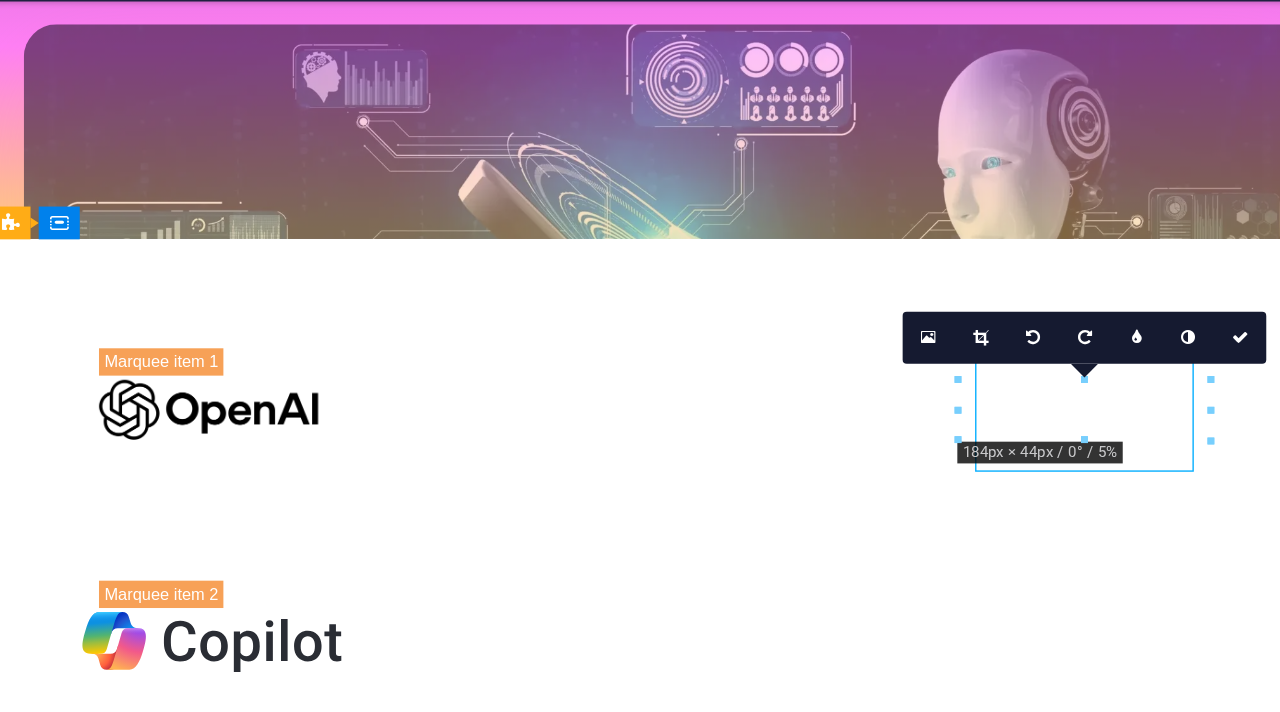 click at bounding box center (152, 594) 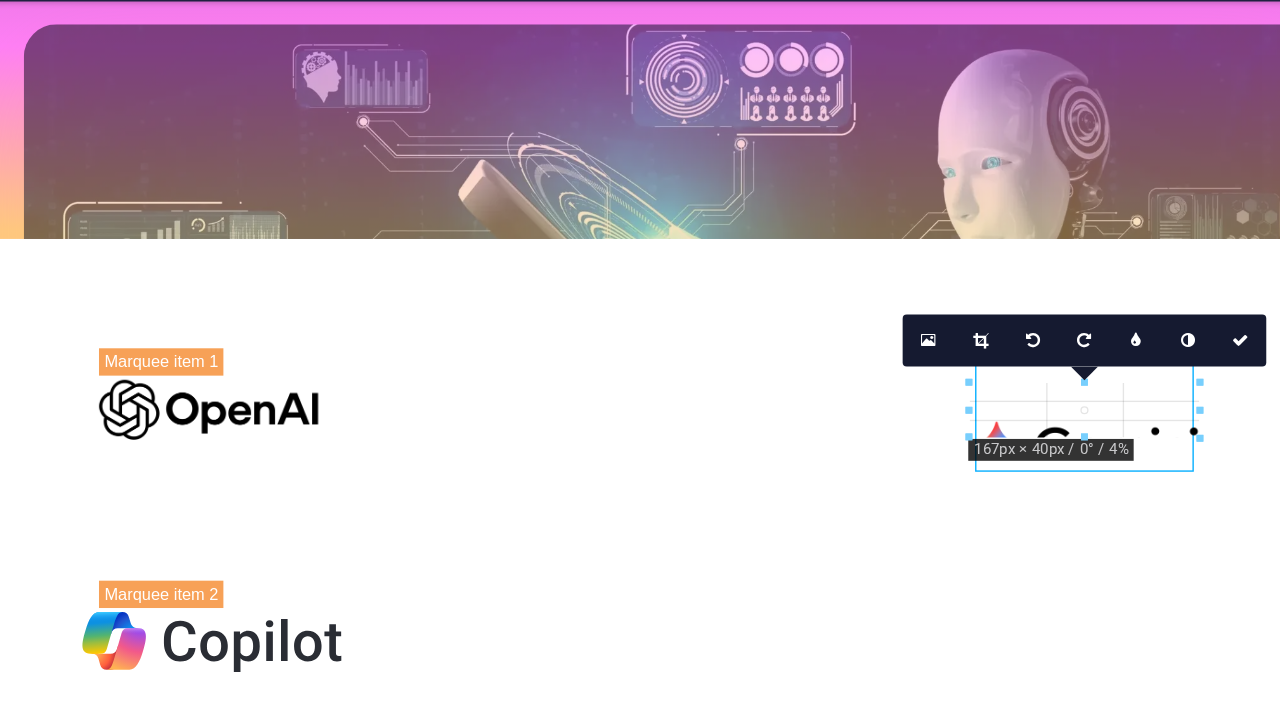 drag, startPoint x: 1110, startPoint y: 436, endPoint x: 1111, endPoint y: 419, distance: 17.029387 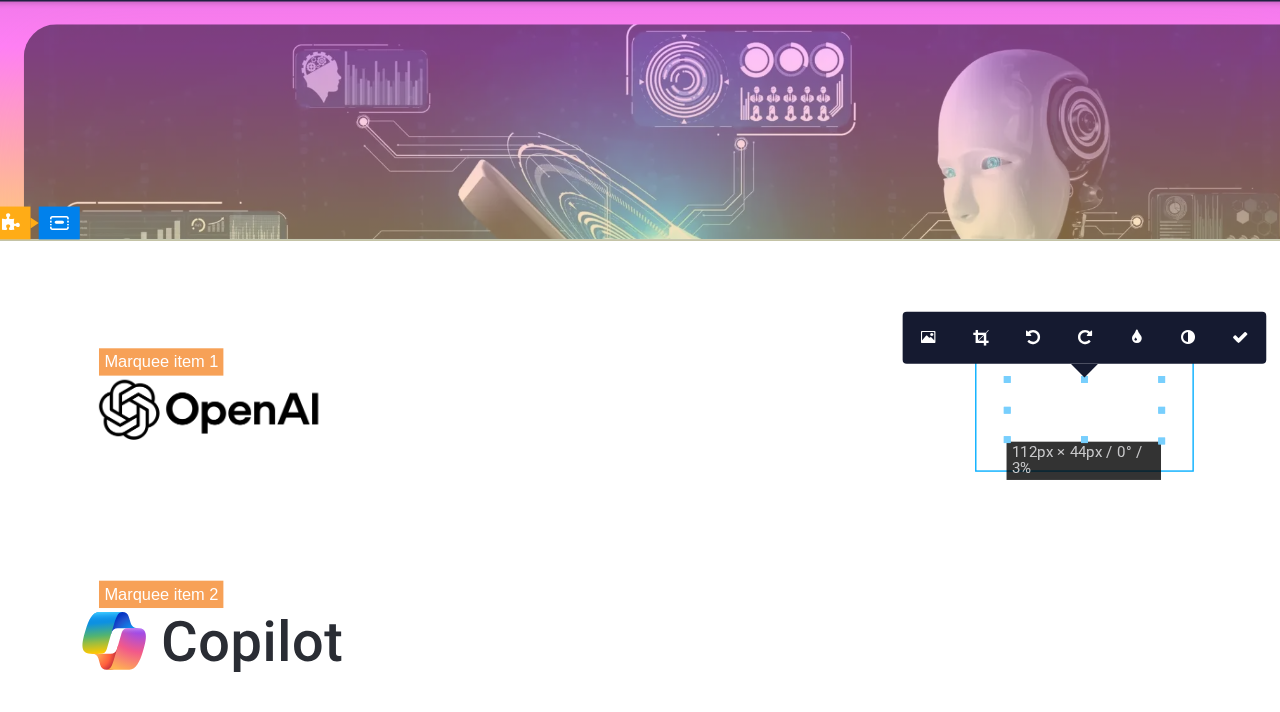 click at bounding box center [152, 594] 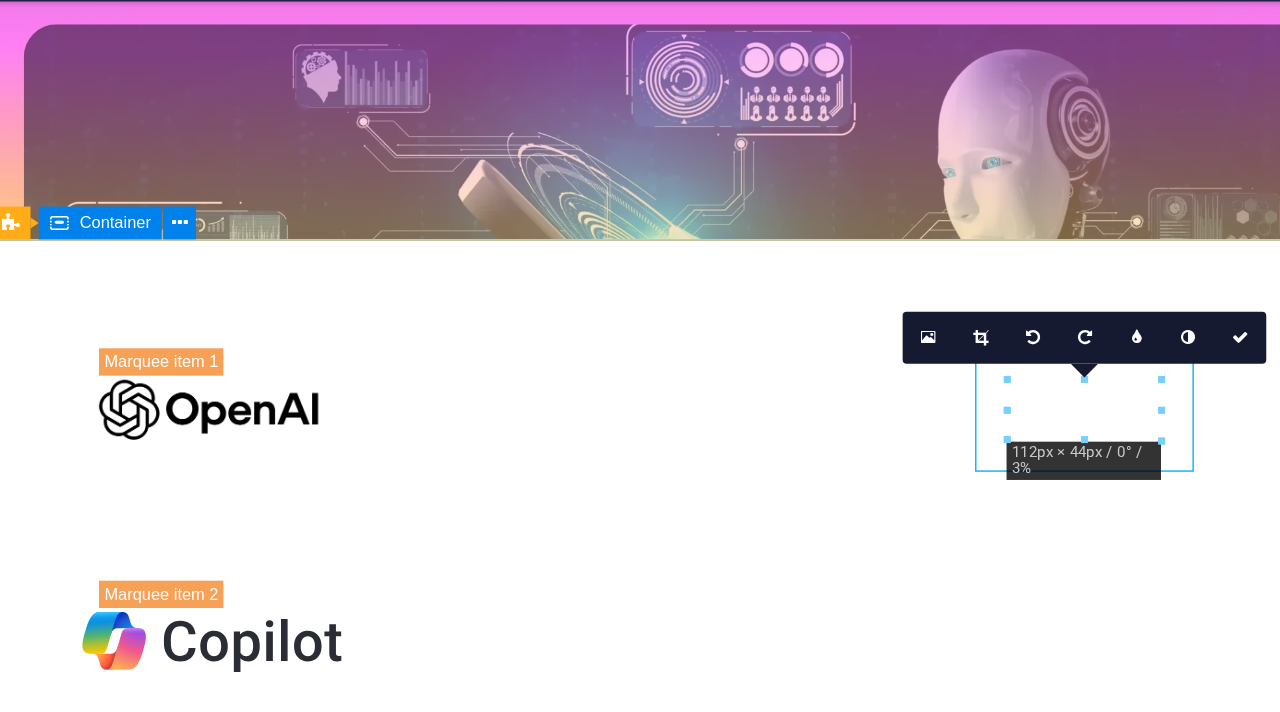 click at bounding box center [491, 849] 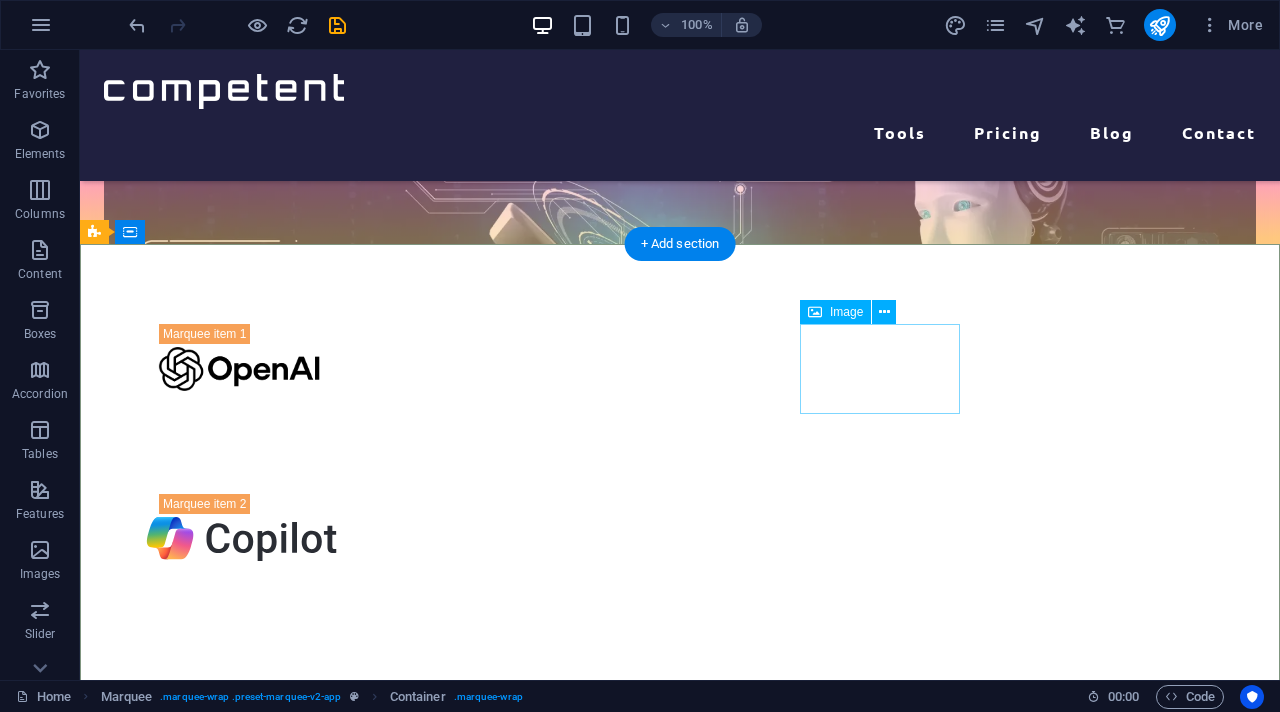 click at bounding box center [240, 709] 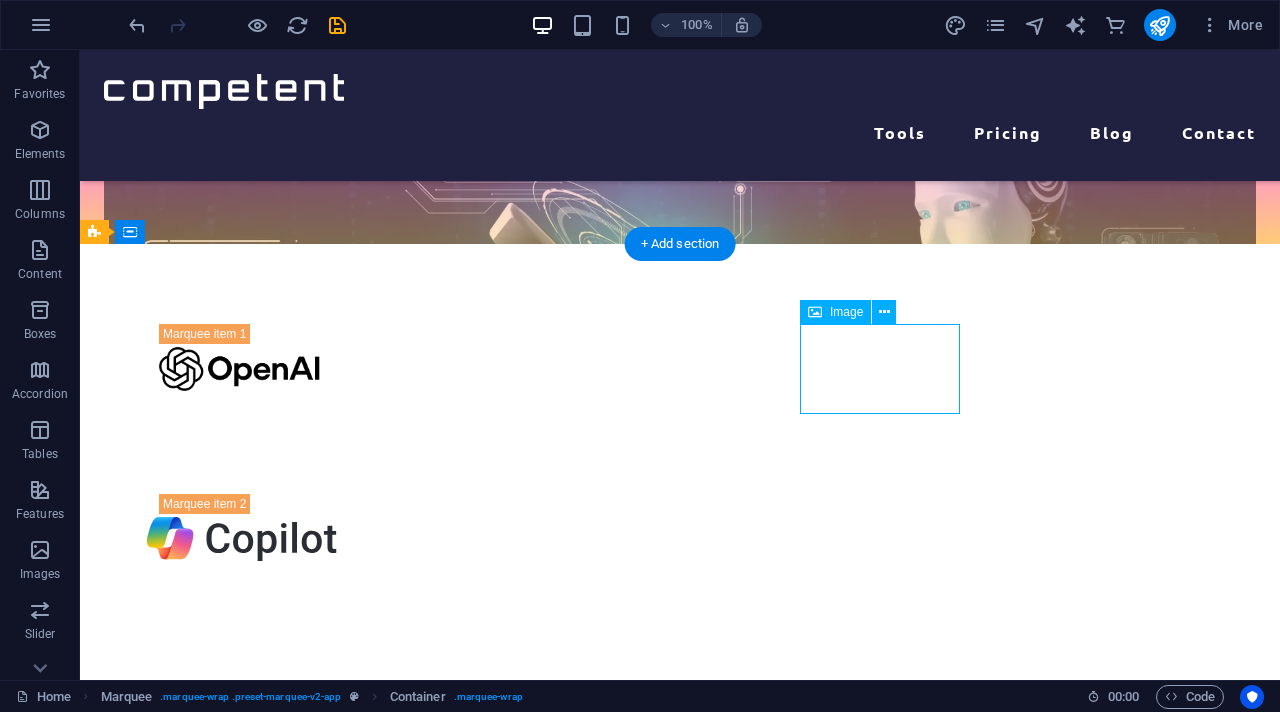 click at bounding box center (240, 709) 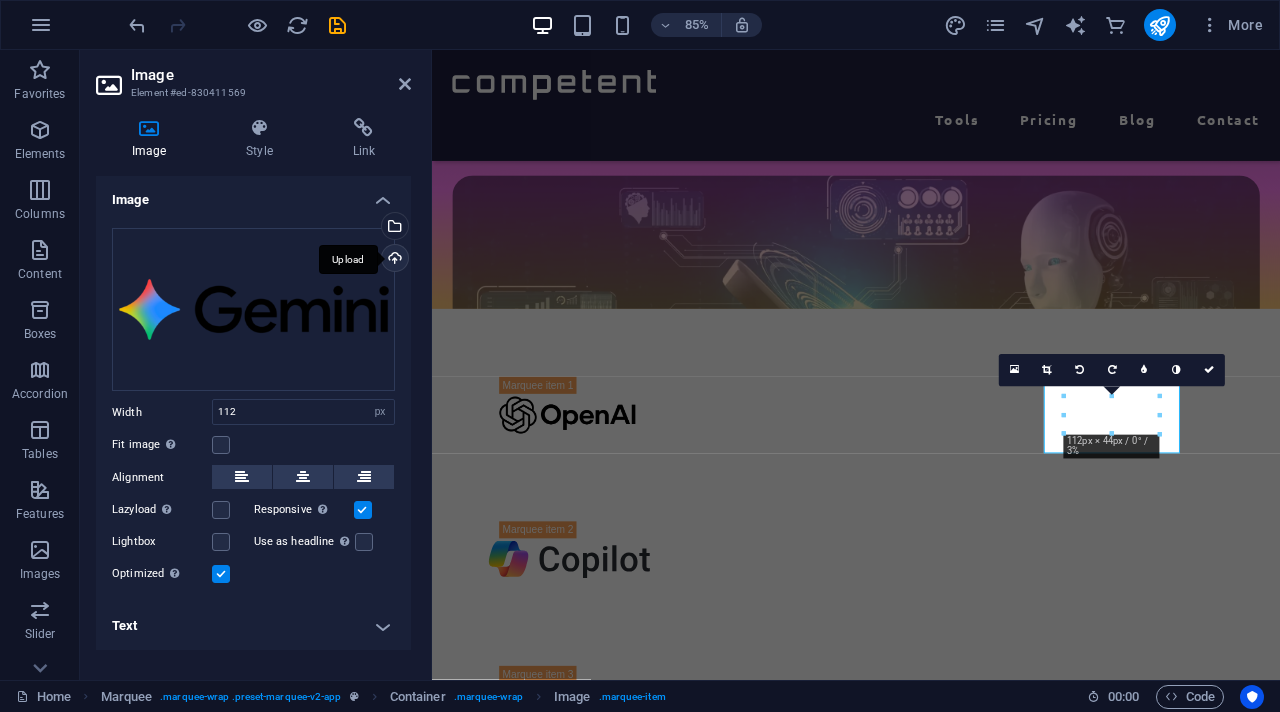 click on "Upload" at bounding box center (393, 260) 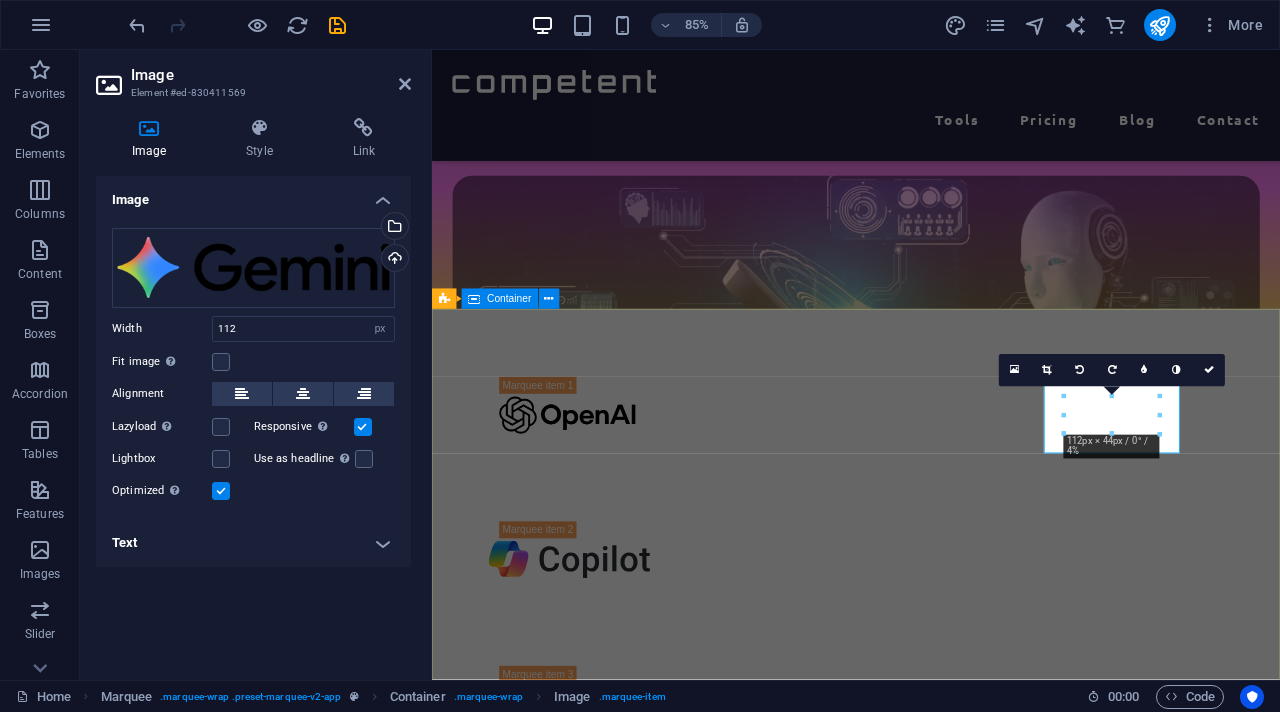 click at bounding box center (931, 390) 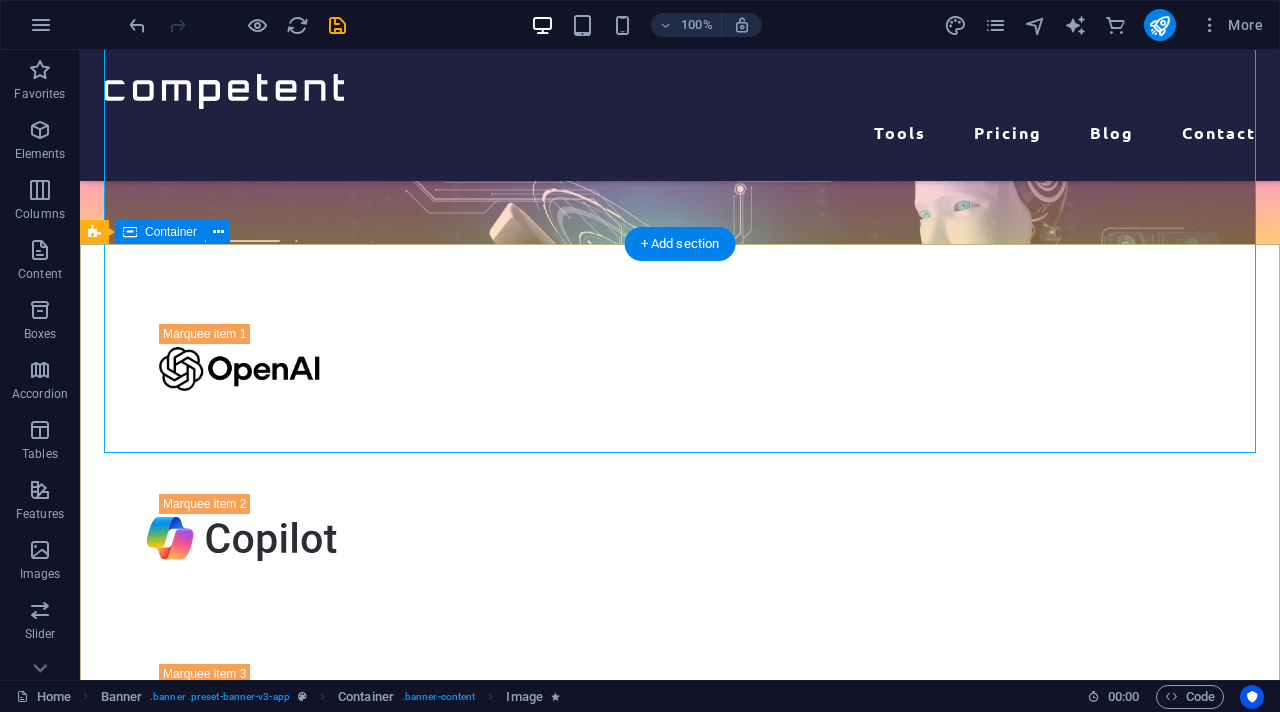 click at bounding box center [680, 964] 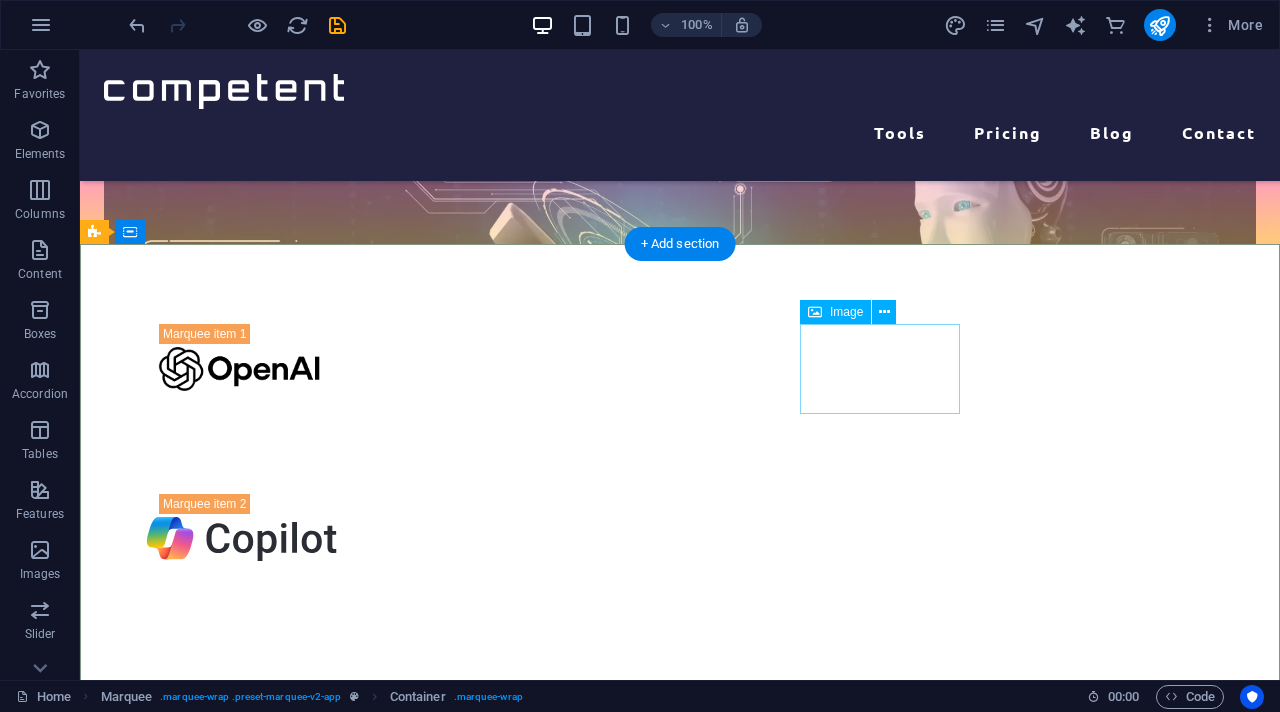 click at bounding box center [240, 709] 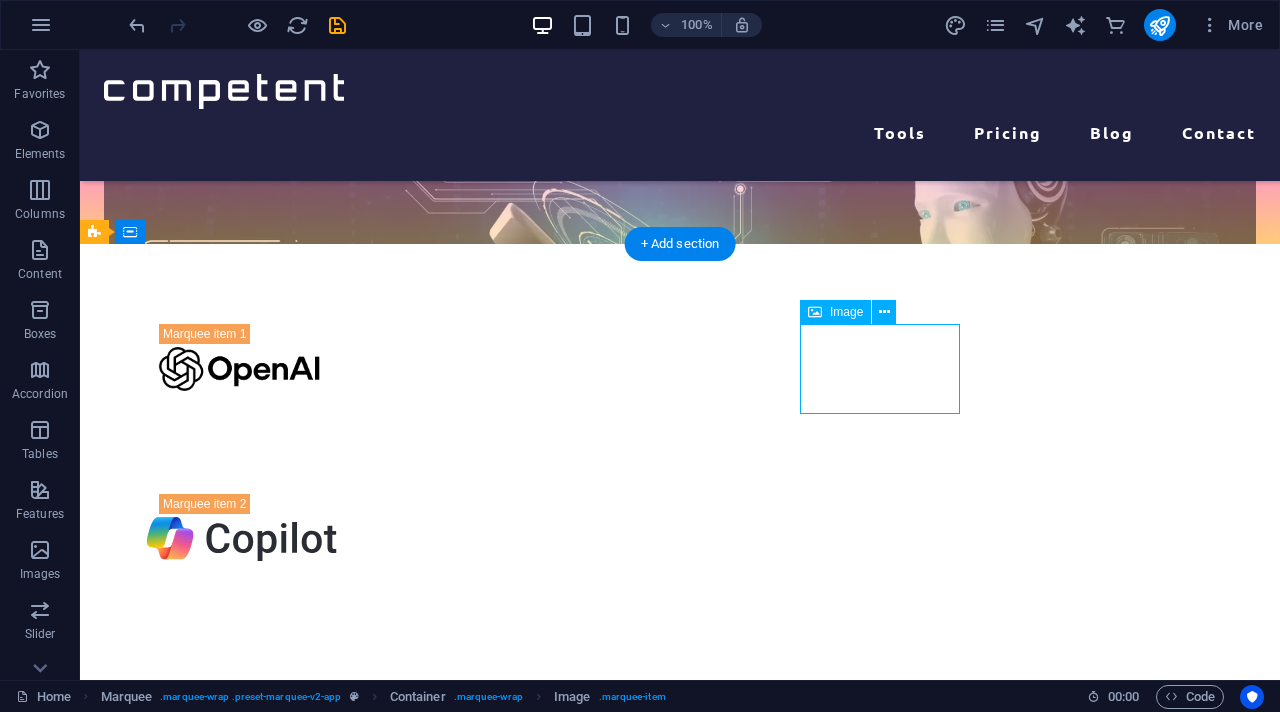 click at bounding box center (240, 709) 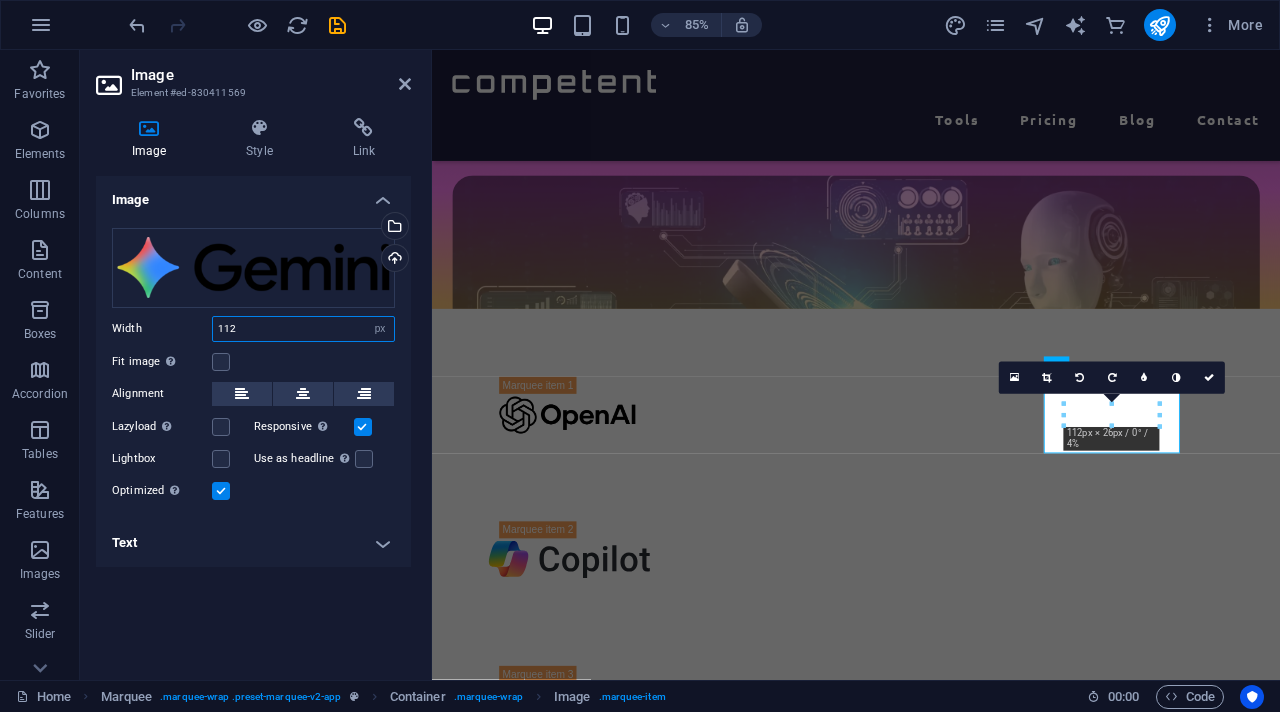 click on "112" at bounding box center [303, 329] 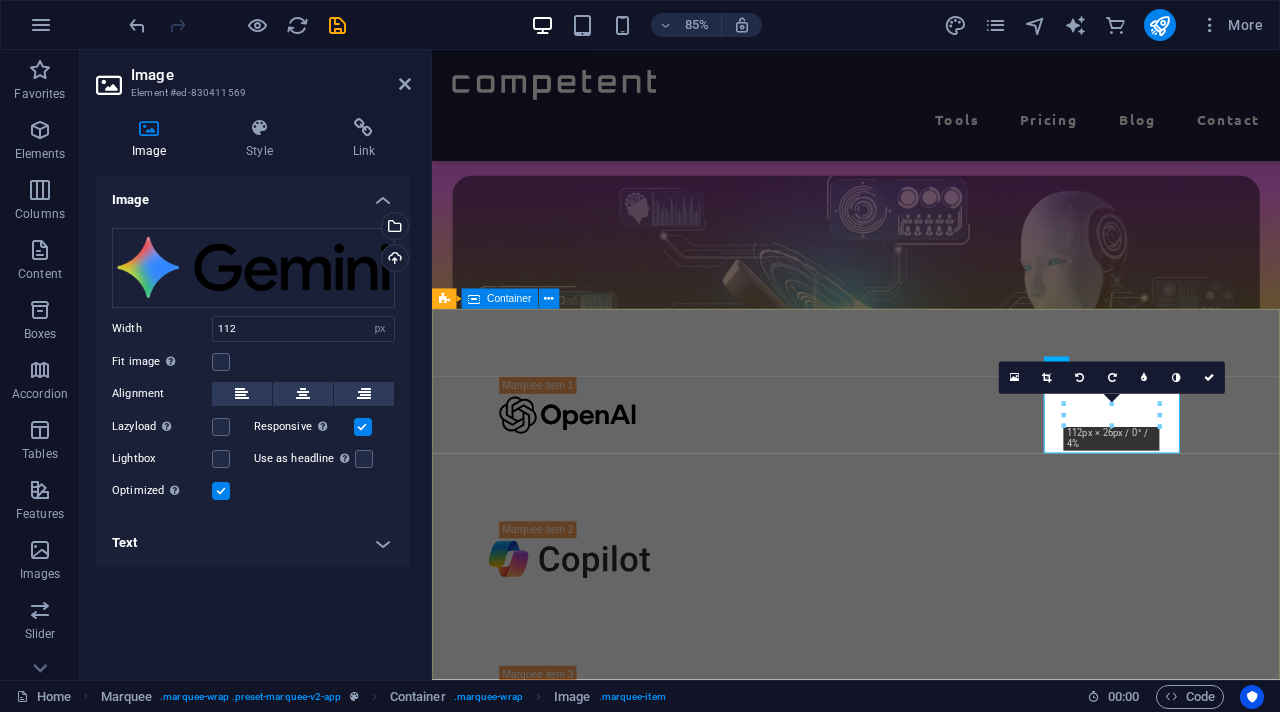 click at bounding box center (931, 1075) 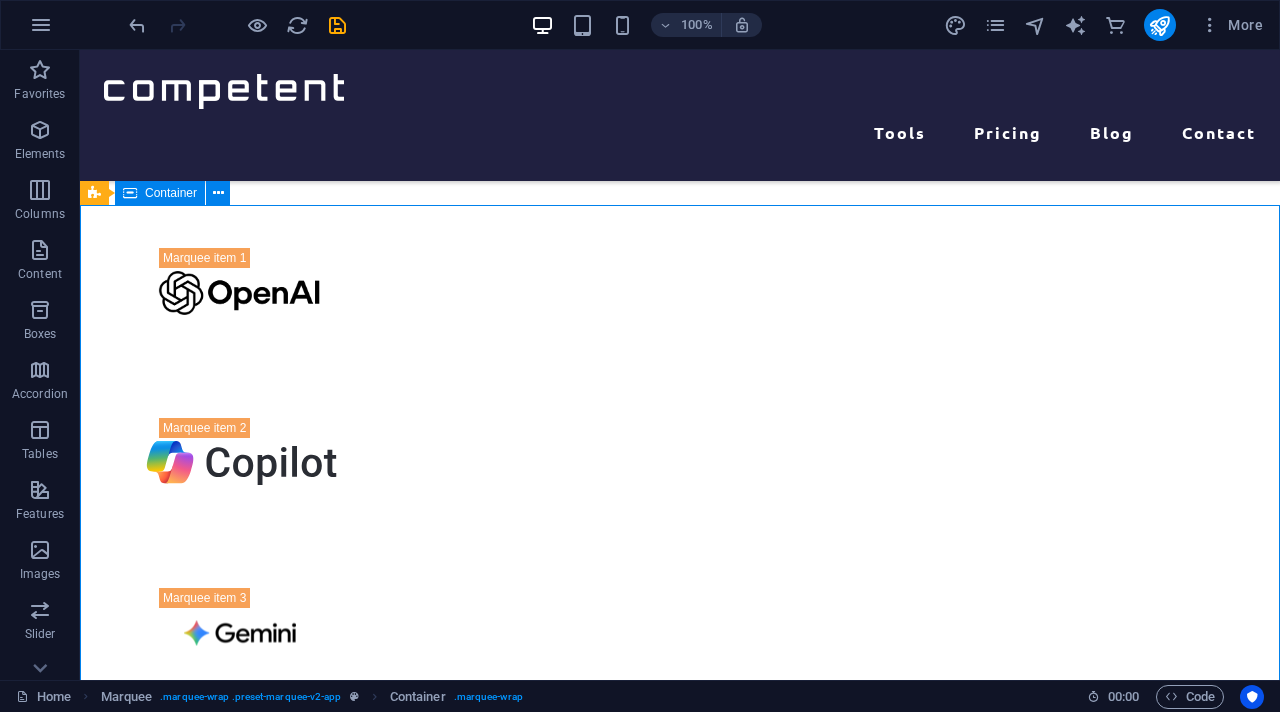 scroll, scrollTop: 515, scrollLeft: 0, axis: vertical 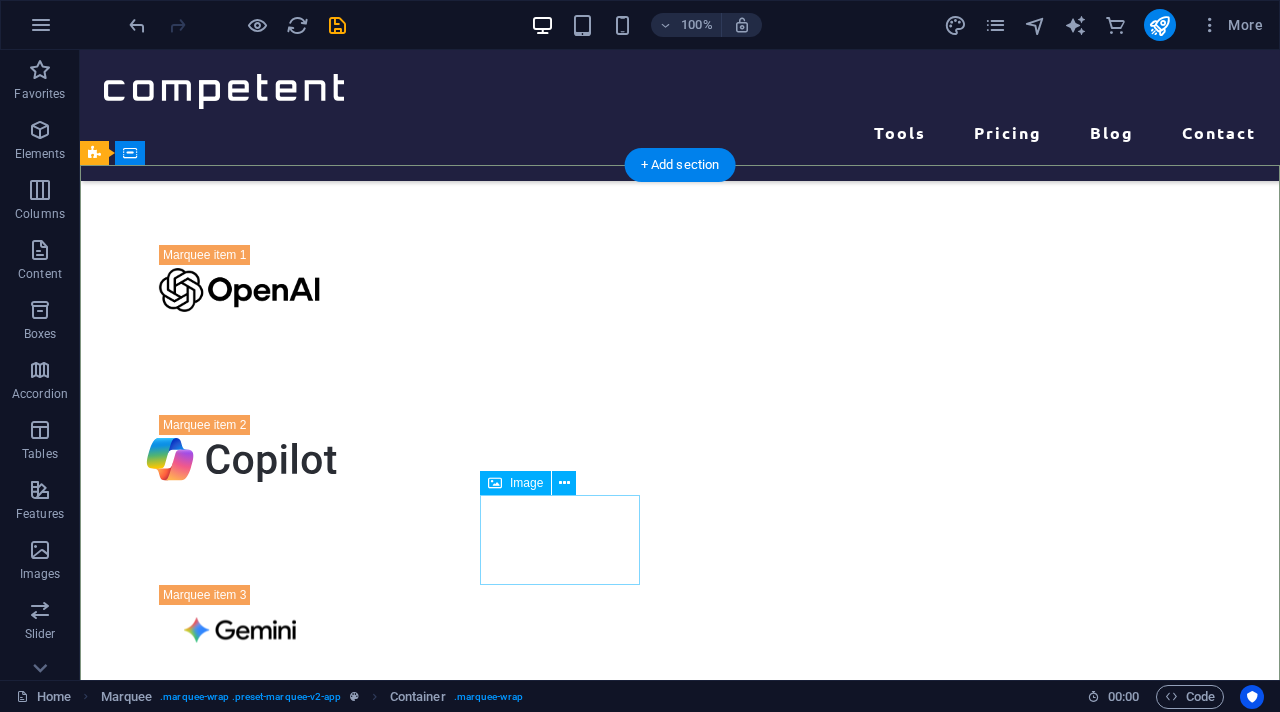 click at bounding box center [240, 970] 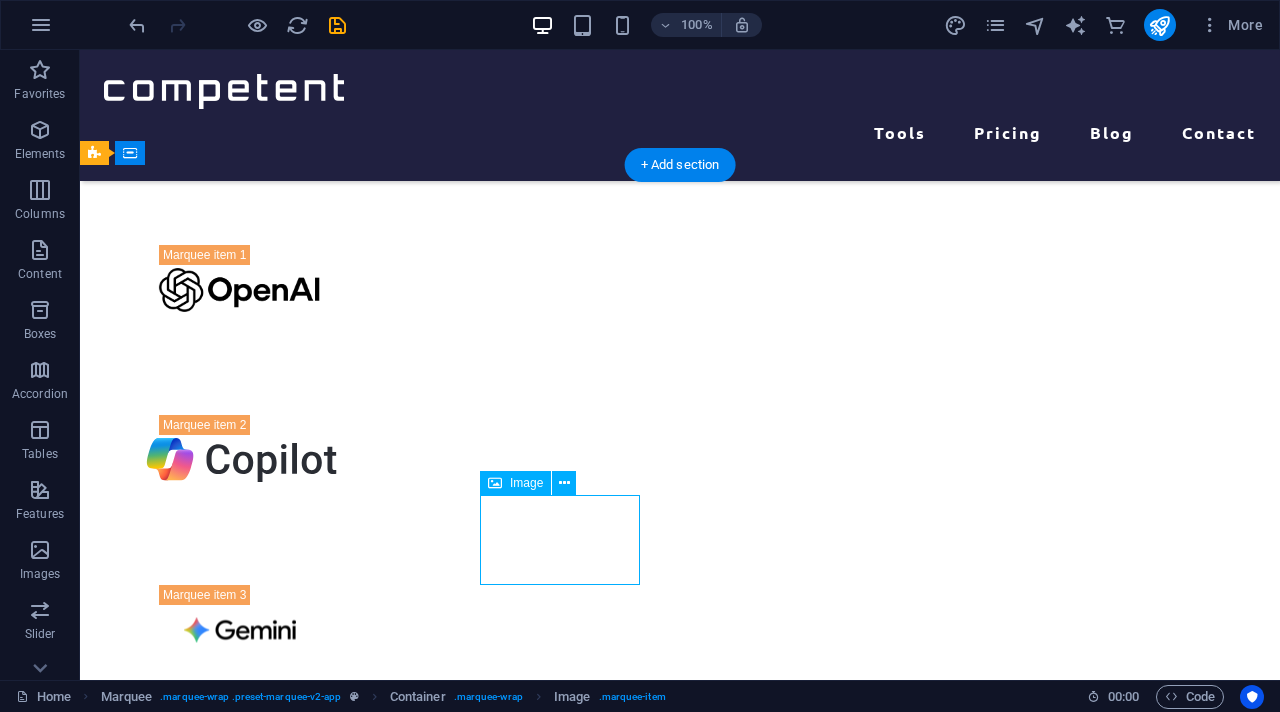 click at bounding box center (240, 970) 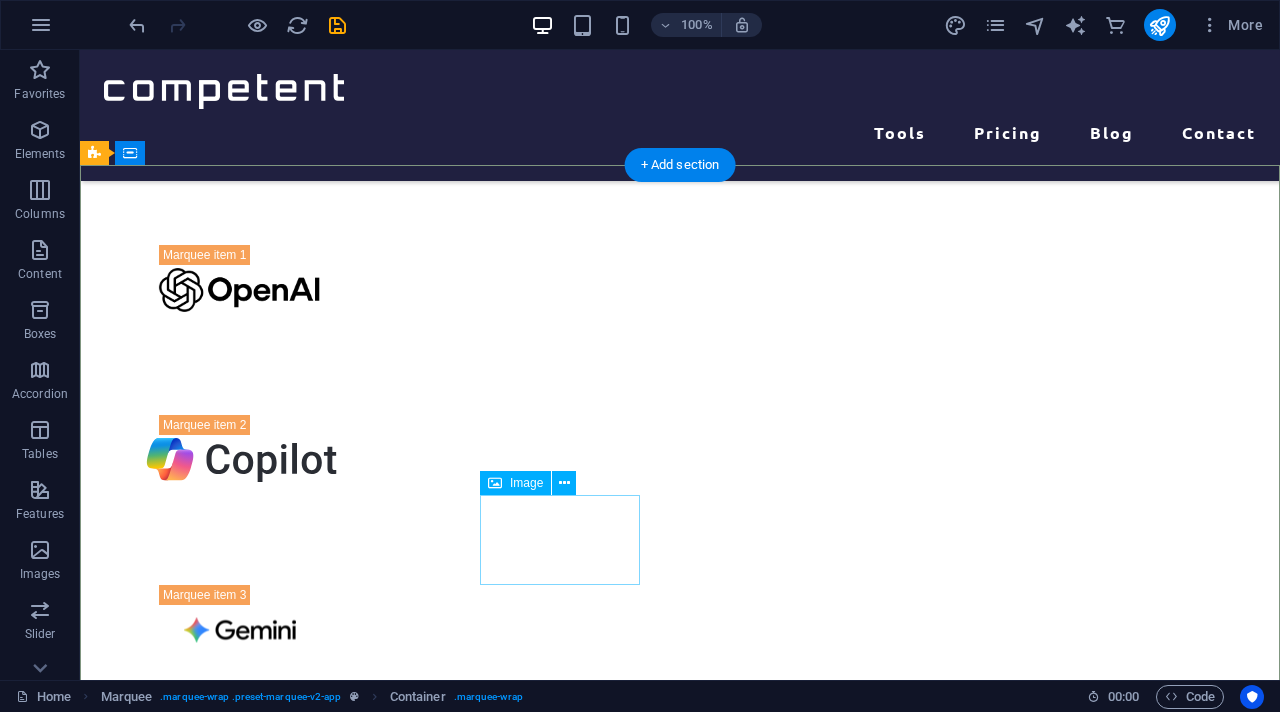 click at bounding box center (240, 970) 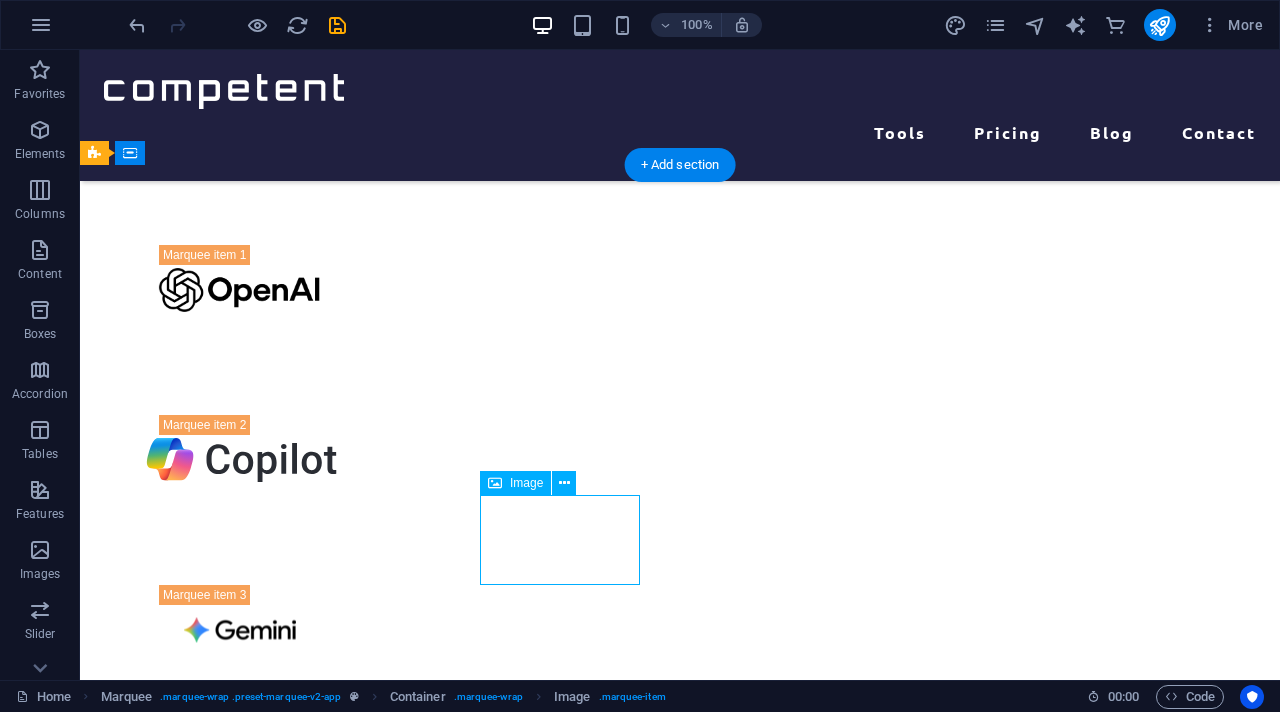 click at bounding box center [240, 970] 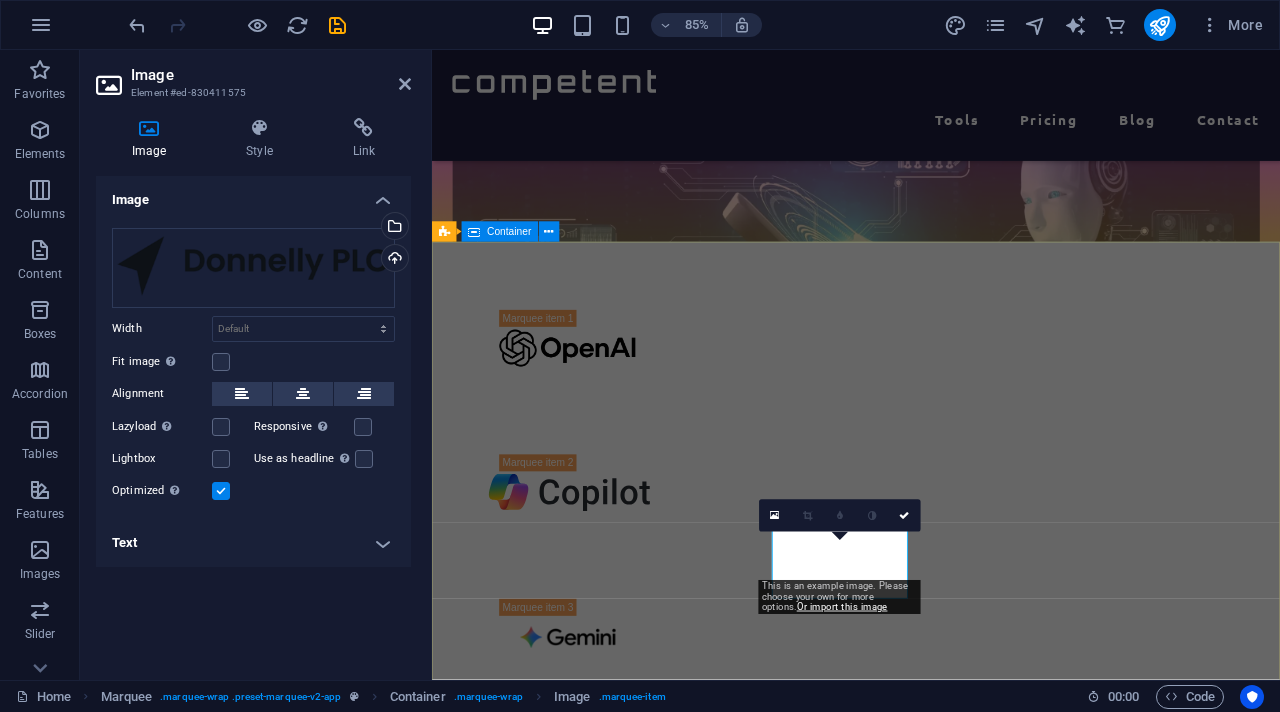 click at bounding box center [931, 996] 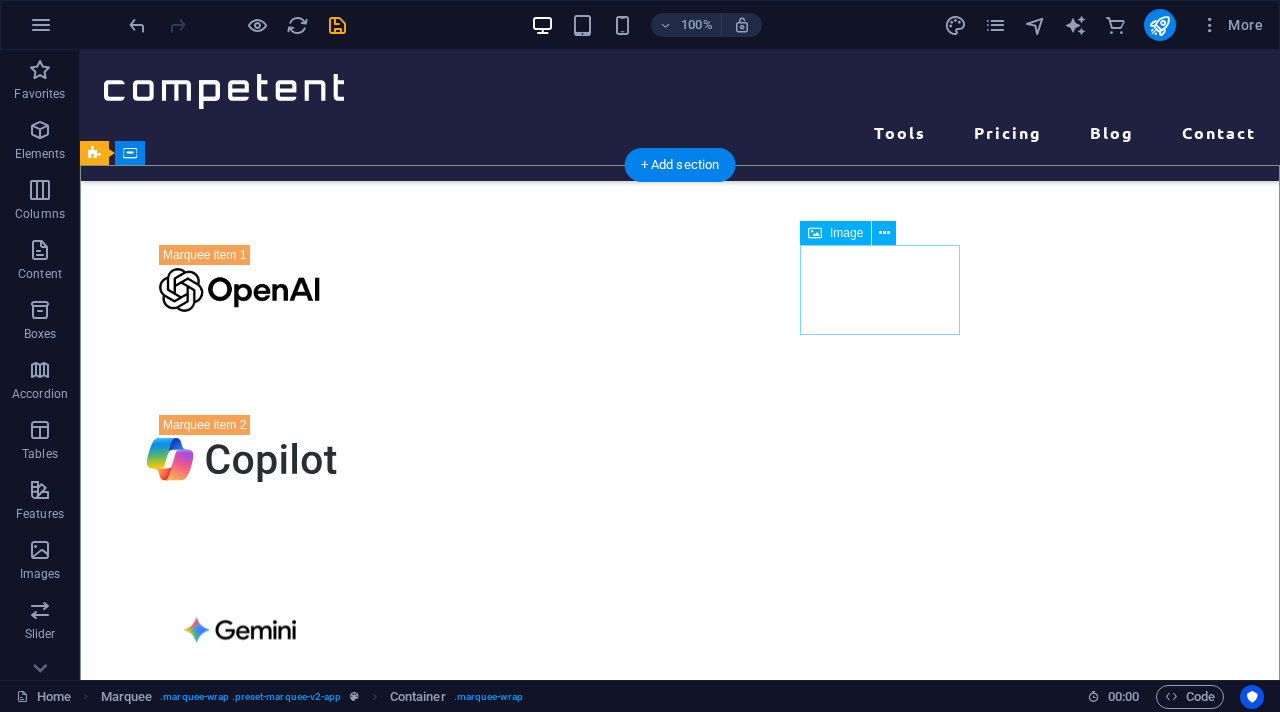 click at bounding box center (240, 630) 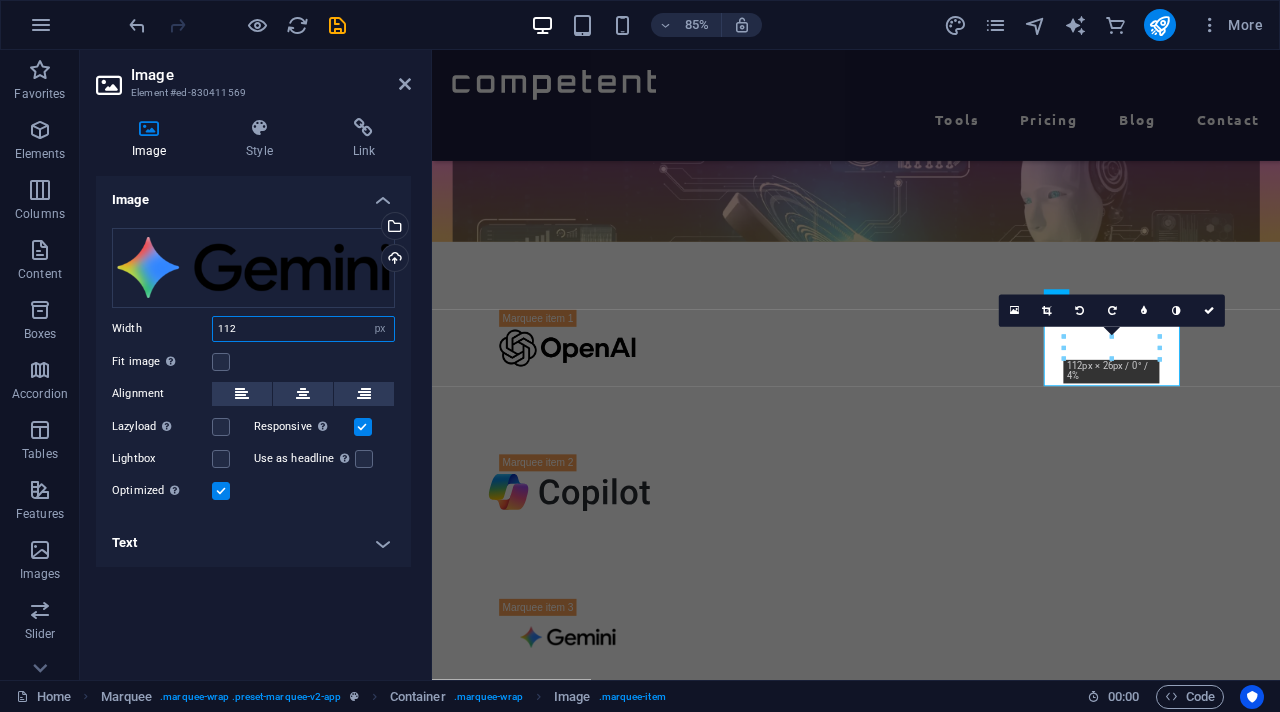click on "112" at bounding box center (303, 329) 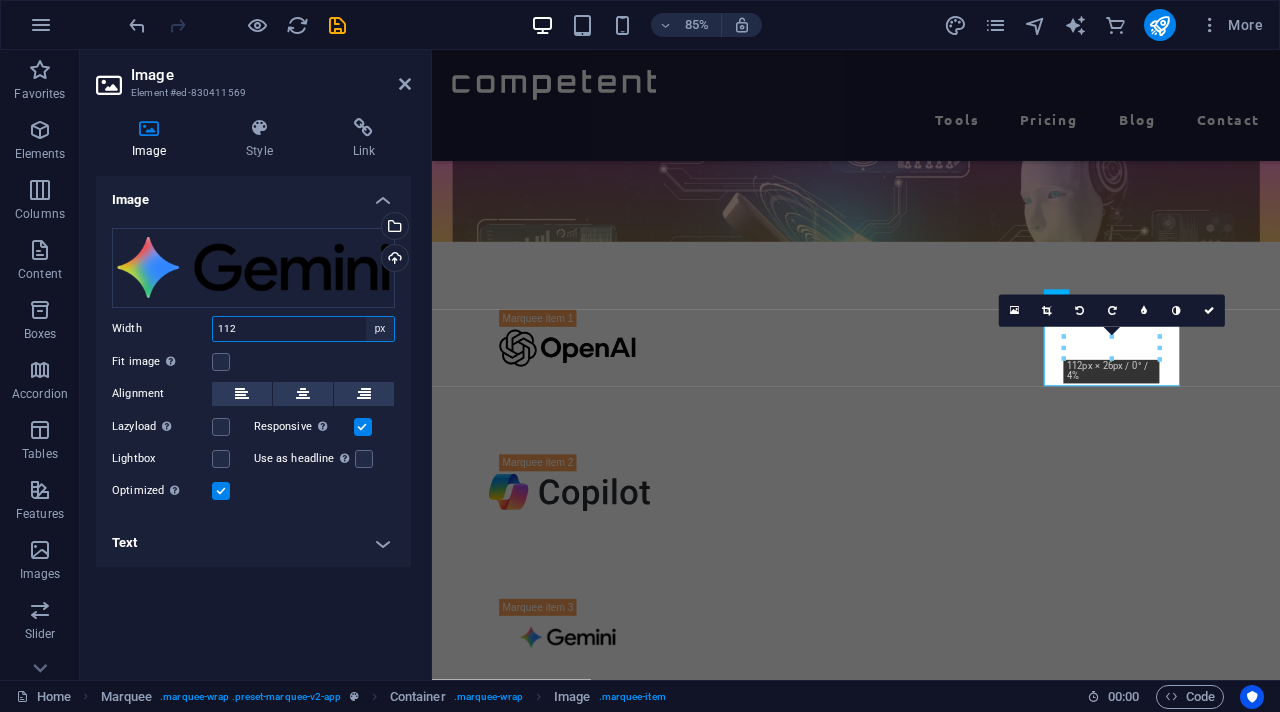 click on "Default auto px rem % em vh vw" at bounding box center (380, 329) 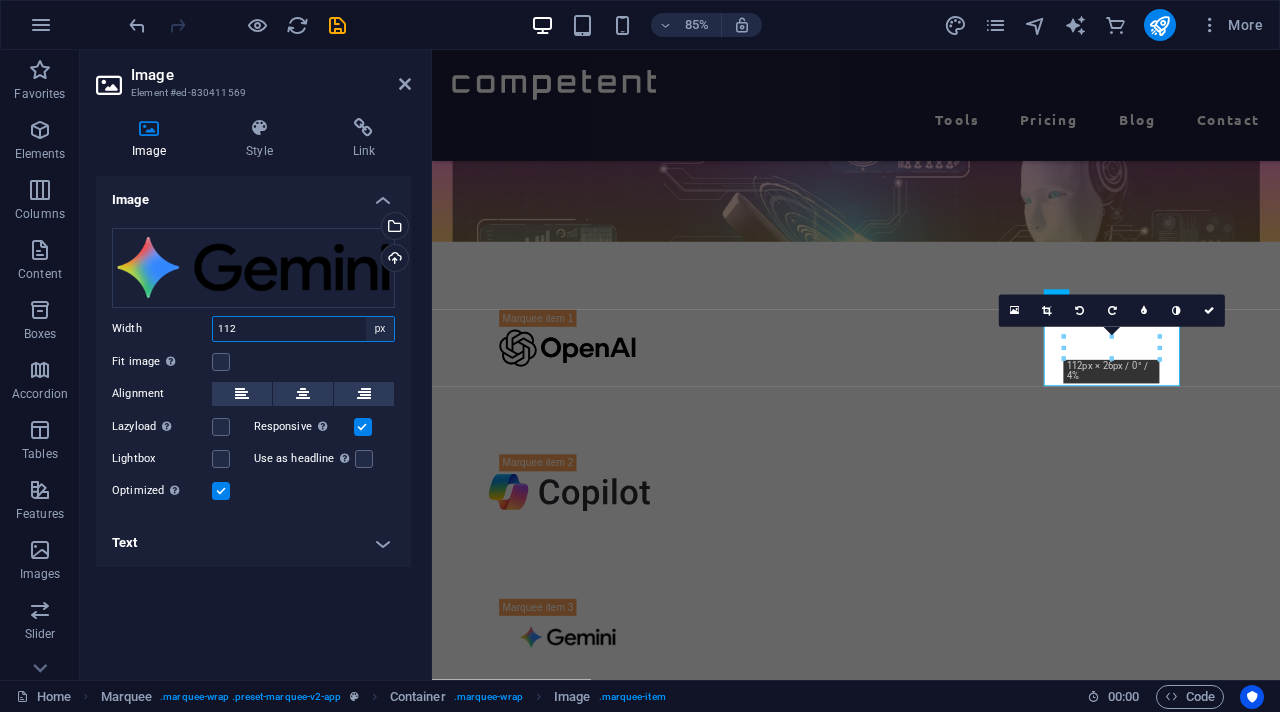 select on "default" 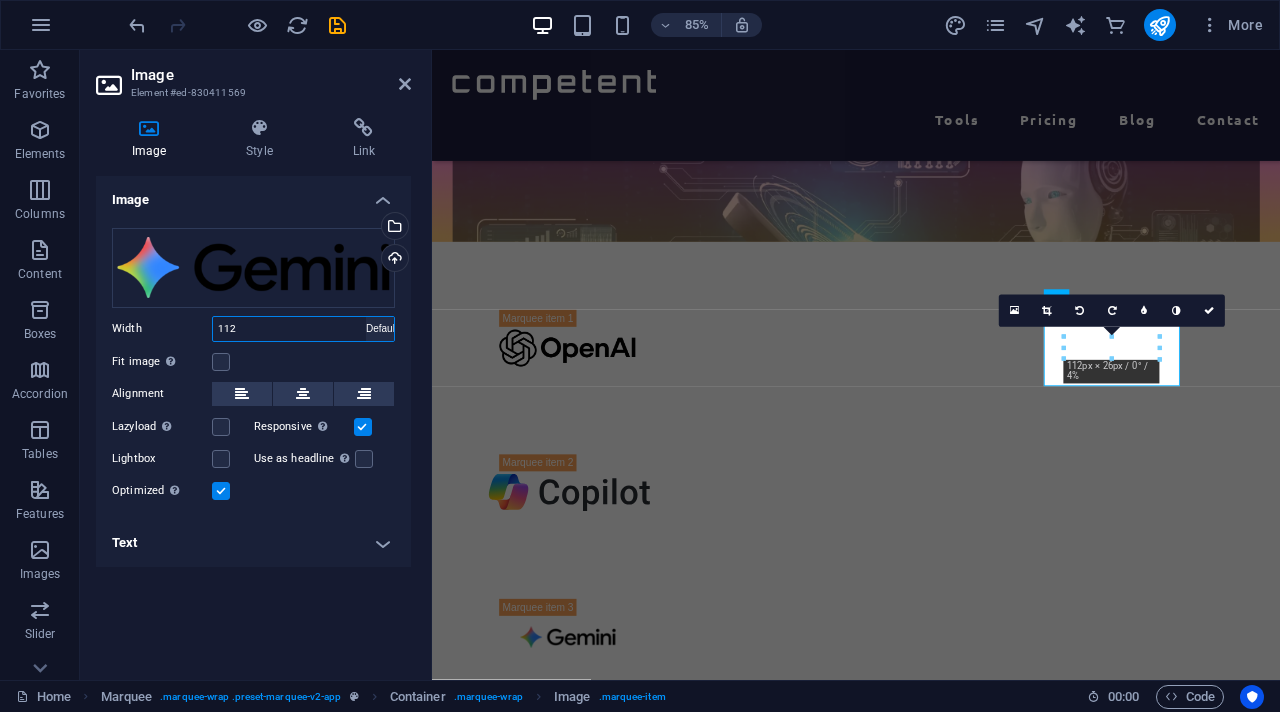 type 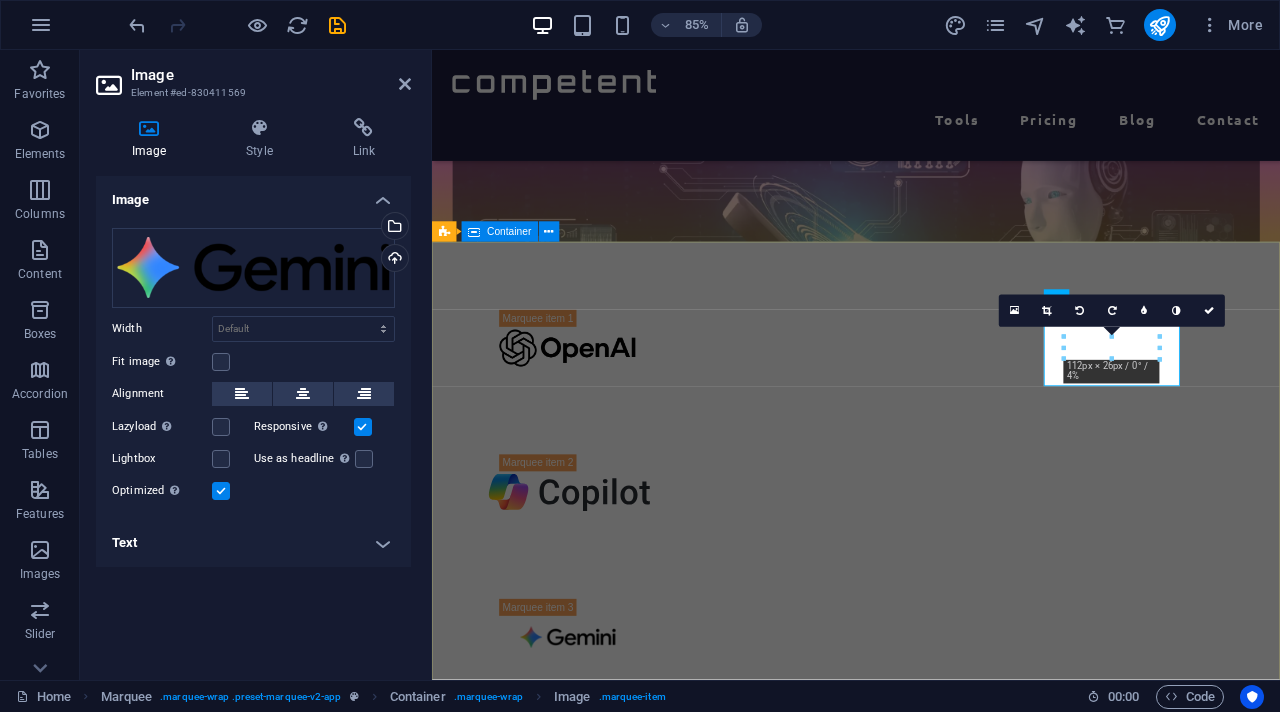 click at bounding box center (931, 996) 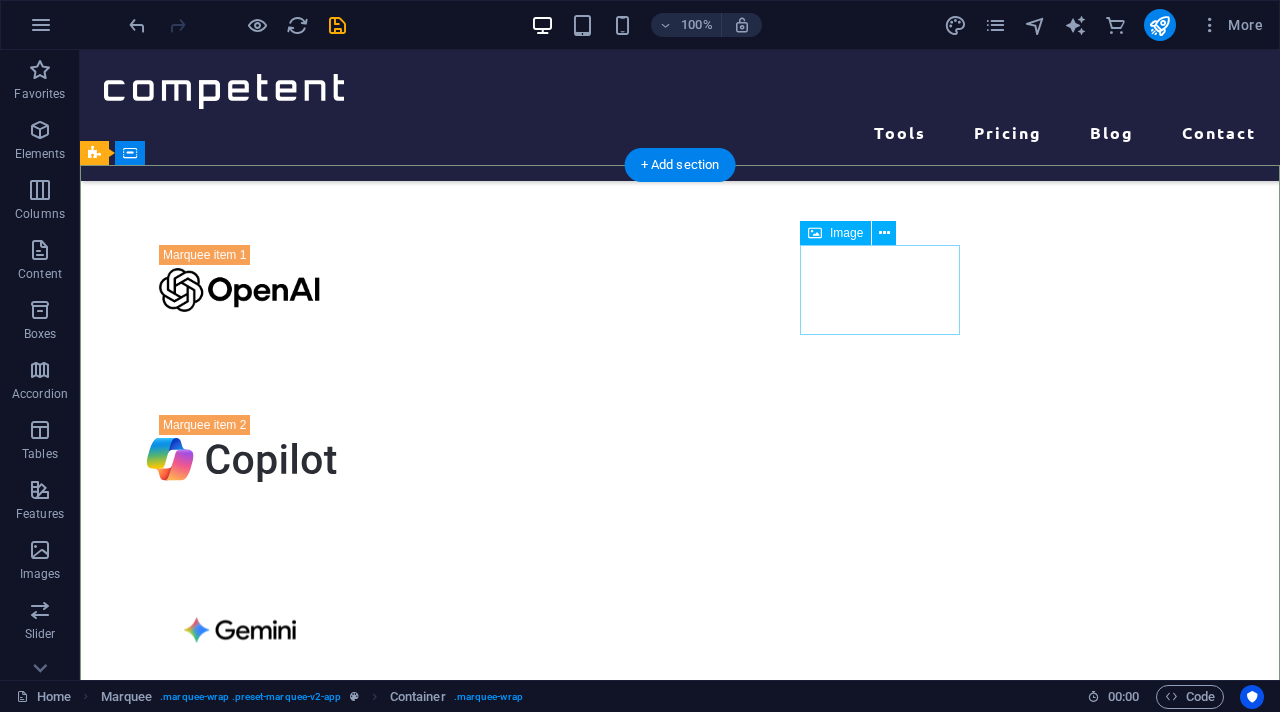 click at bounding box center (240, 630) 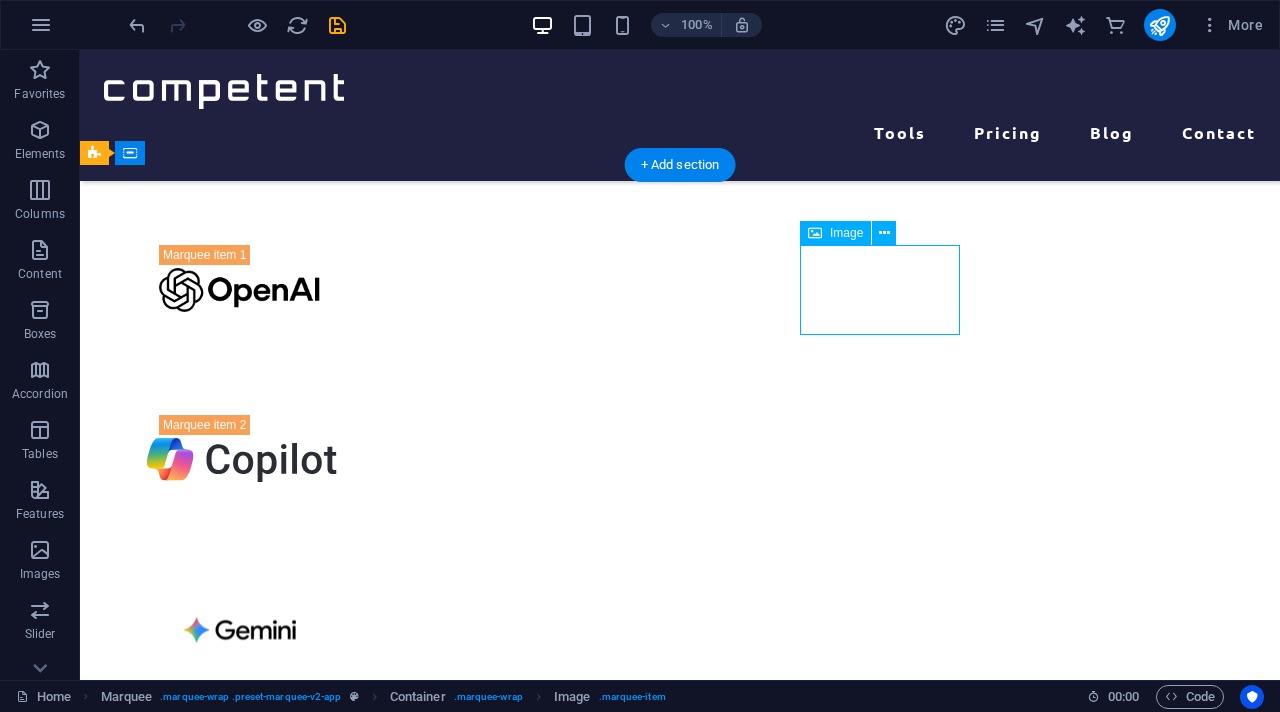 click at bounding box center [240, 630] 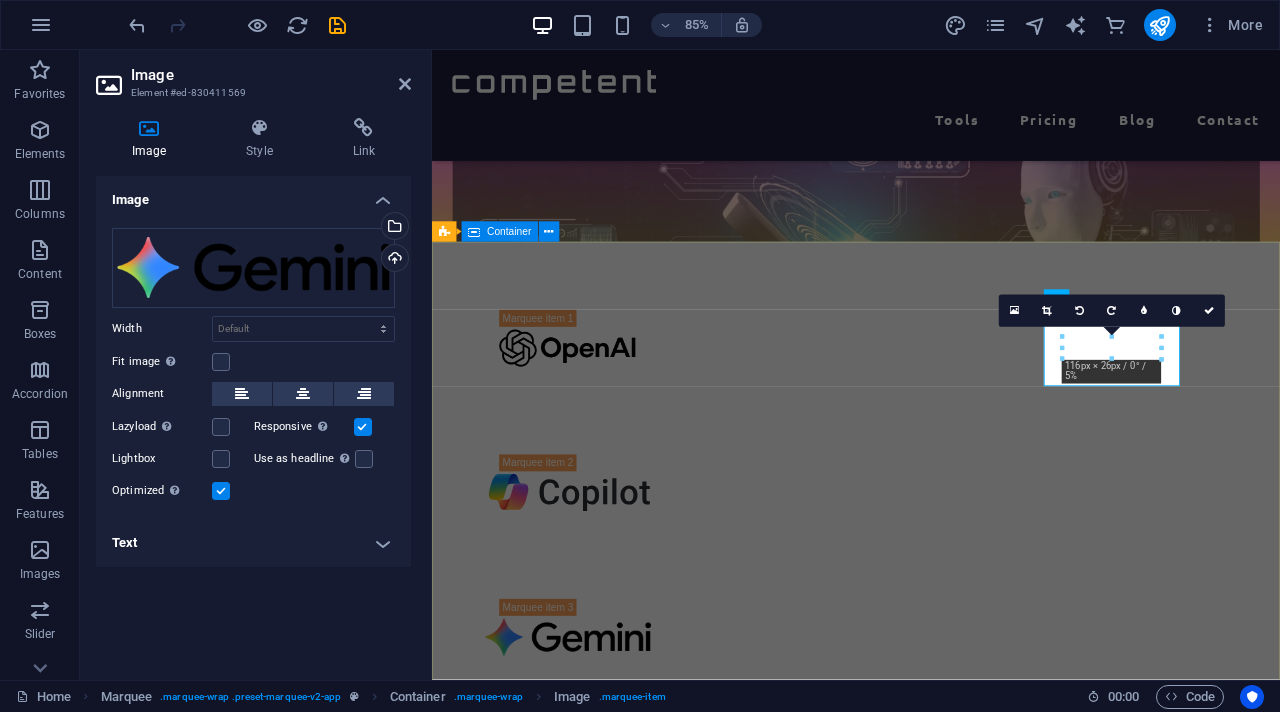 click at bounding box center [931, 996] 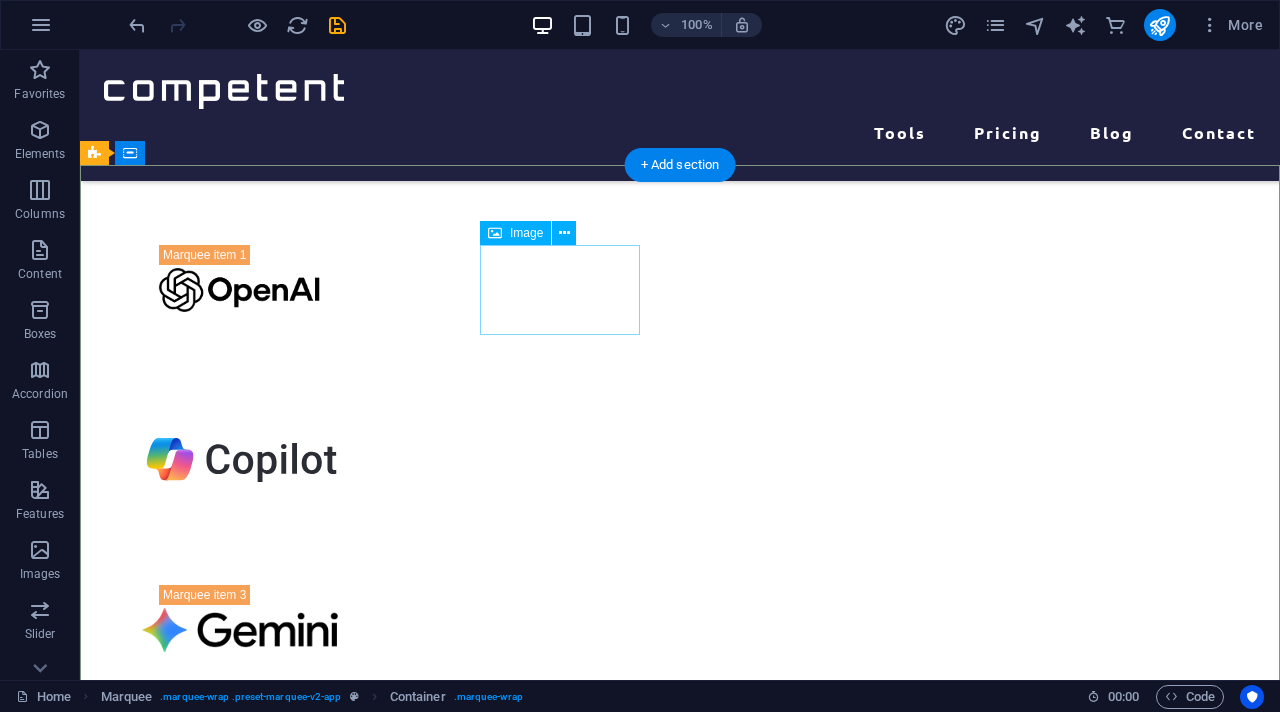 click at bounding box center [240, 460] 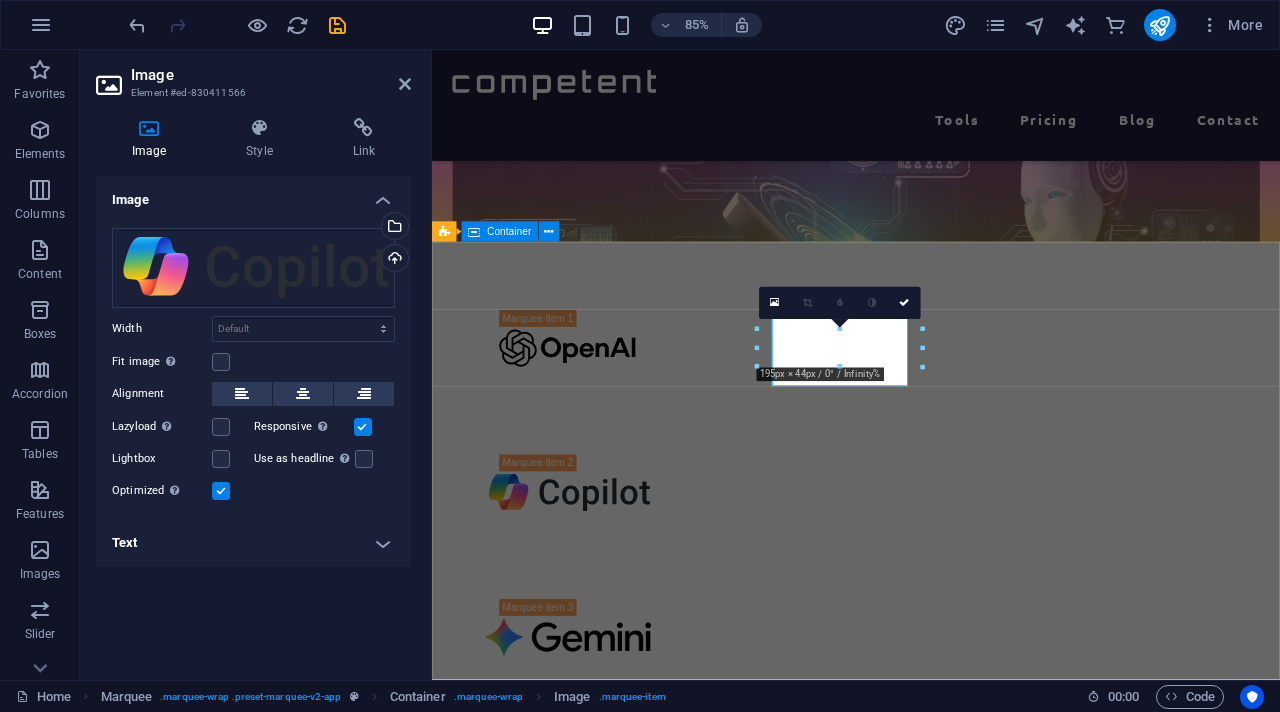 click at bounding box center (931, 996) 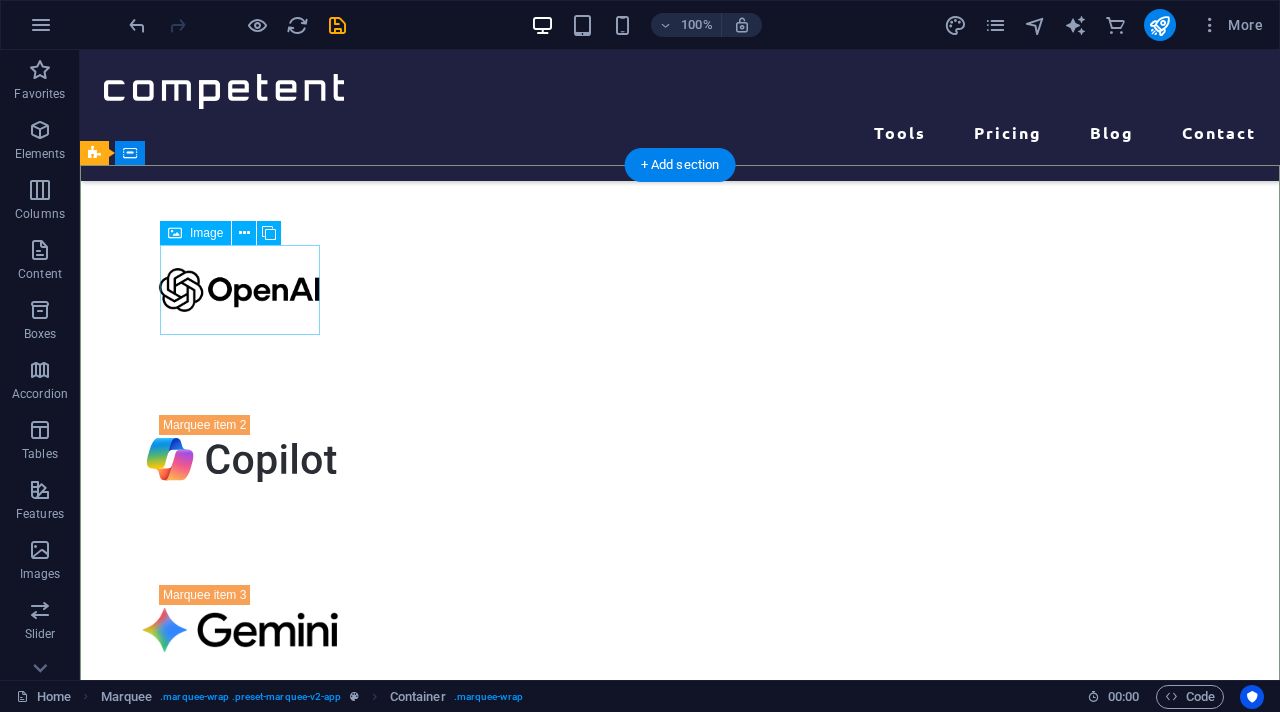 click at bounding box center (240, 290) 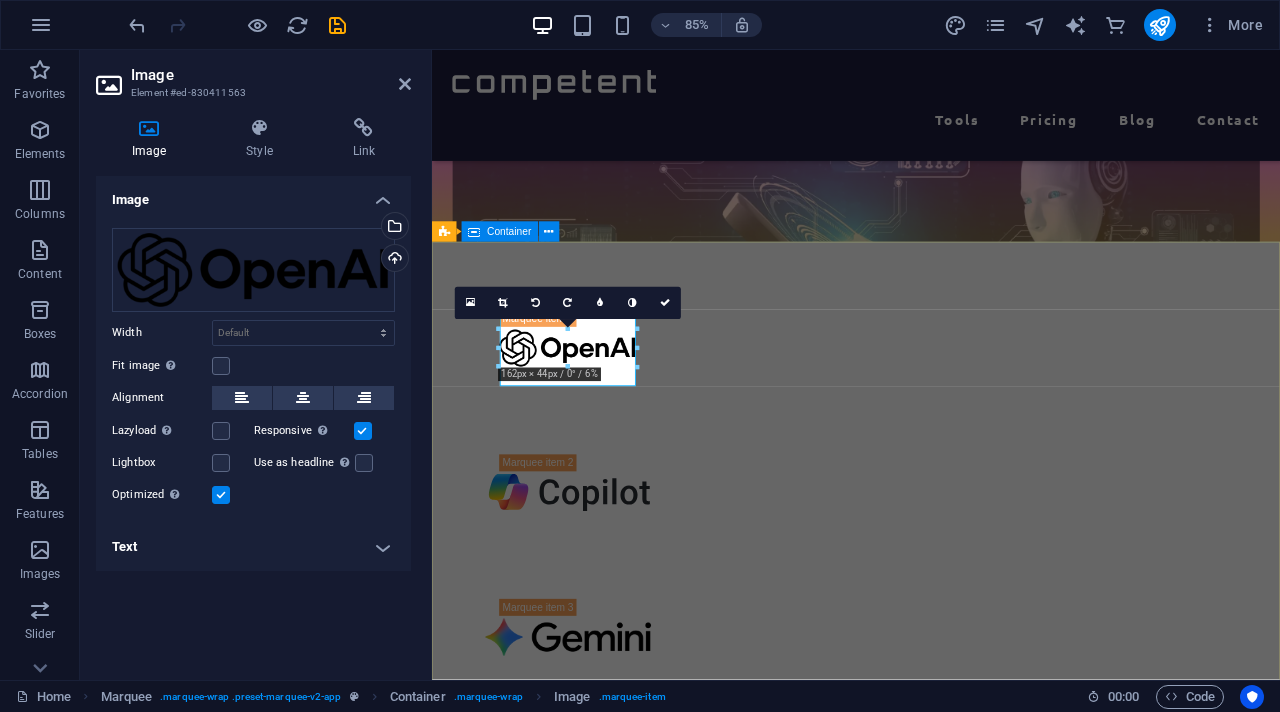 click at bounding box center [931, 996] 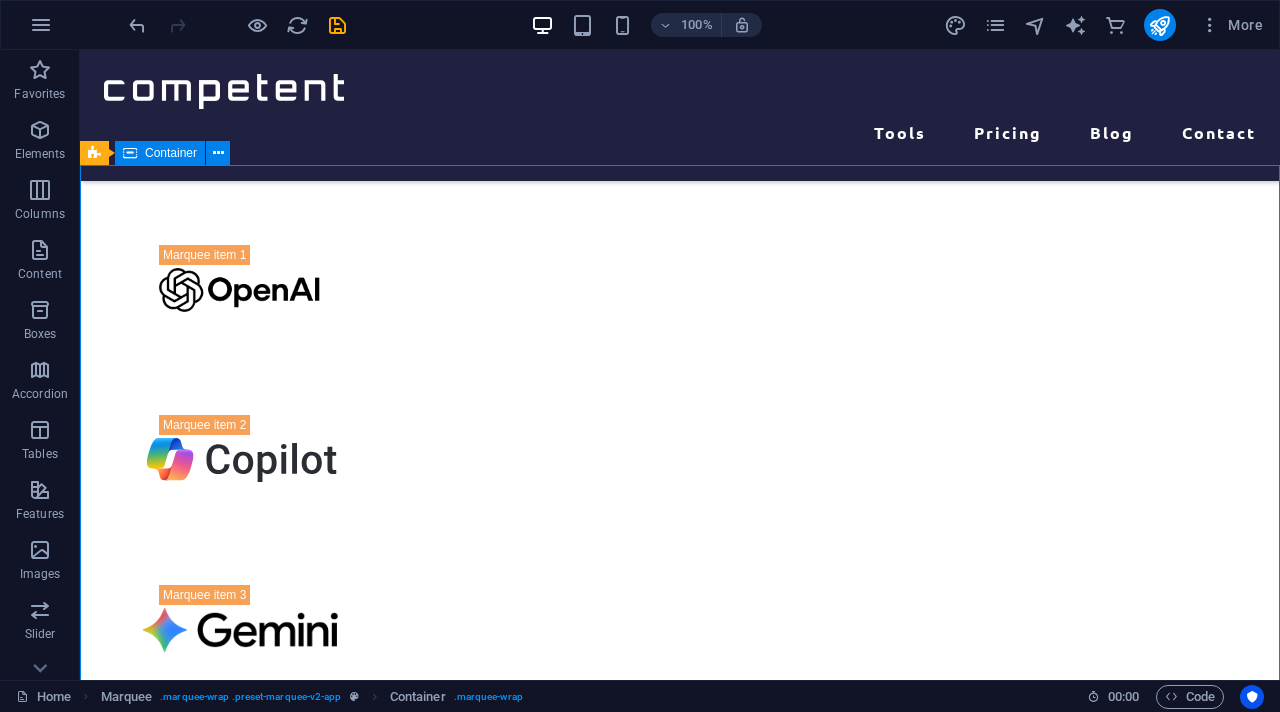 scroll, scrollTop: 558, scrollLeft: 0, axis: vertical 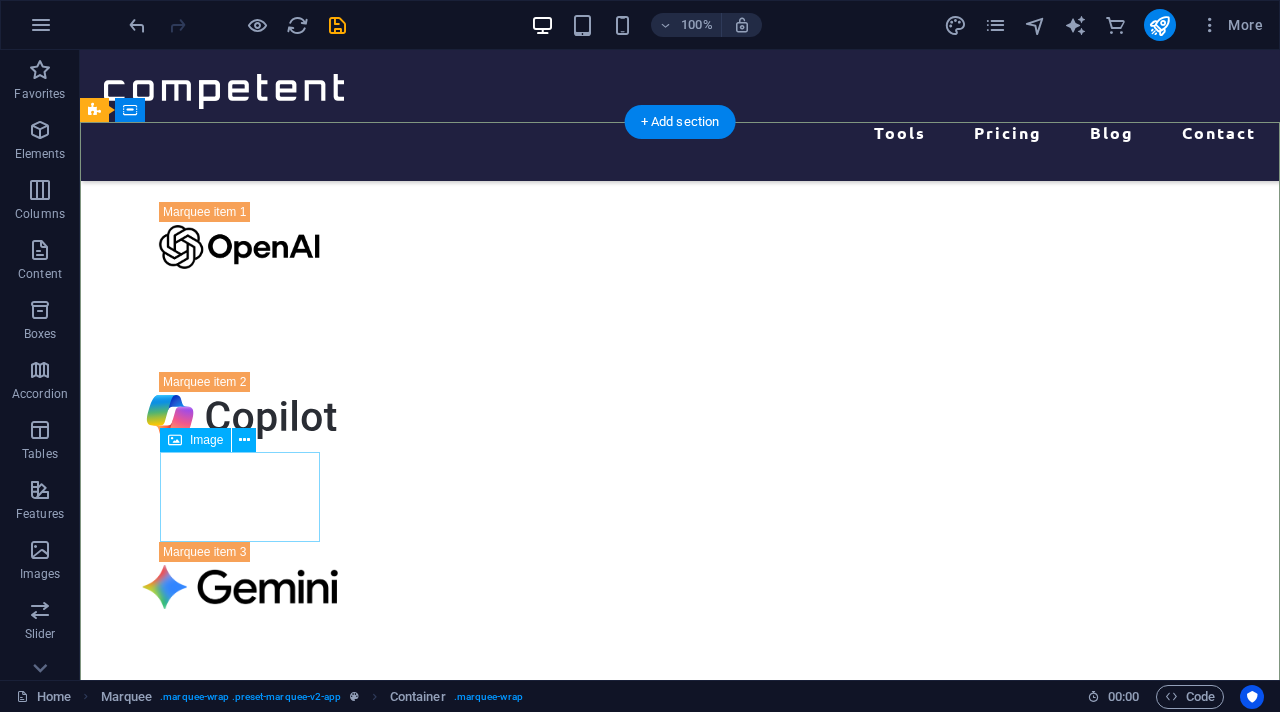click at bounding box center [240, 757] 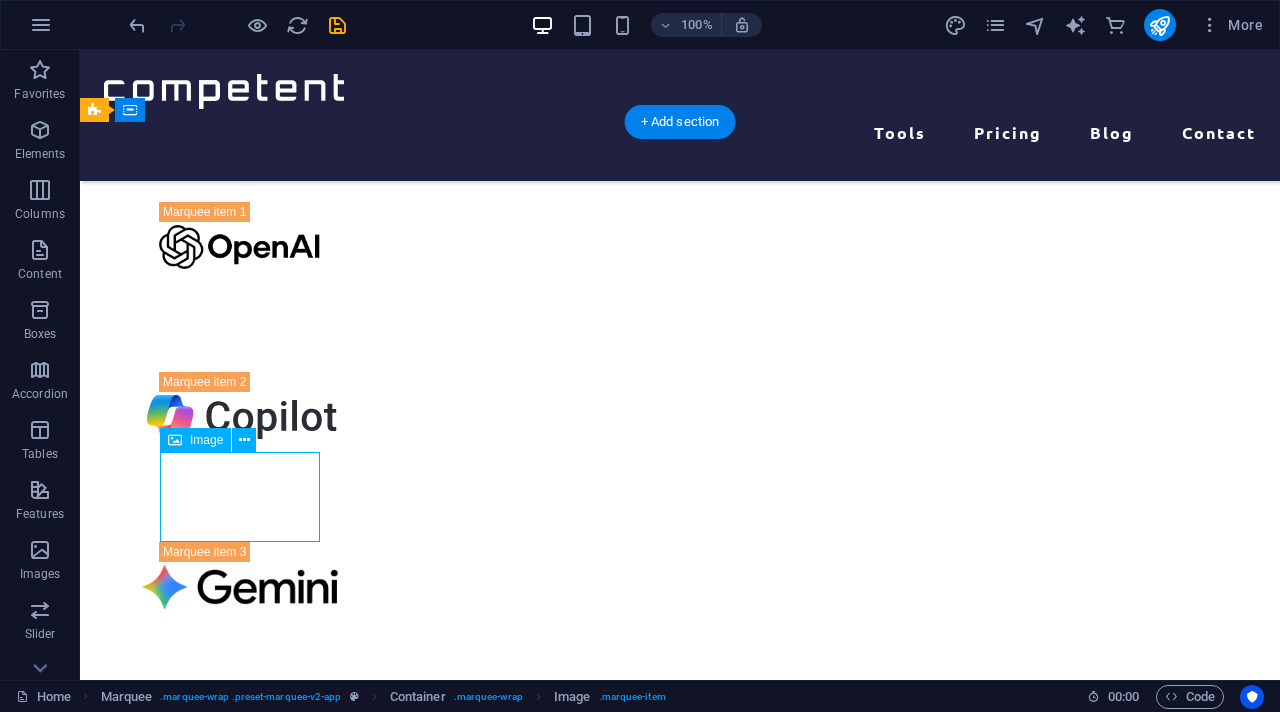 click at bounding box center [240, 757] 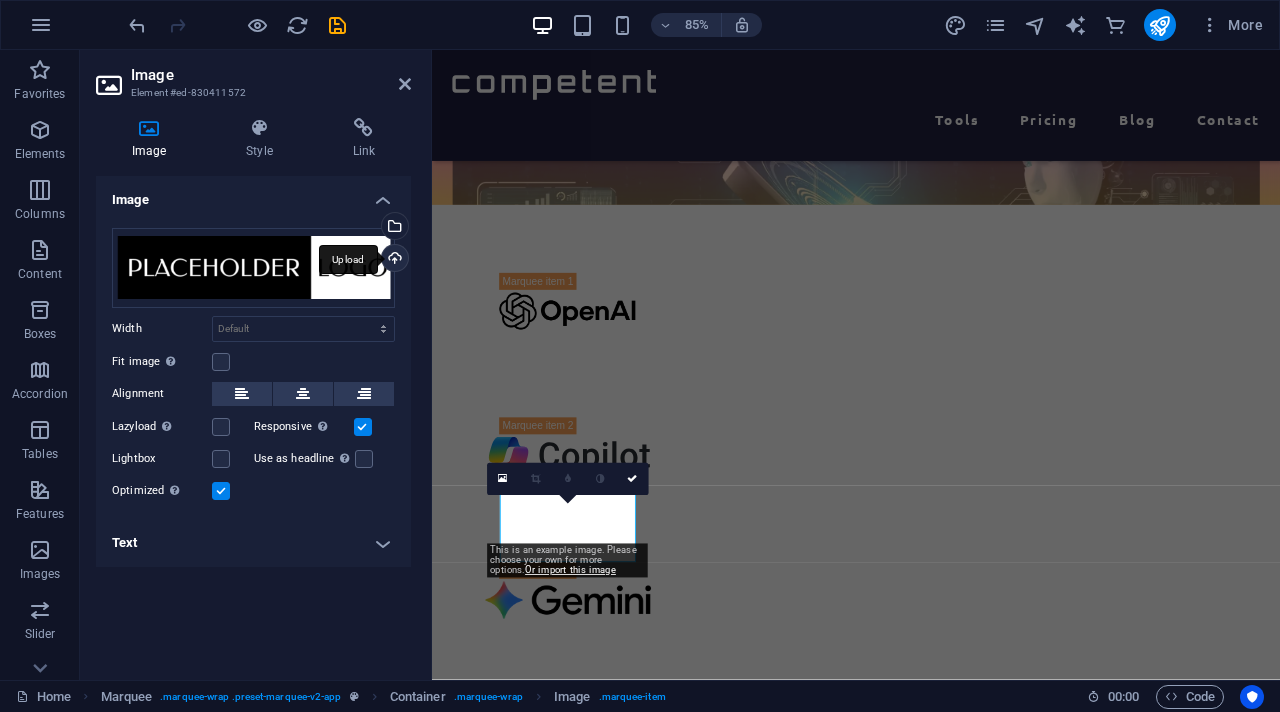 click on "Upload" at bounding box center (393, 260) 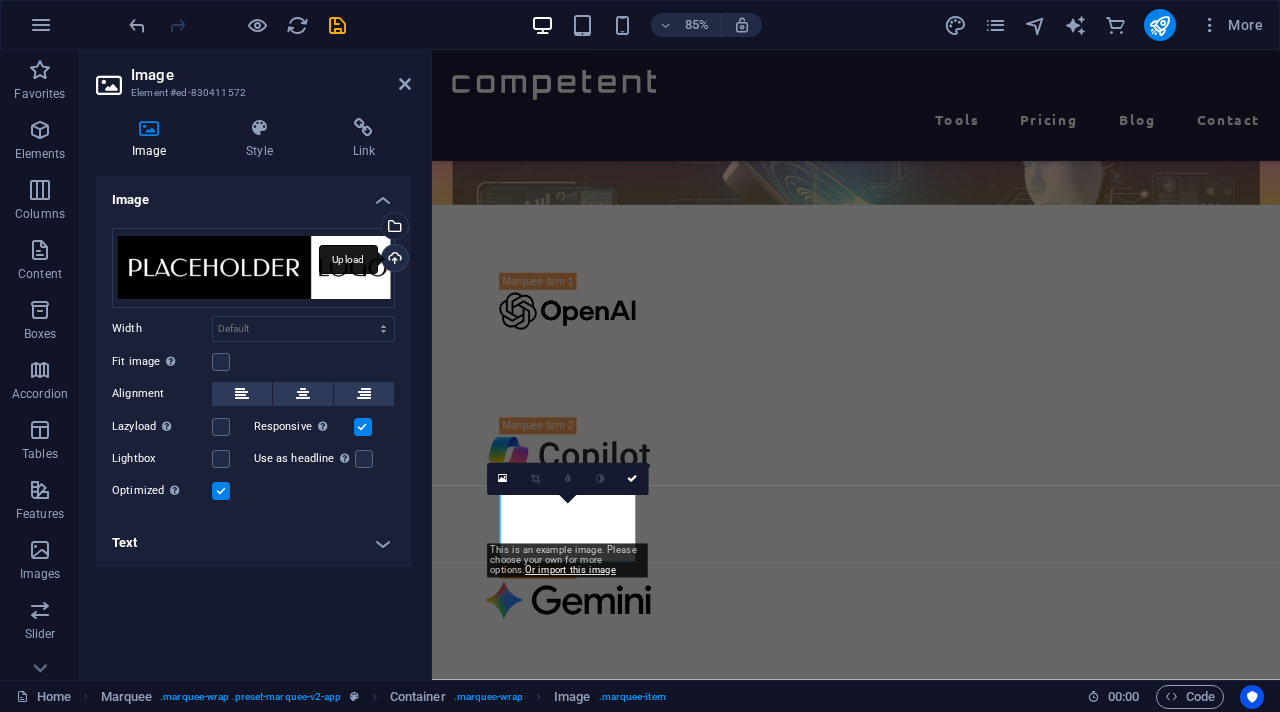 click on "Upload" at bounding box center [393, 260] 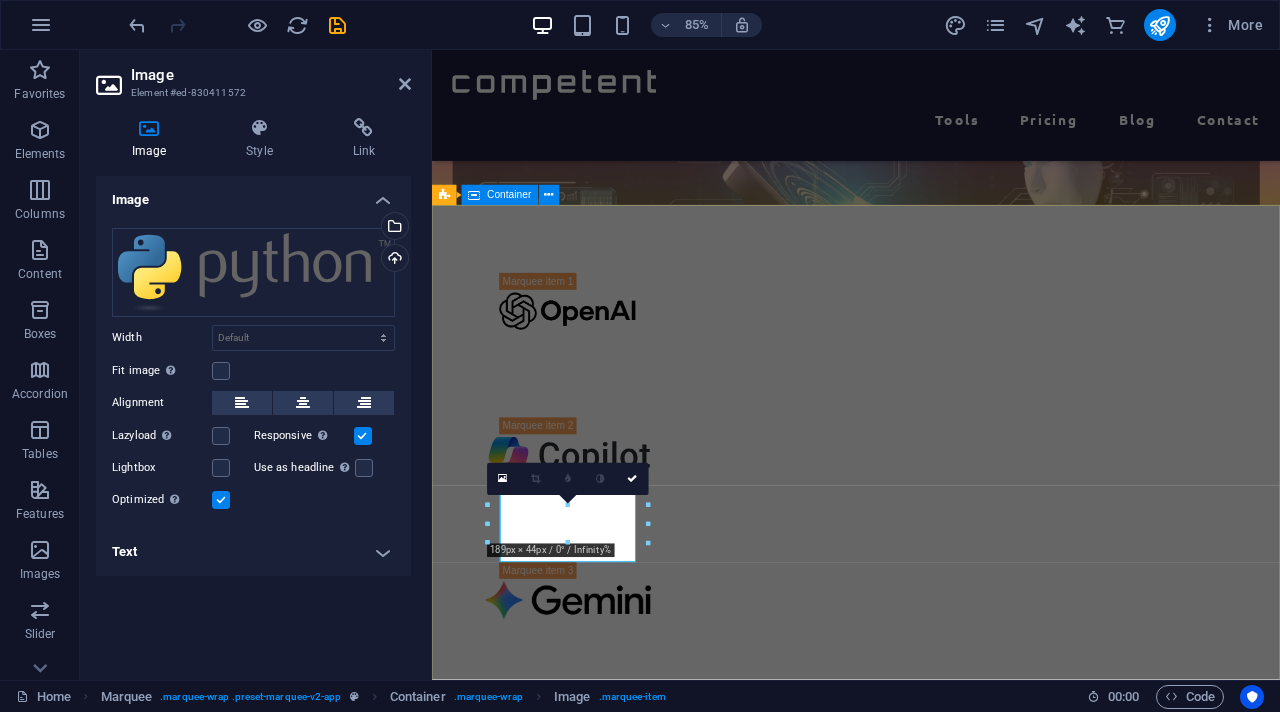 click at bounding box center [931, 953] 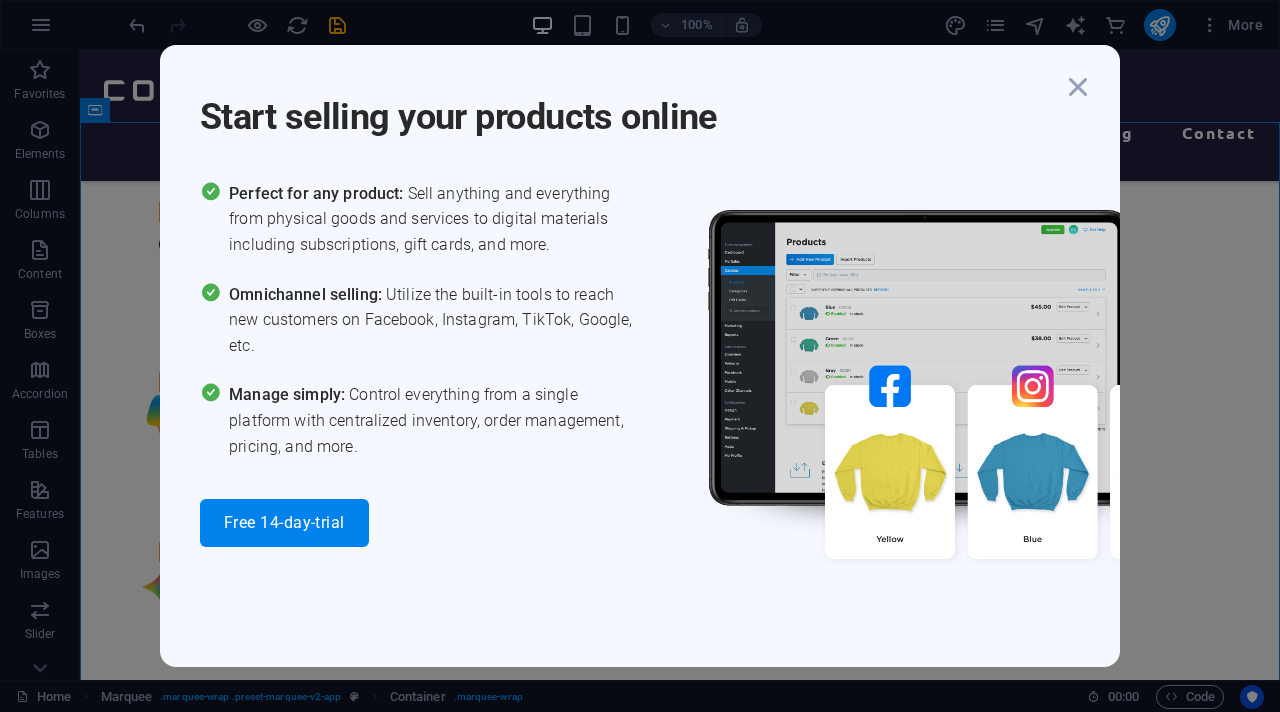 click on "Start selling your products online Perfect for any product:   Sell anything and everything from physical goods and services to digital materials including subscriptions, gift cards, and more. Omnichannel selling:   Utilize the built-in tools to reach new customers on Facebook, Instagram, TikTok, Google, etc. Manage simply:   Control everything from a single platform with centralized inventory, order management, pricing, and more. Free 14-day-trial" at bounding box center (640, 356) 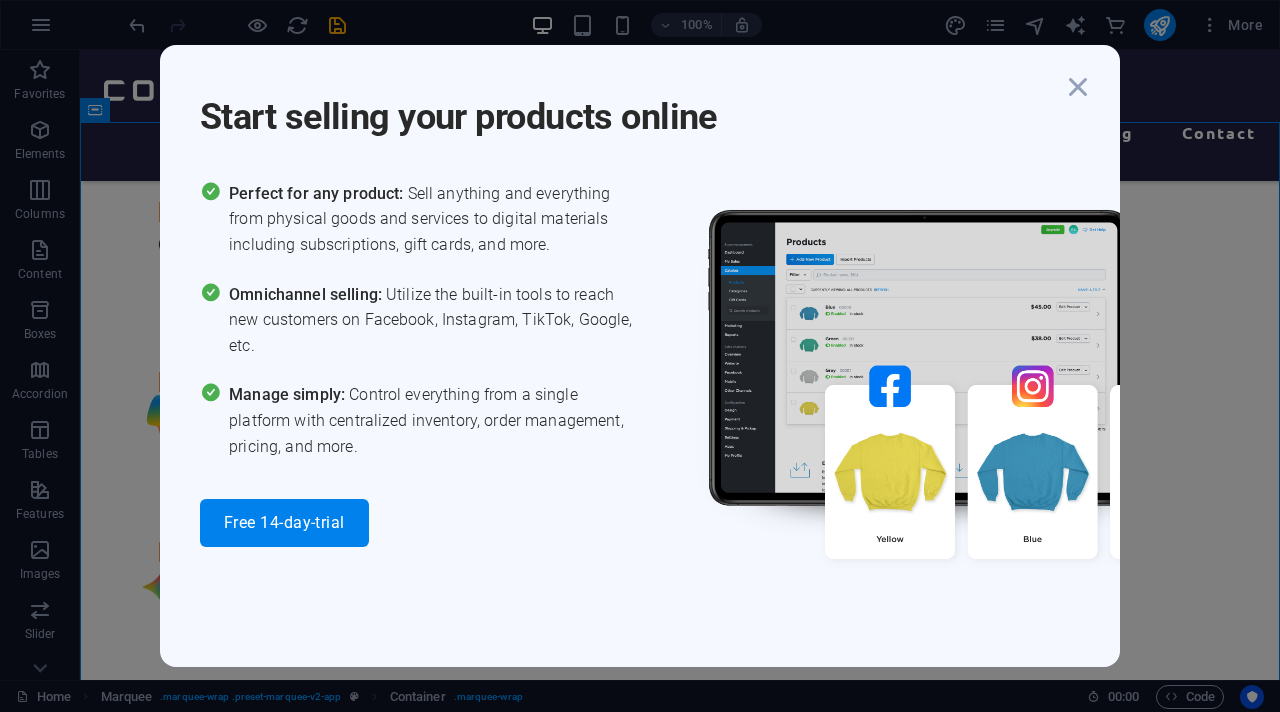 click at bounding box center [975, 399] 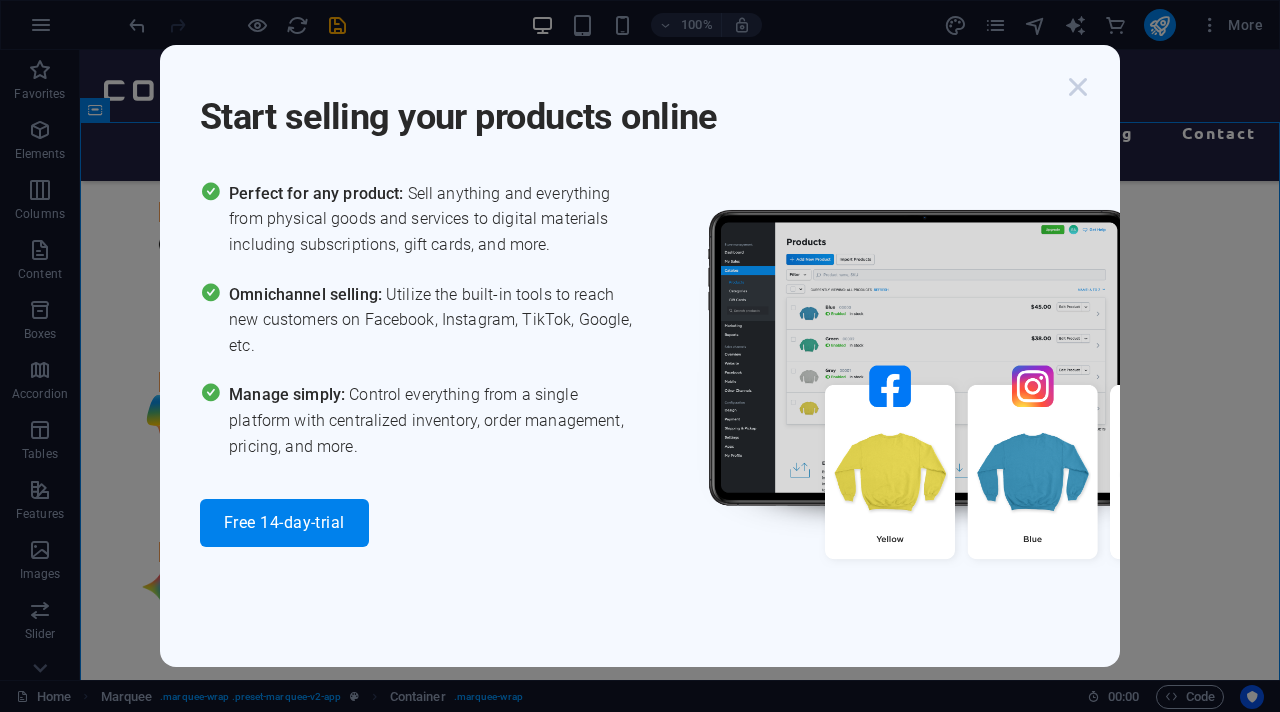 click at bounding box center [1078, 87] 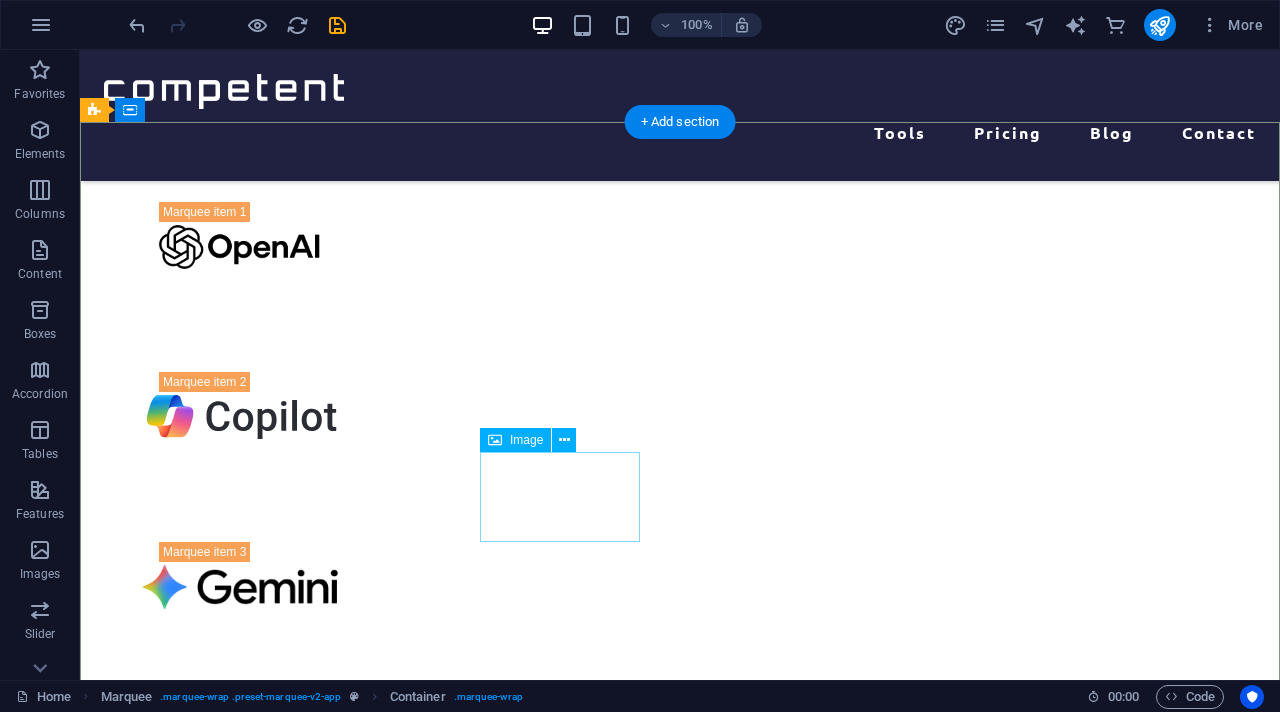 click at bounding box center (240, 927) 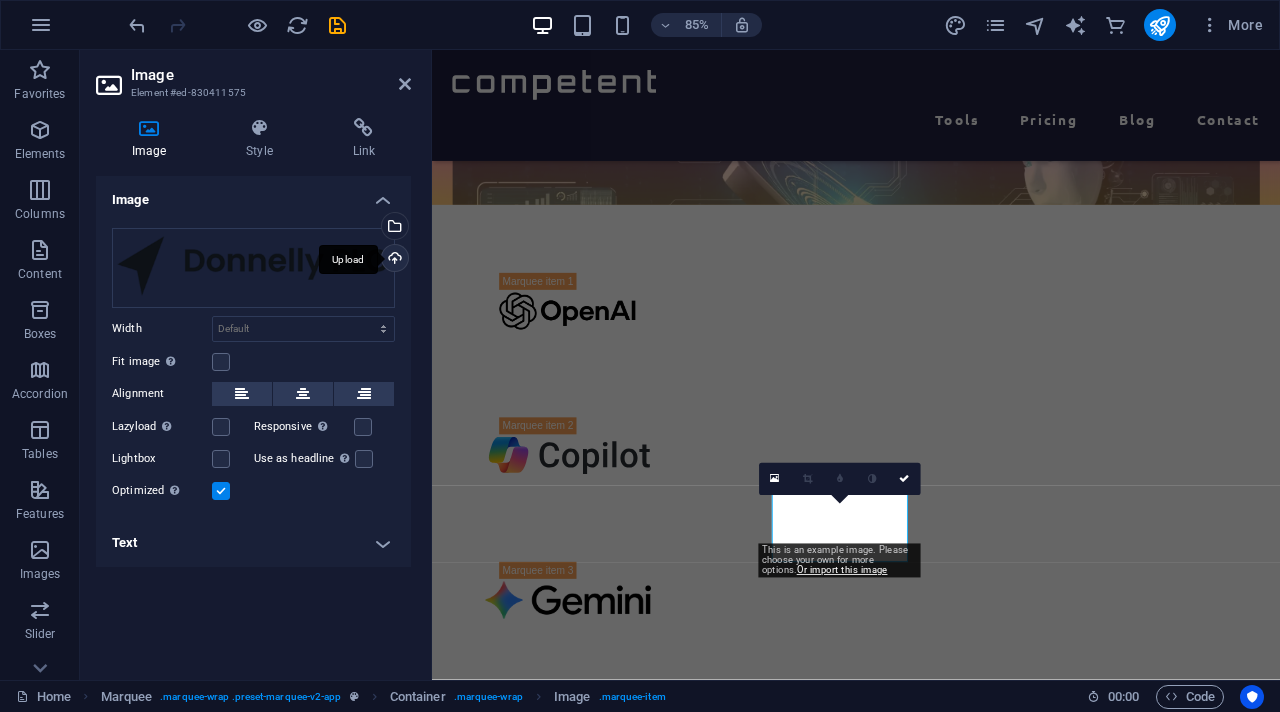 click on "Upload" at bounding box center (393, 260) 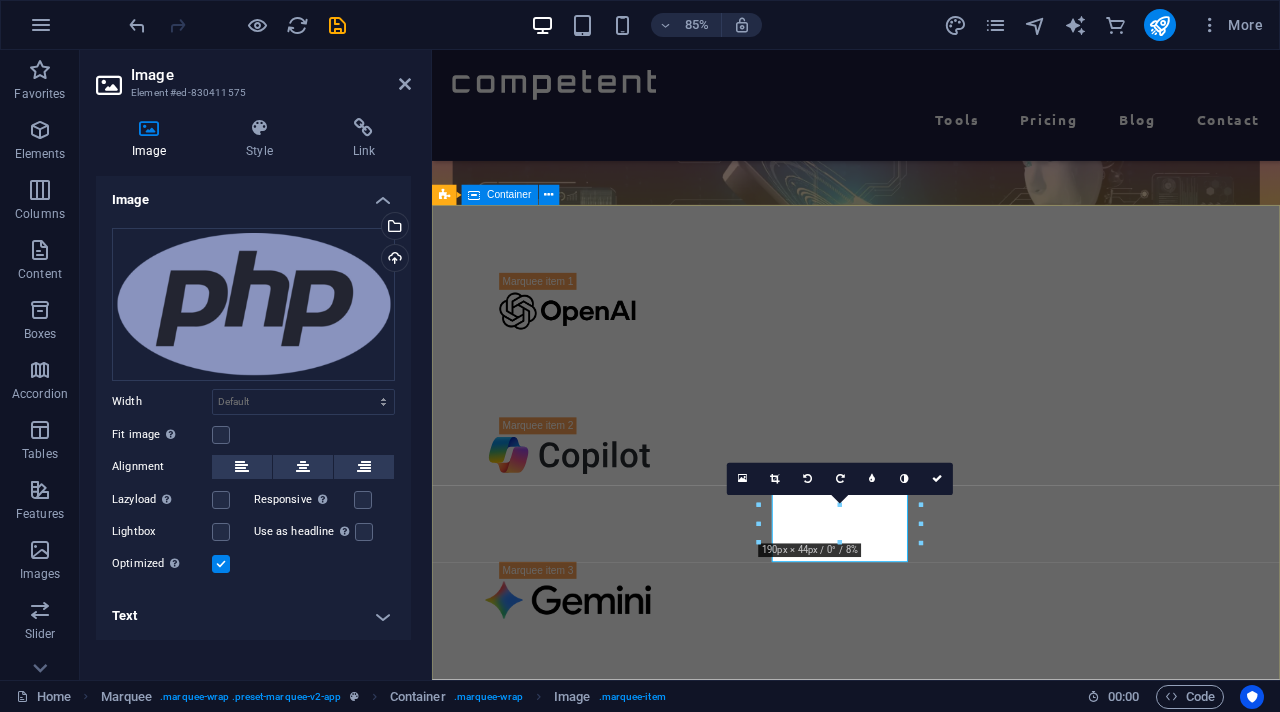 click at bounding box center (931, 953) 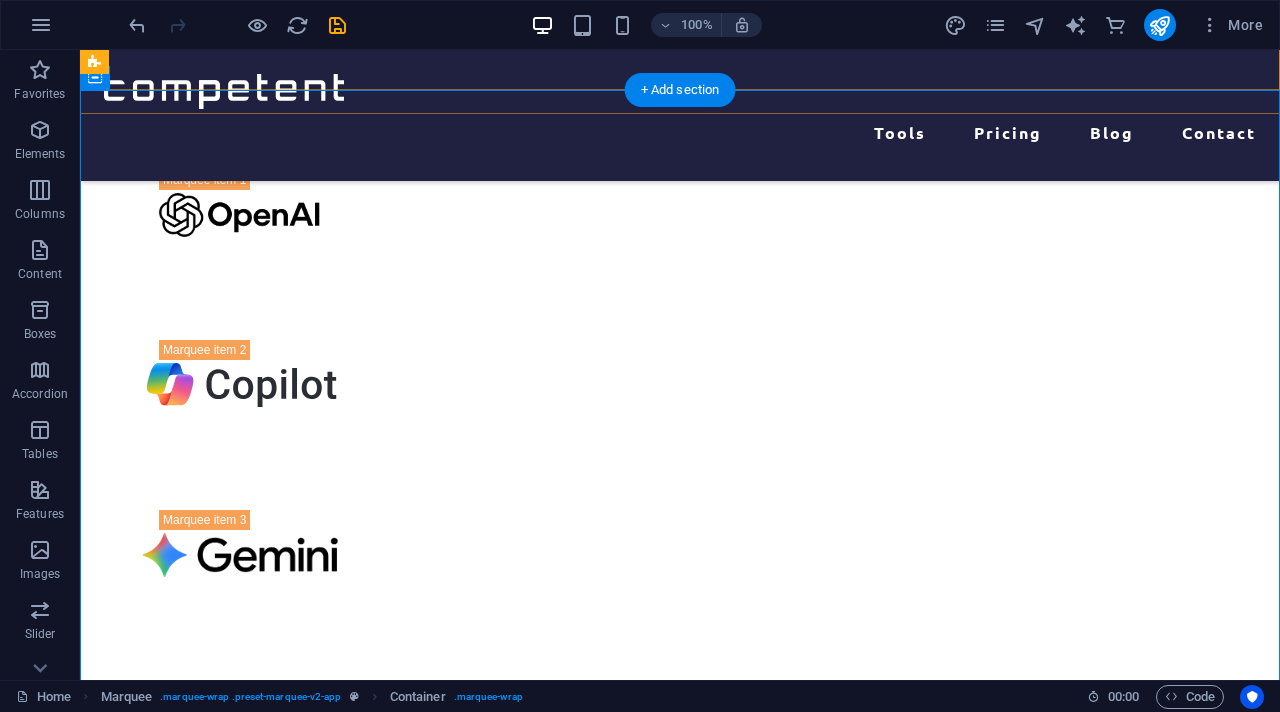 scroll, scrollTop: 573, scrollLeft: 0, axis: vertical 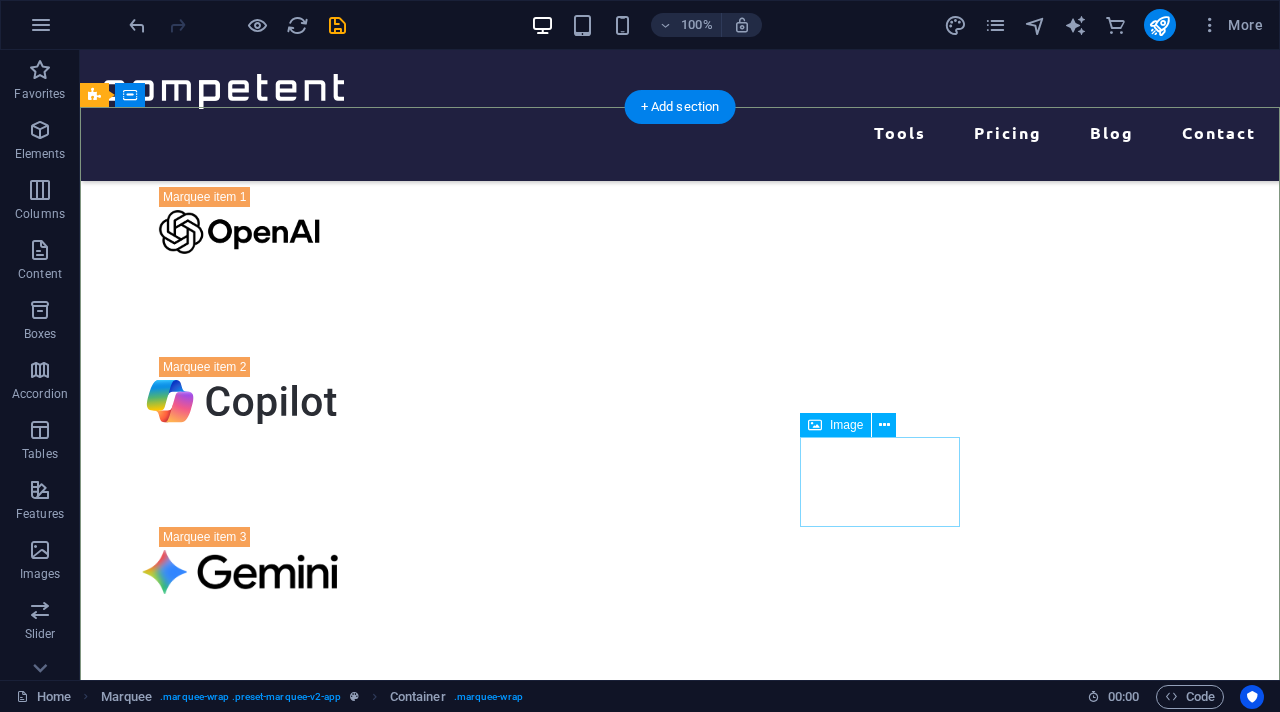 click at bounding box center [240, 1082] 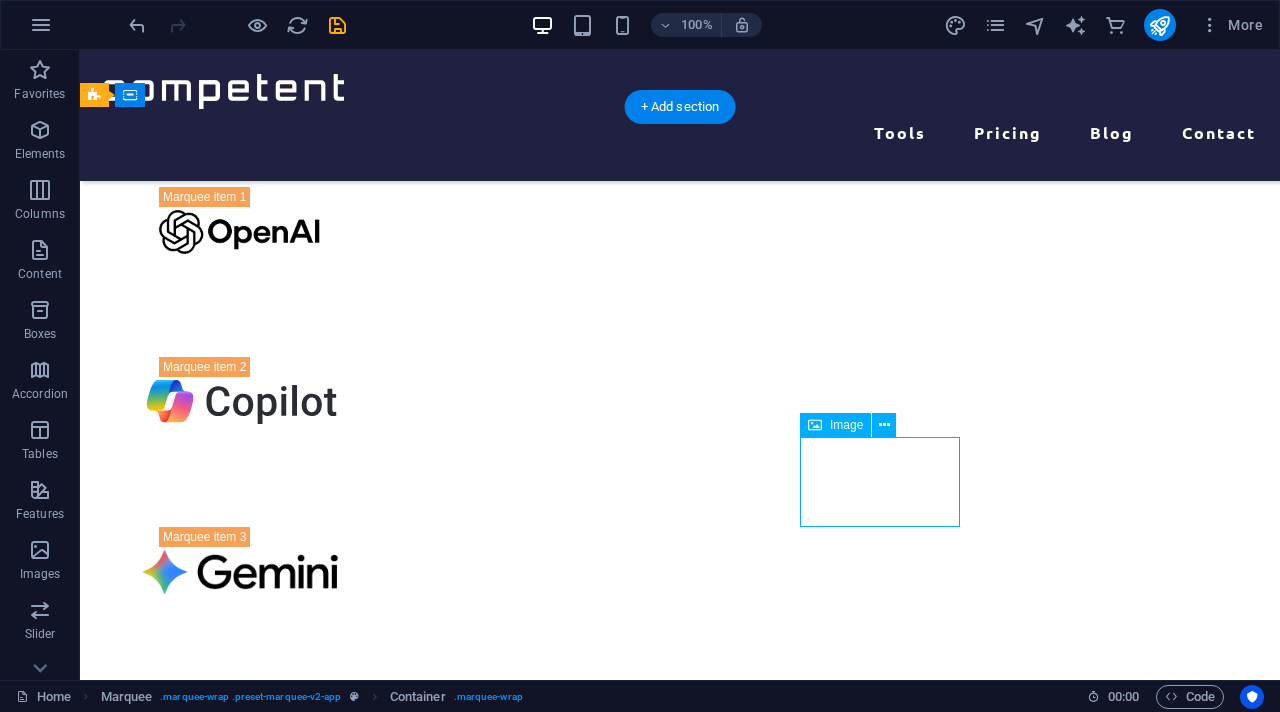 click at bounding box center (240, 1082) 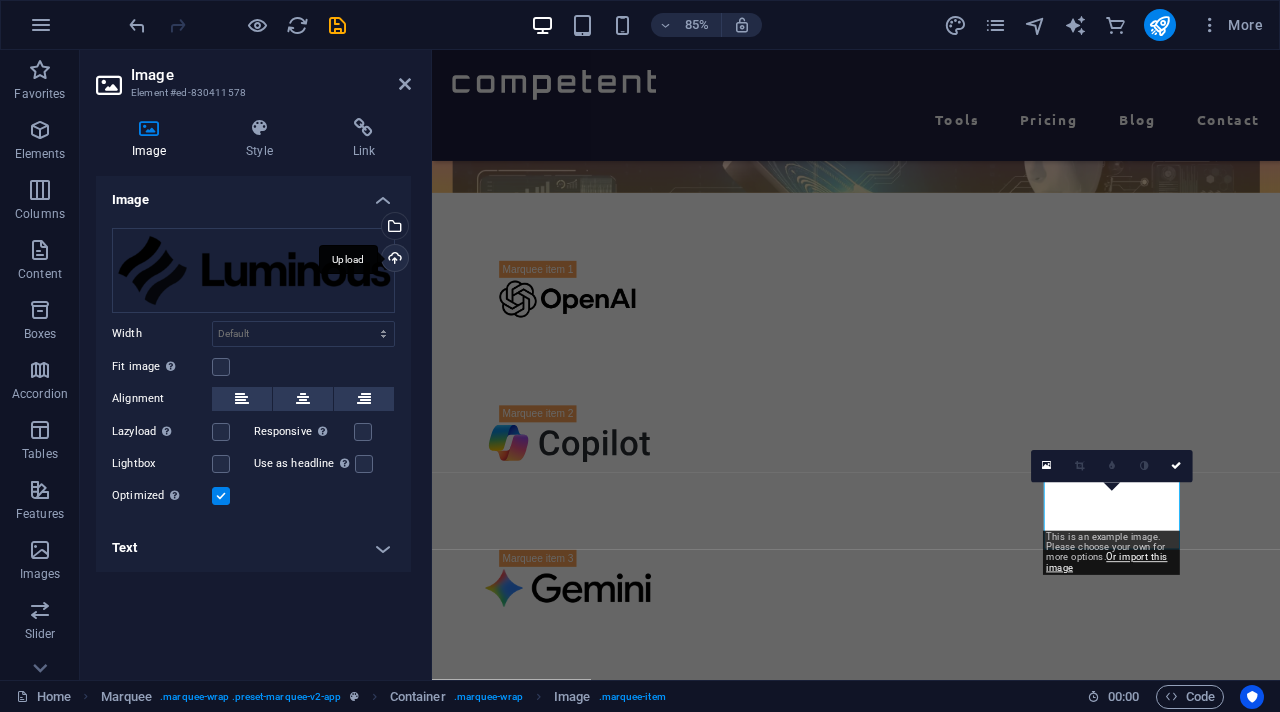 click on "Upload" at bounding box center (393, 260) 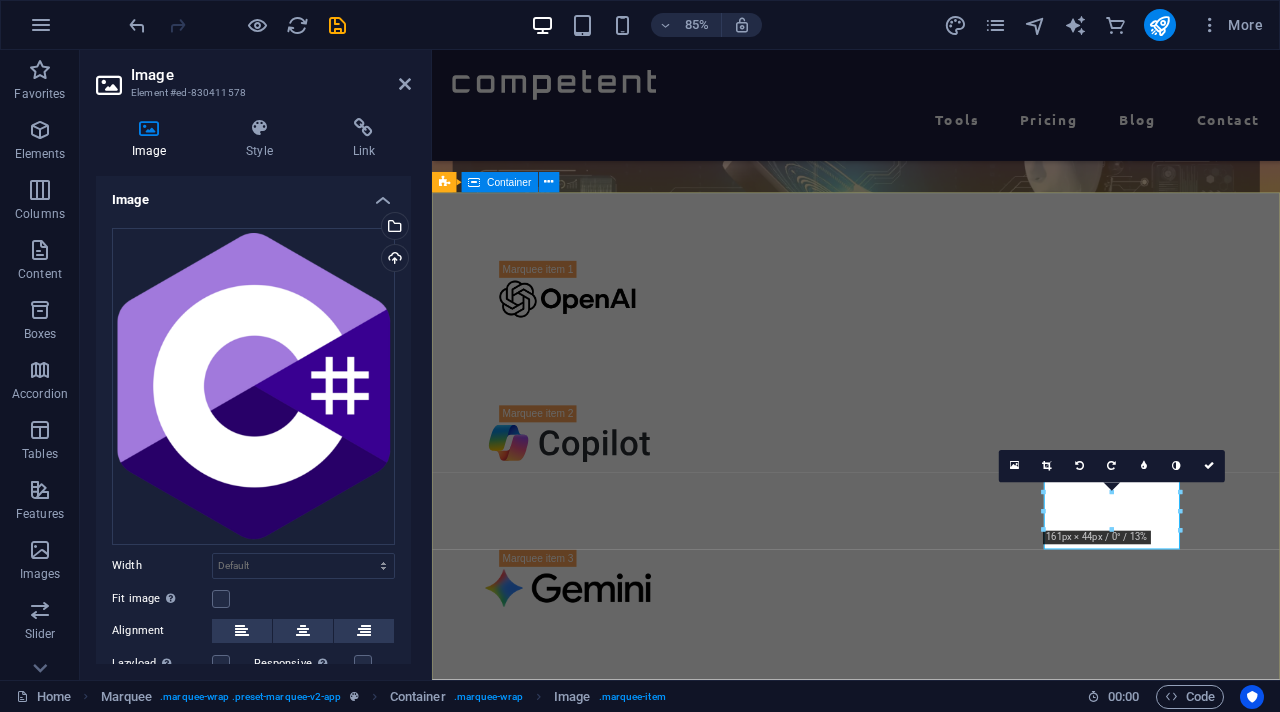 click at bounding box center [931, 938] 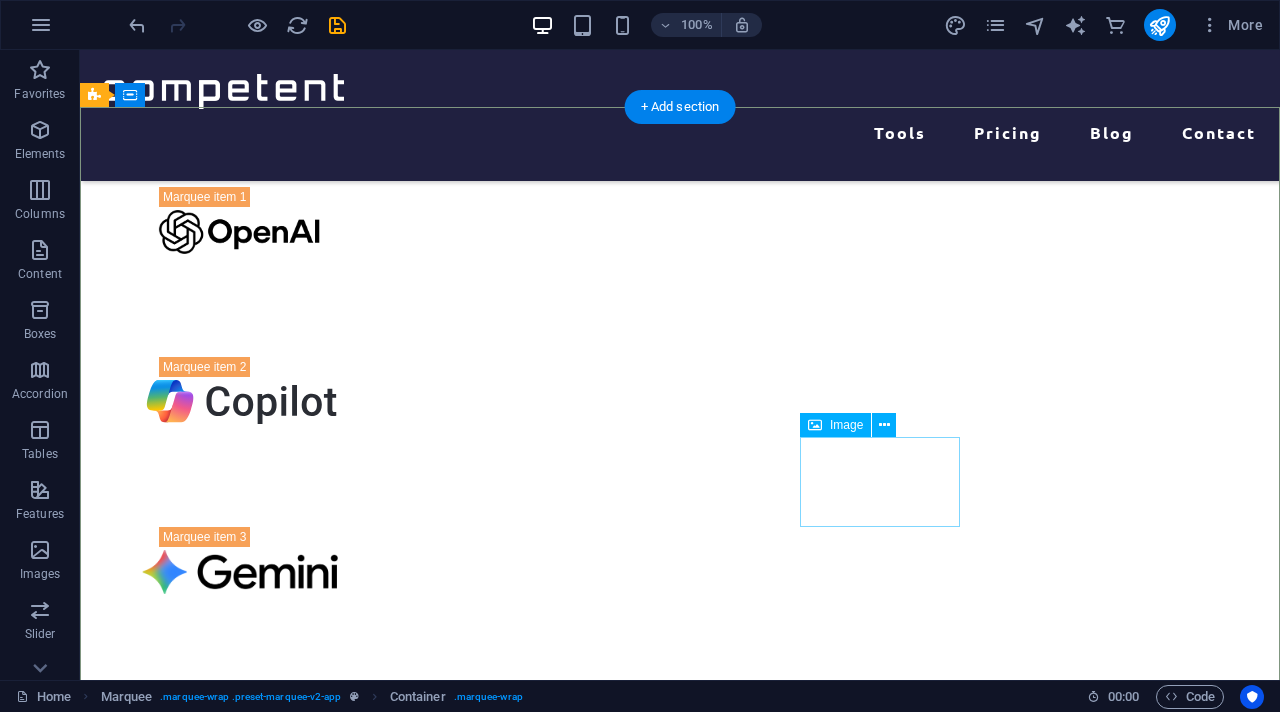 click at bounding box center (240, 1082) 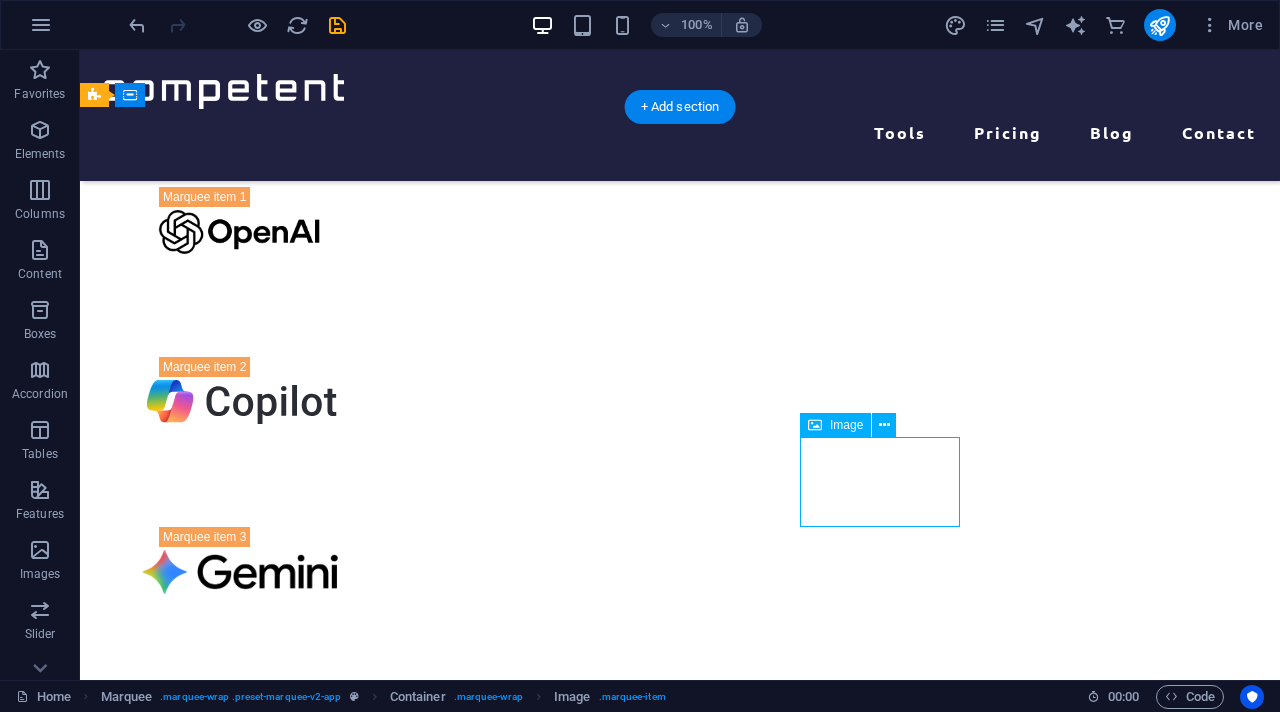 click at bounding box center (240, 1082) 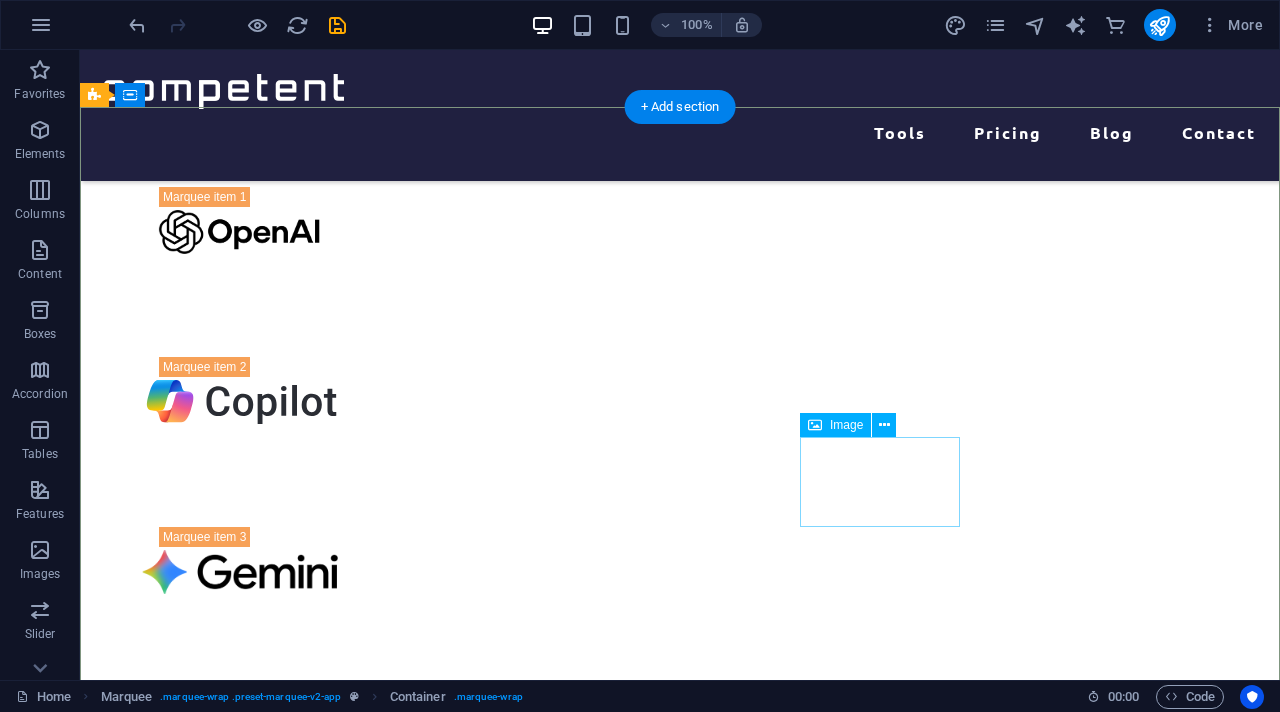 click at bounding box center (240, 1082) 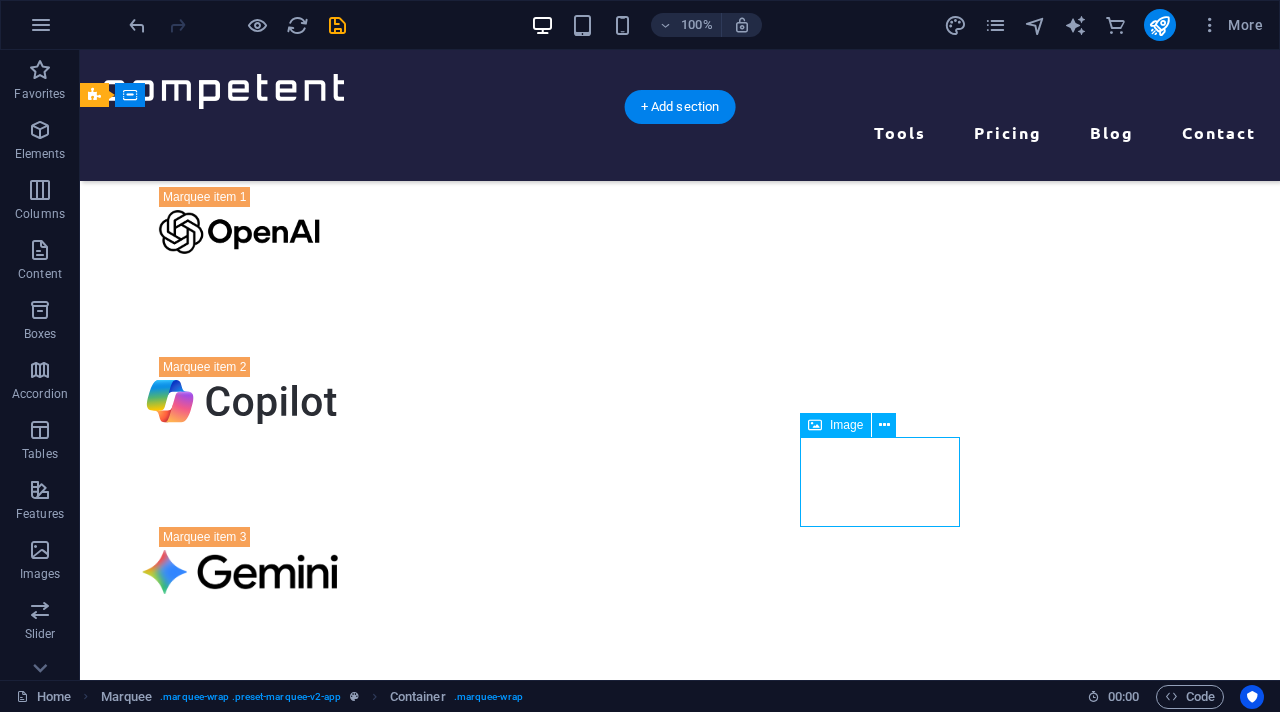 click at bounding box center [240, 1082] 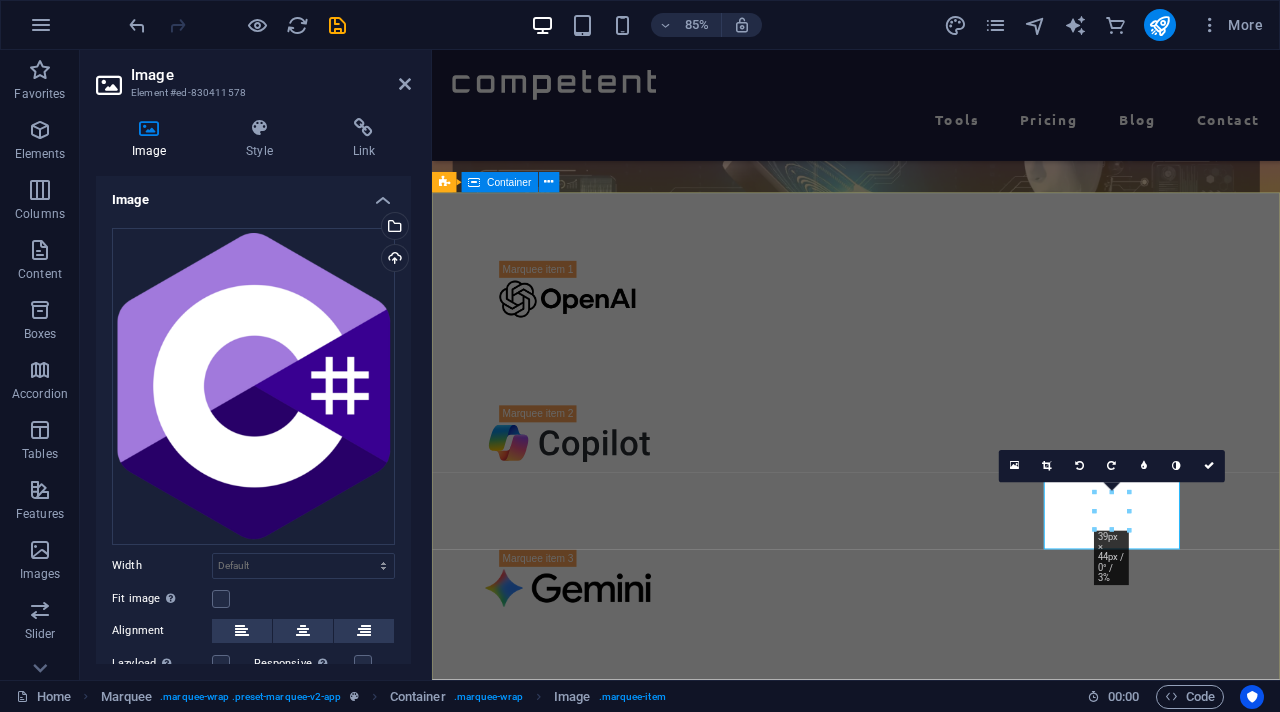 click at bounding box center [931, 938] 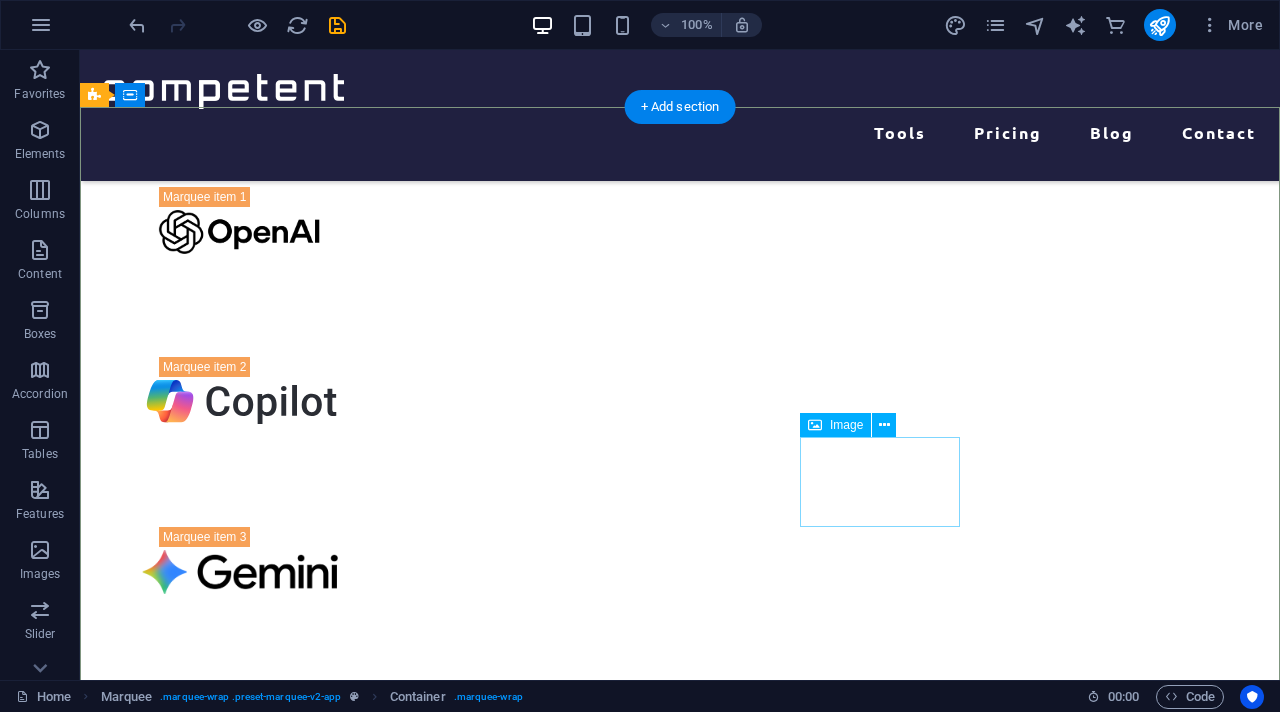 click at bounding box center (240, 1082) 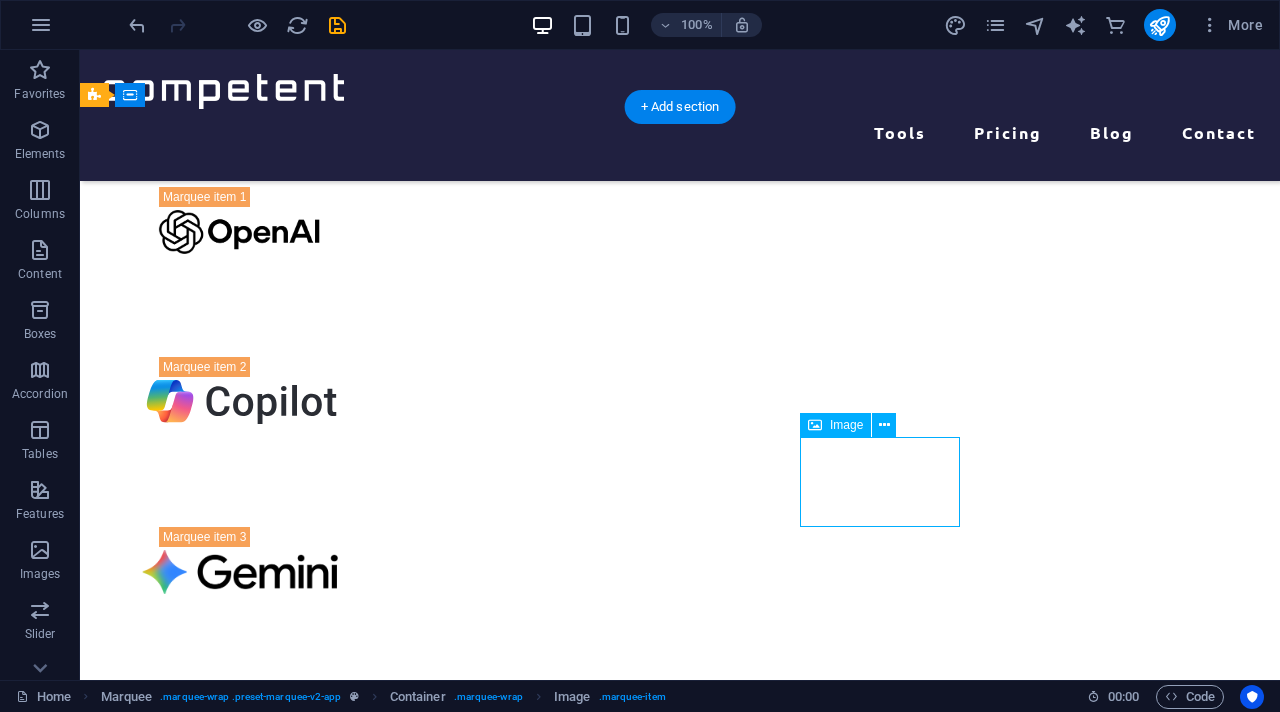 click at bounding box center [240, 1082] 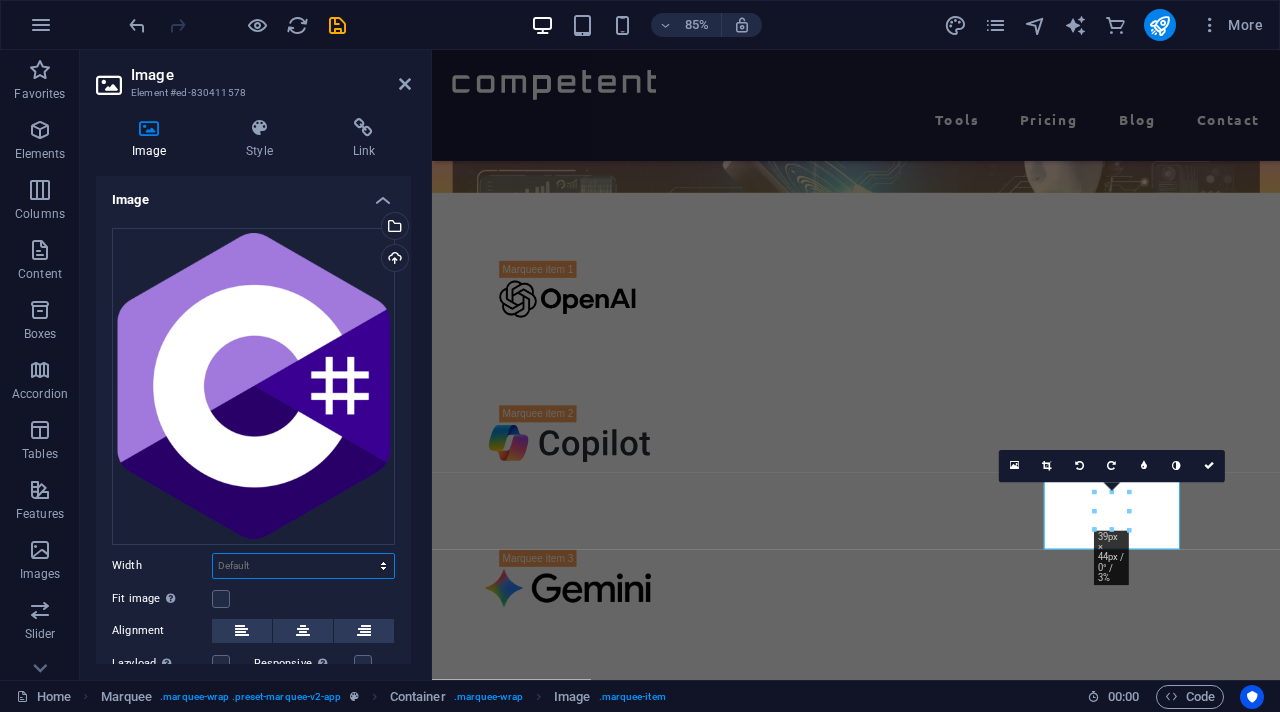 click on "Default auto px rem % em vh vw" at bounding box center [303, 566] 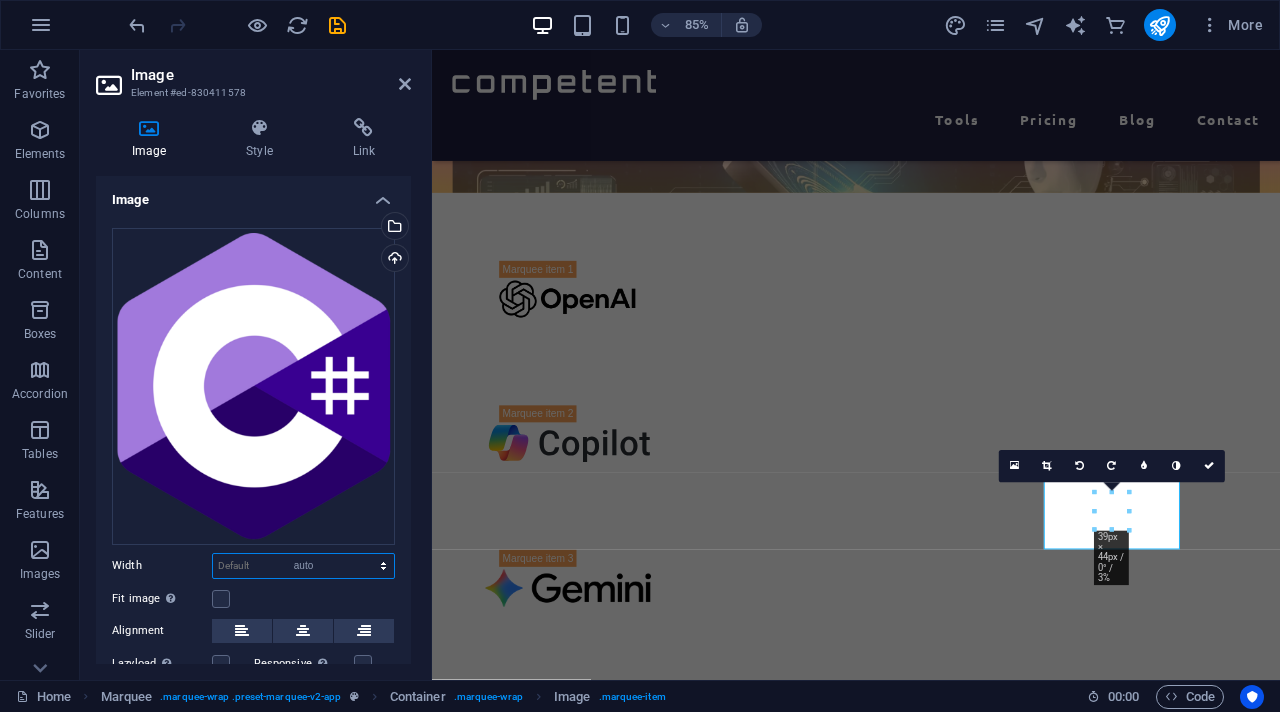 select on "DISABLED_OPTION_VALUE" 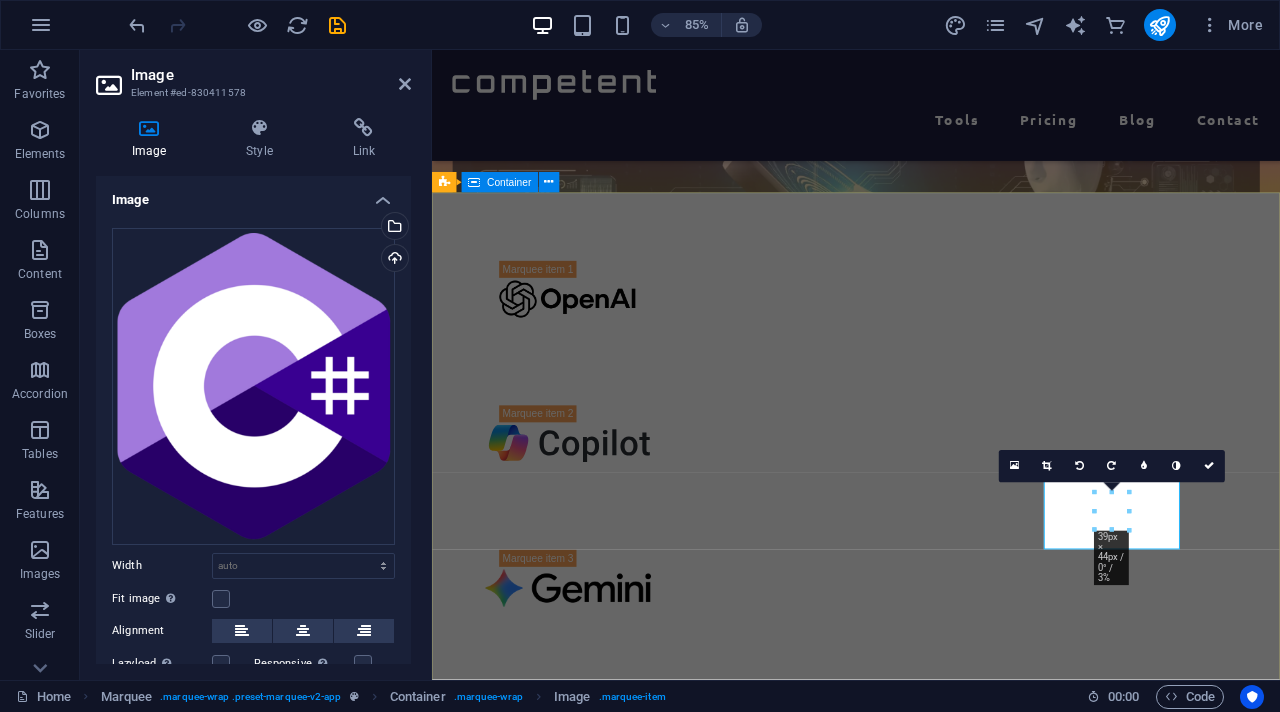 click at bounding box center (931, 938) 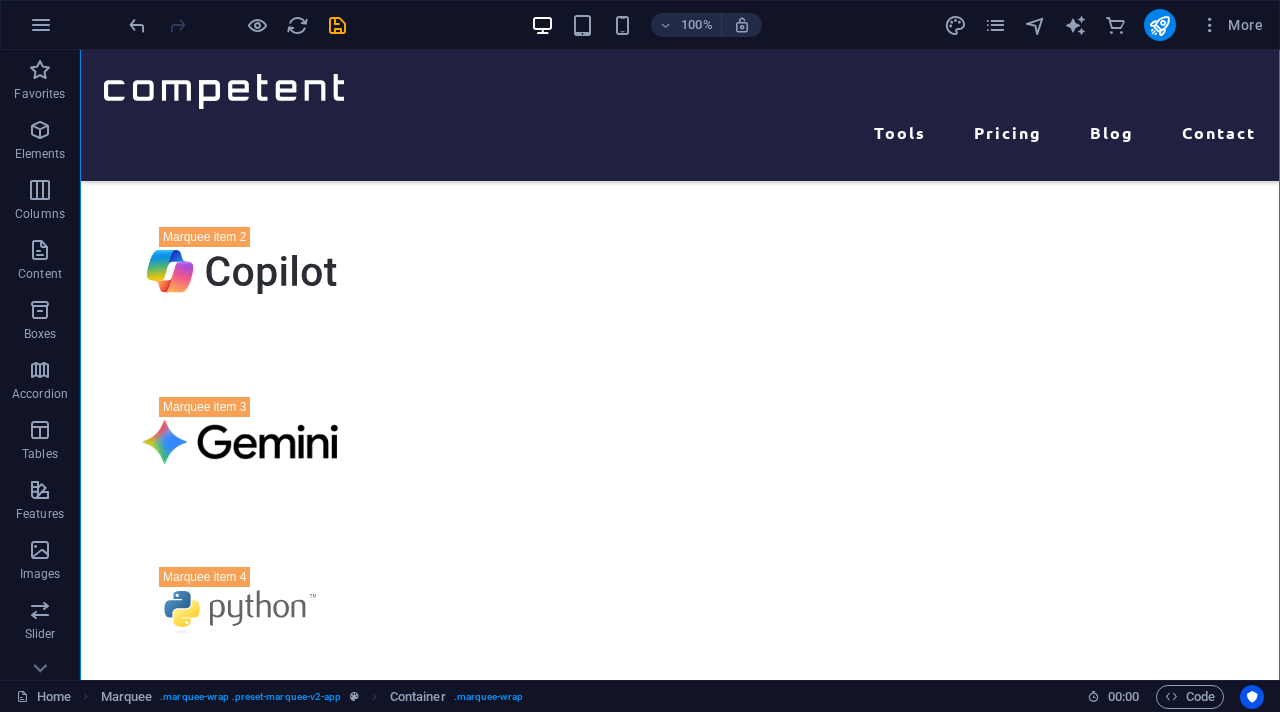 scroll, scrollTop: 711, scrollLeft: 0, axis: vertical 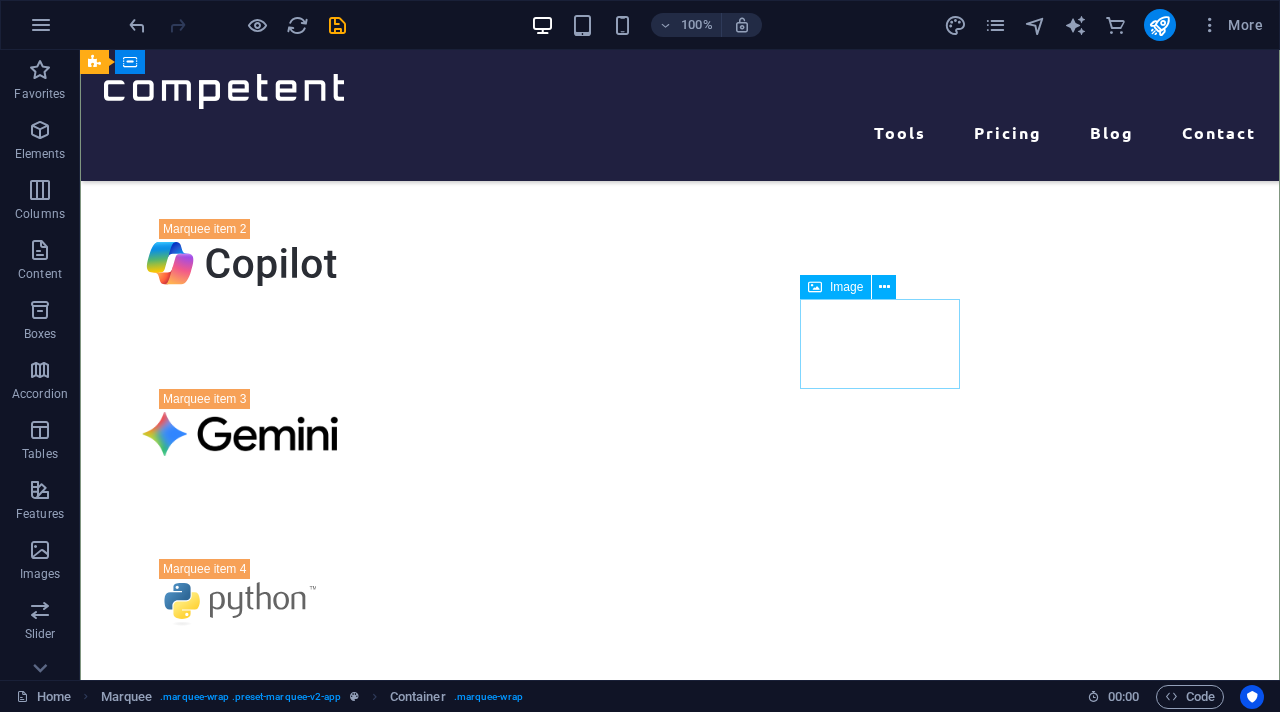 click at bounding box center (240, 944) 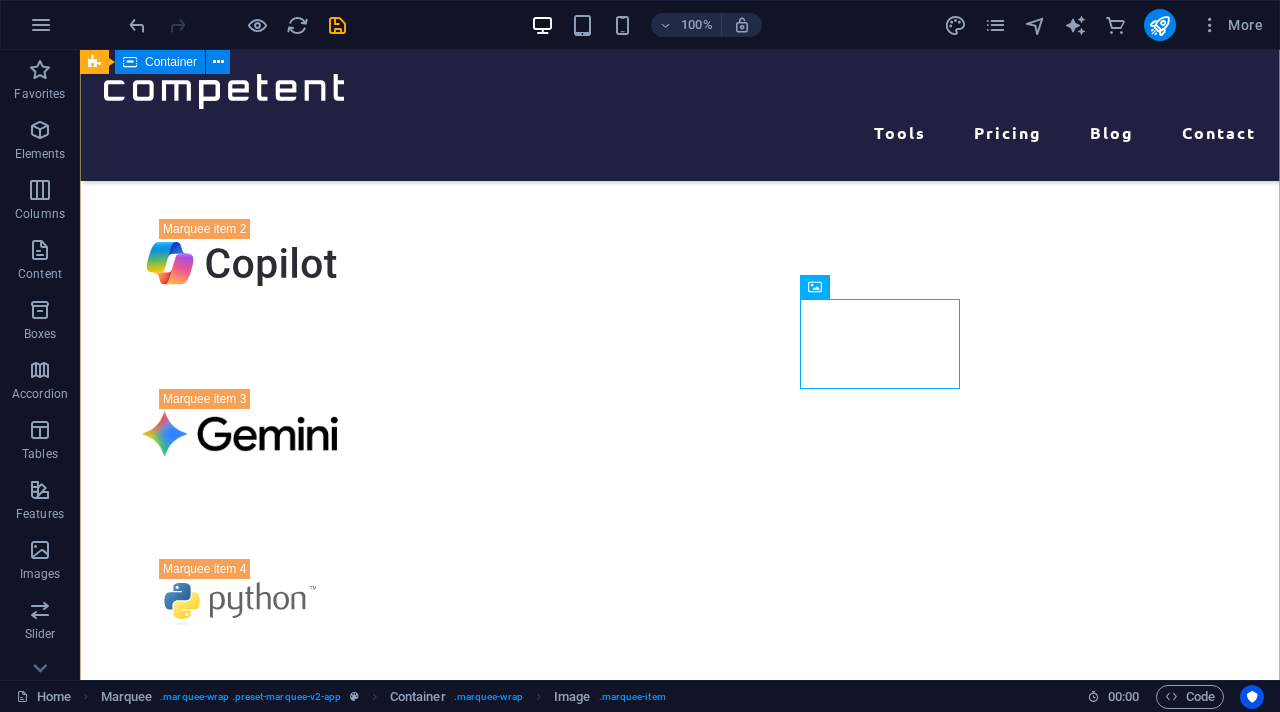 click at bounding box center [680, 689] 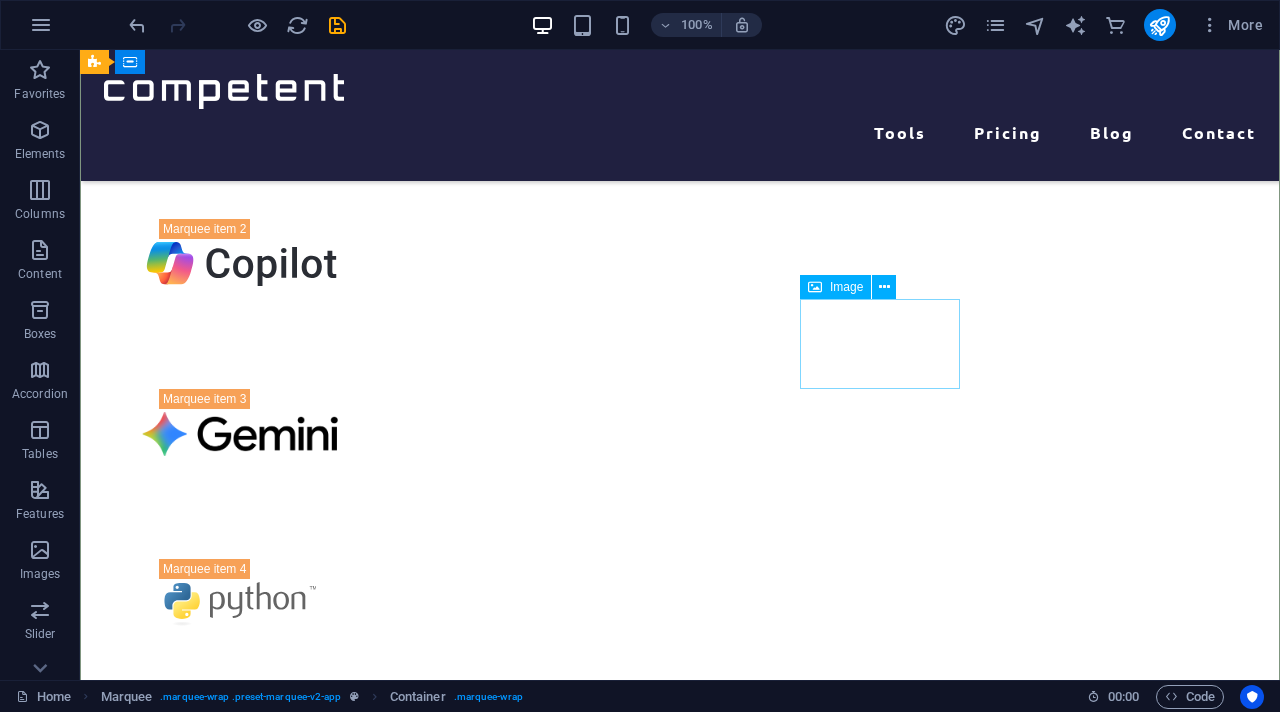click at bounding box center [240, 944] 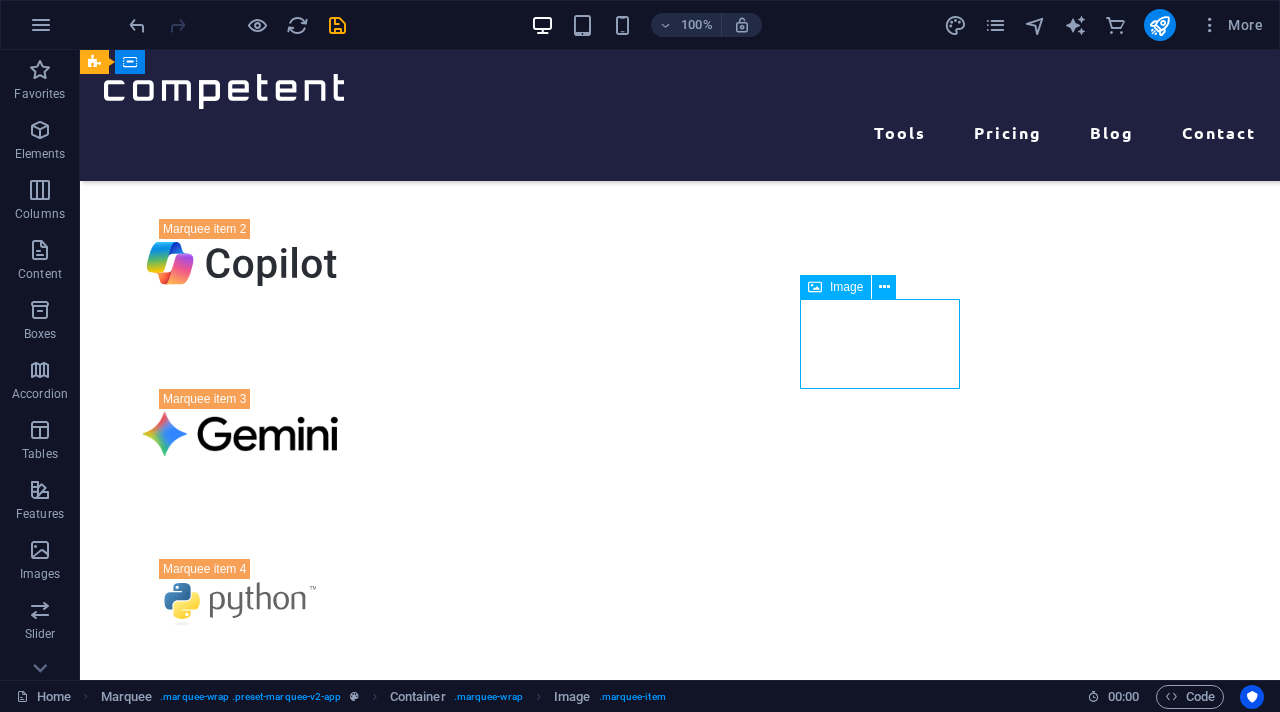 click at bounding box center (240, 944) 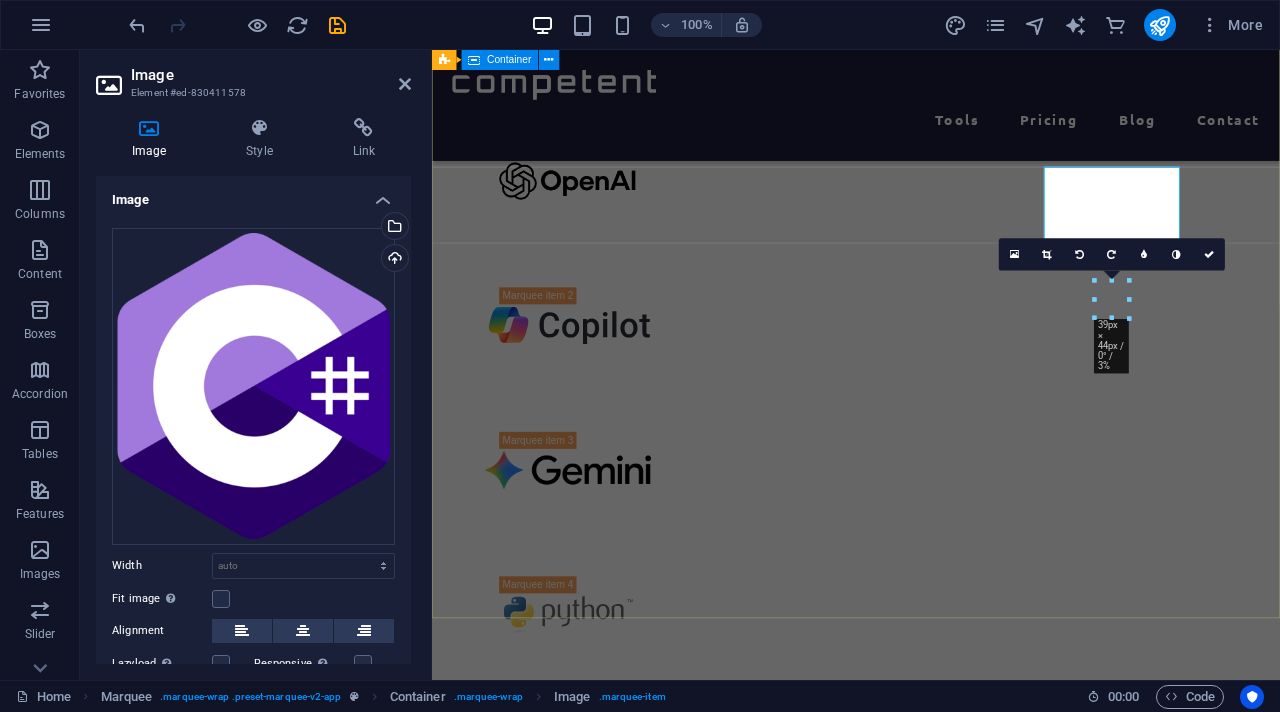 scroll, scrollTop: 822, scrollLeft: 0, axis: vertical 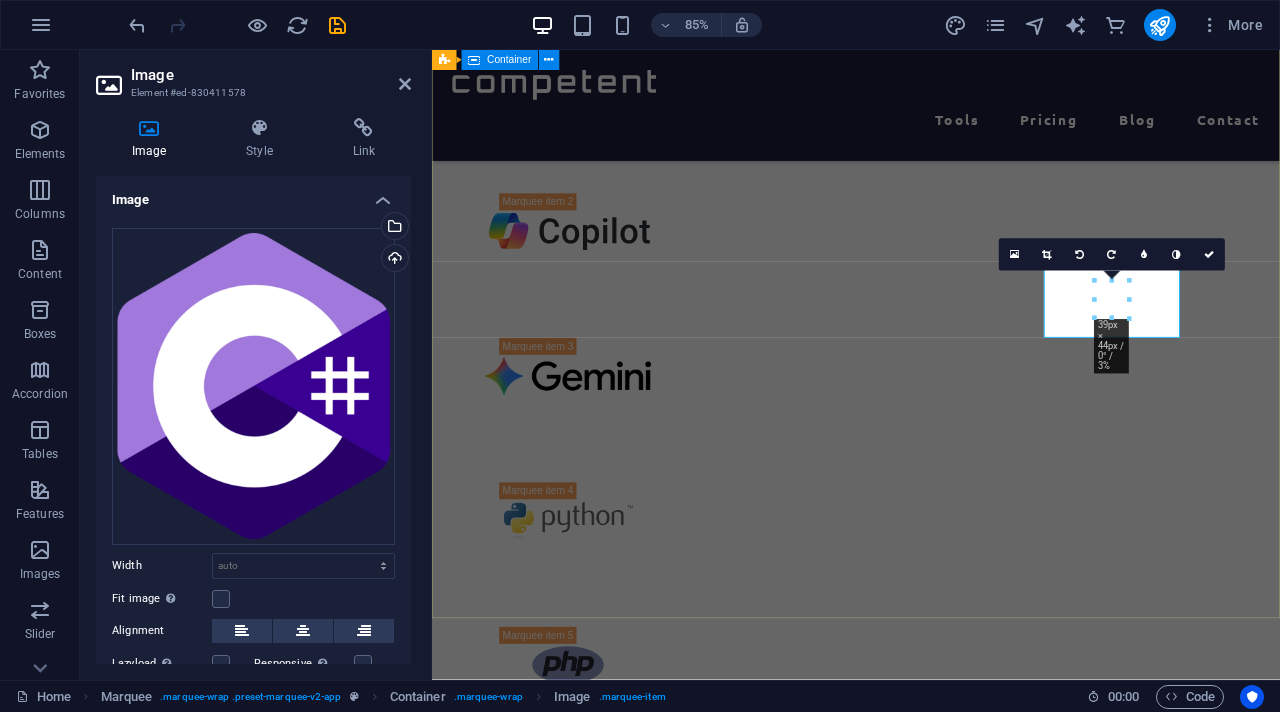 click at bounding box center [931, 689] 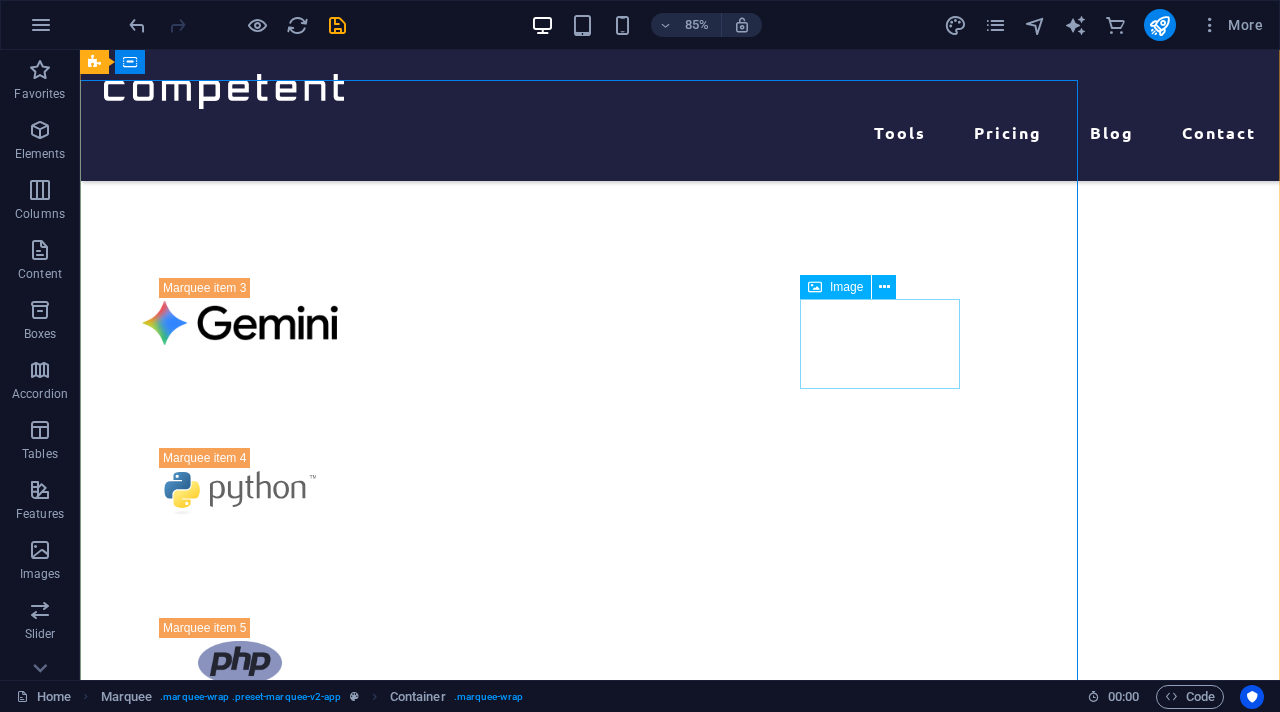 scroll, scrollTop: 711, scrollLeft: 0, axis: vertical 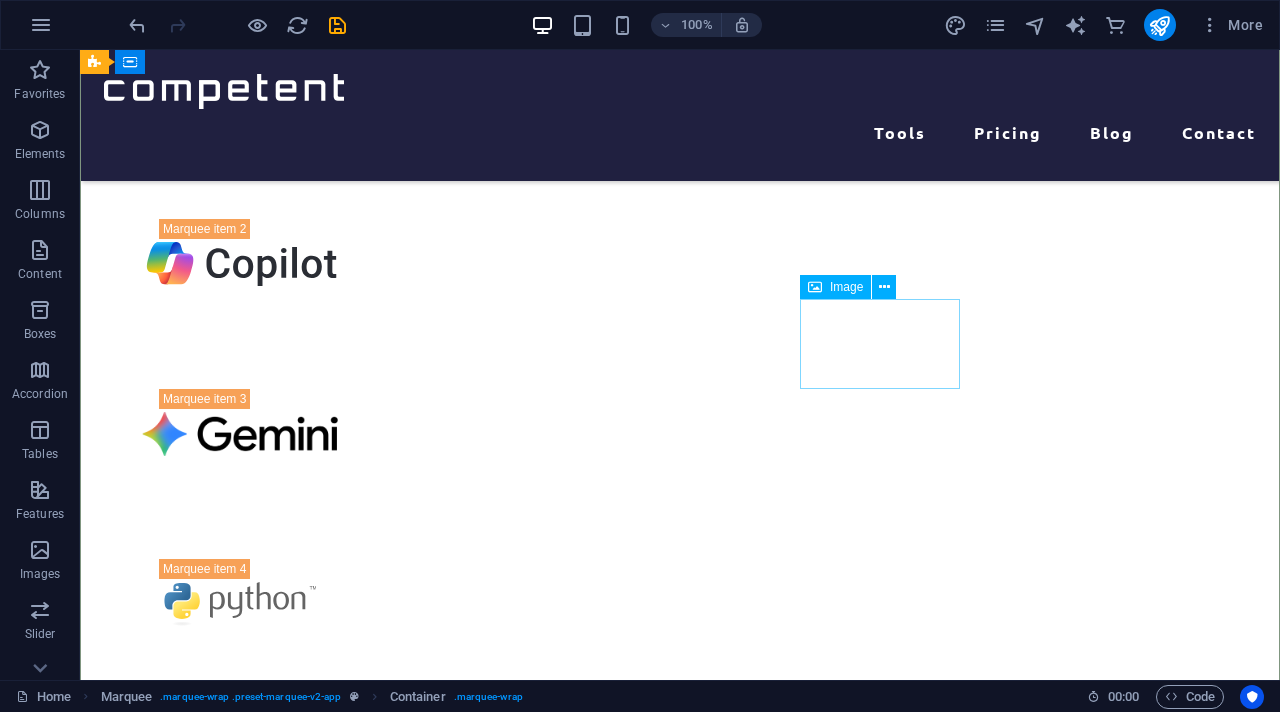 click at bounding box center (240, 944) 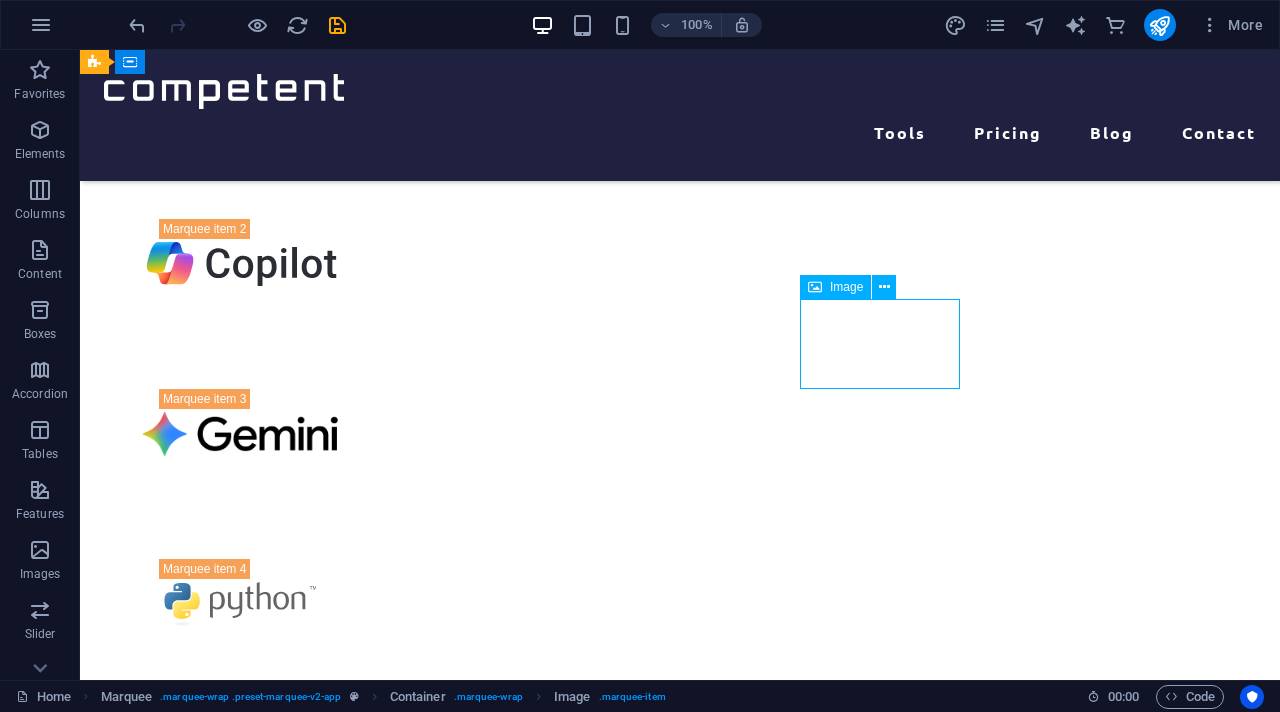 click at bounding box center (240, 944) 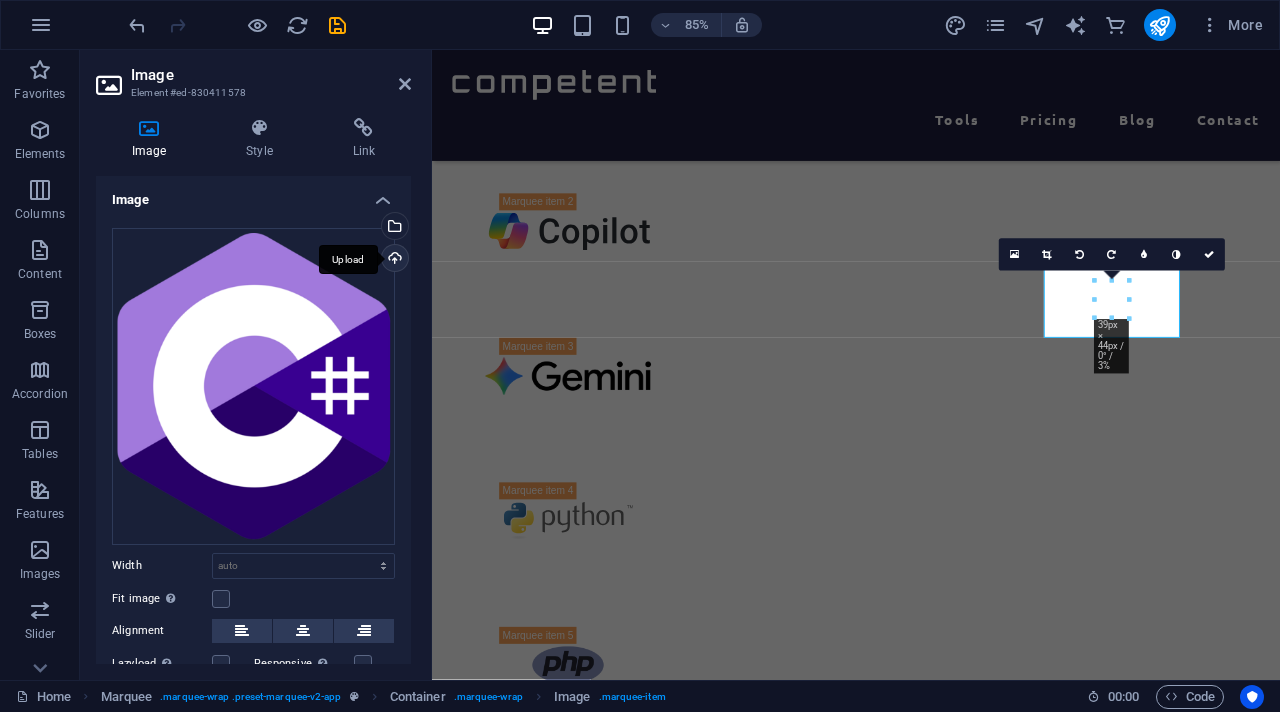 click on "Upload" at bounding box center [393, 260] 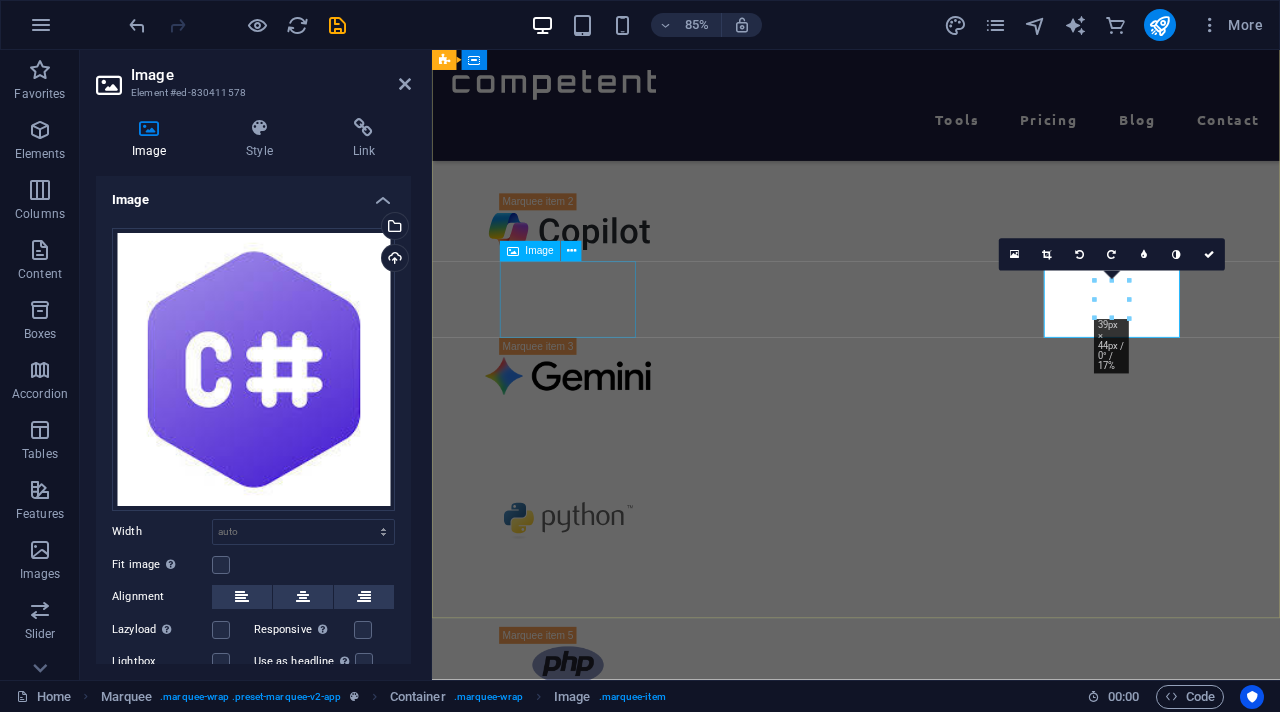 click at bounding box center [592, 604] 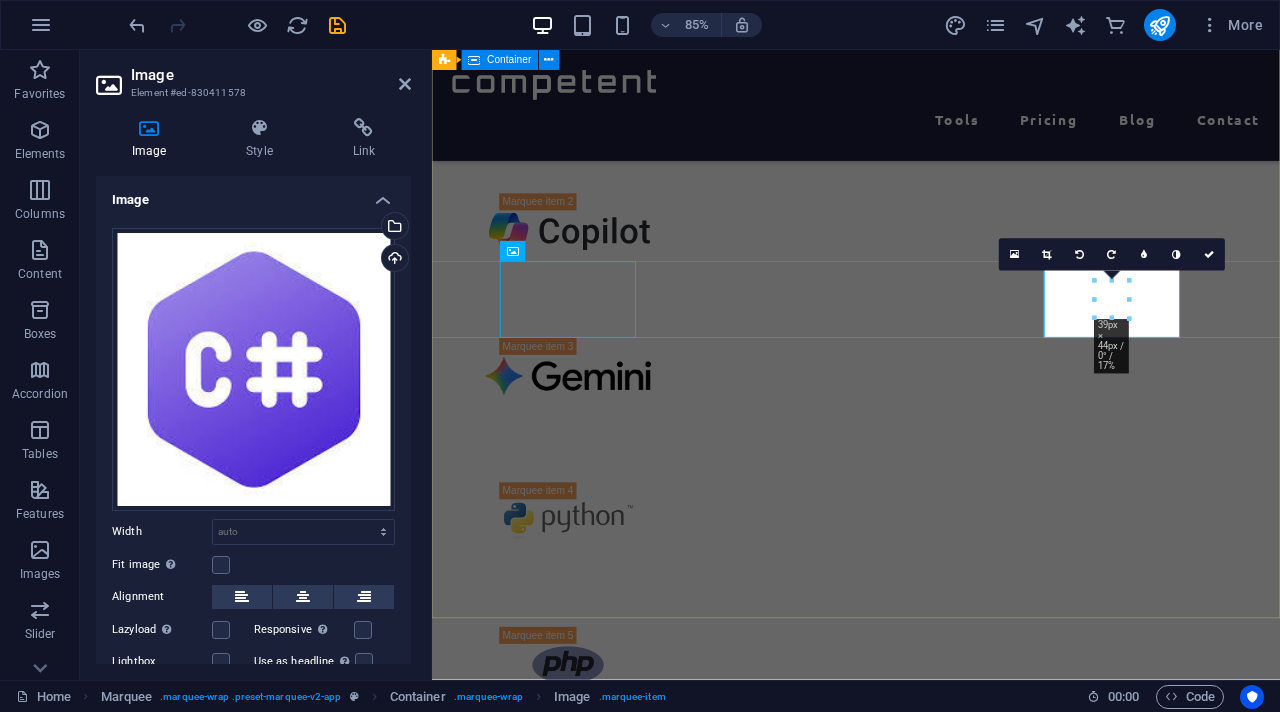 scroll, scrollTop: 711, scrollLeft: 0, axis: vertical 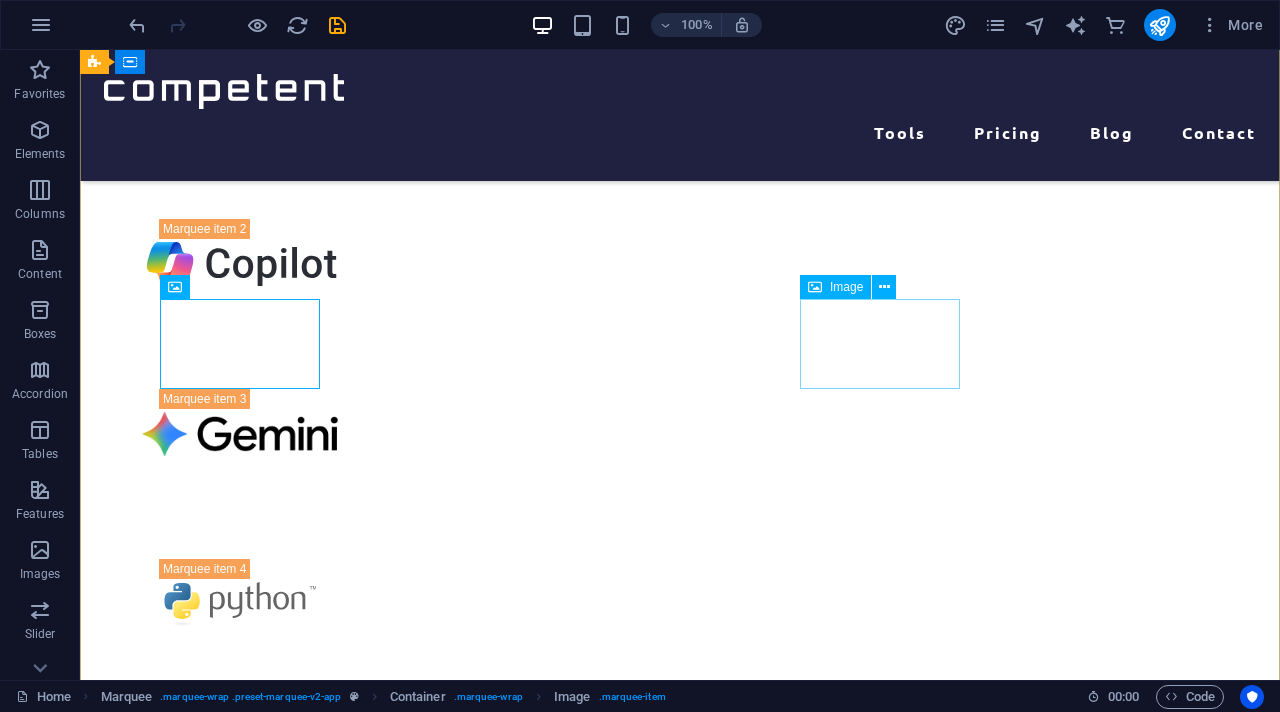 click at bounding box center [240, 944] 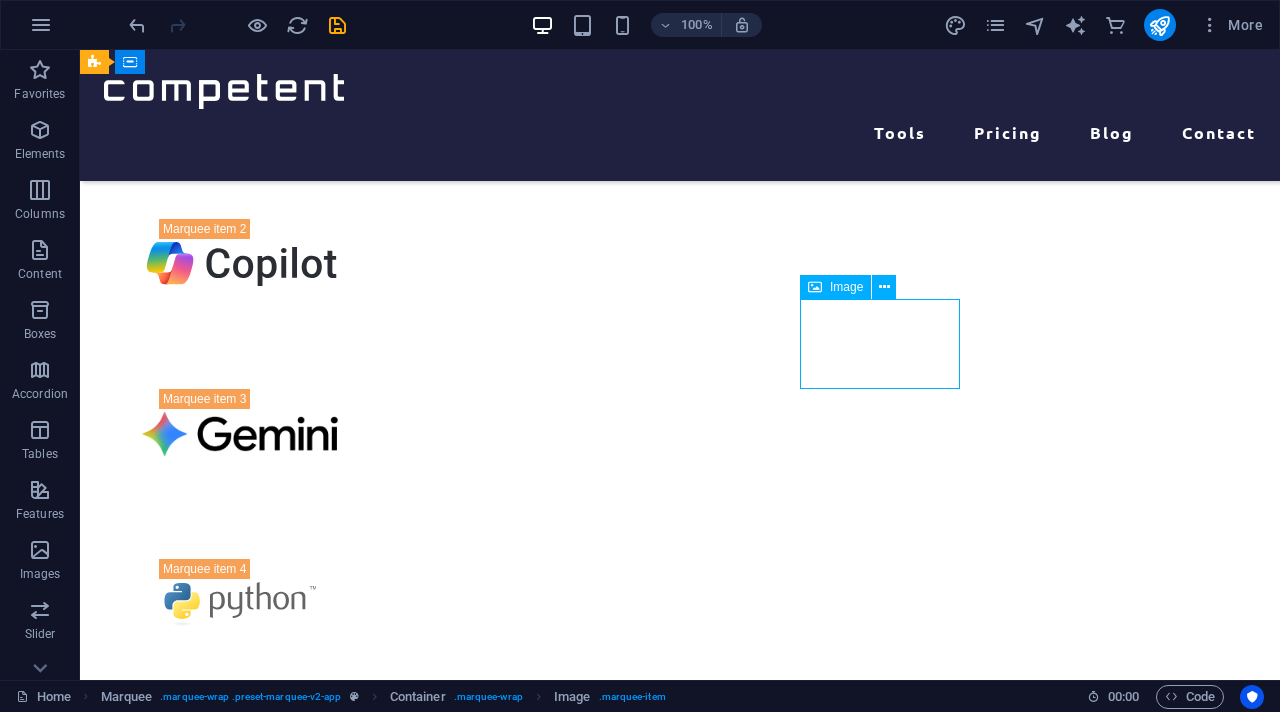 click at bounding box center (240, 944) 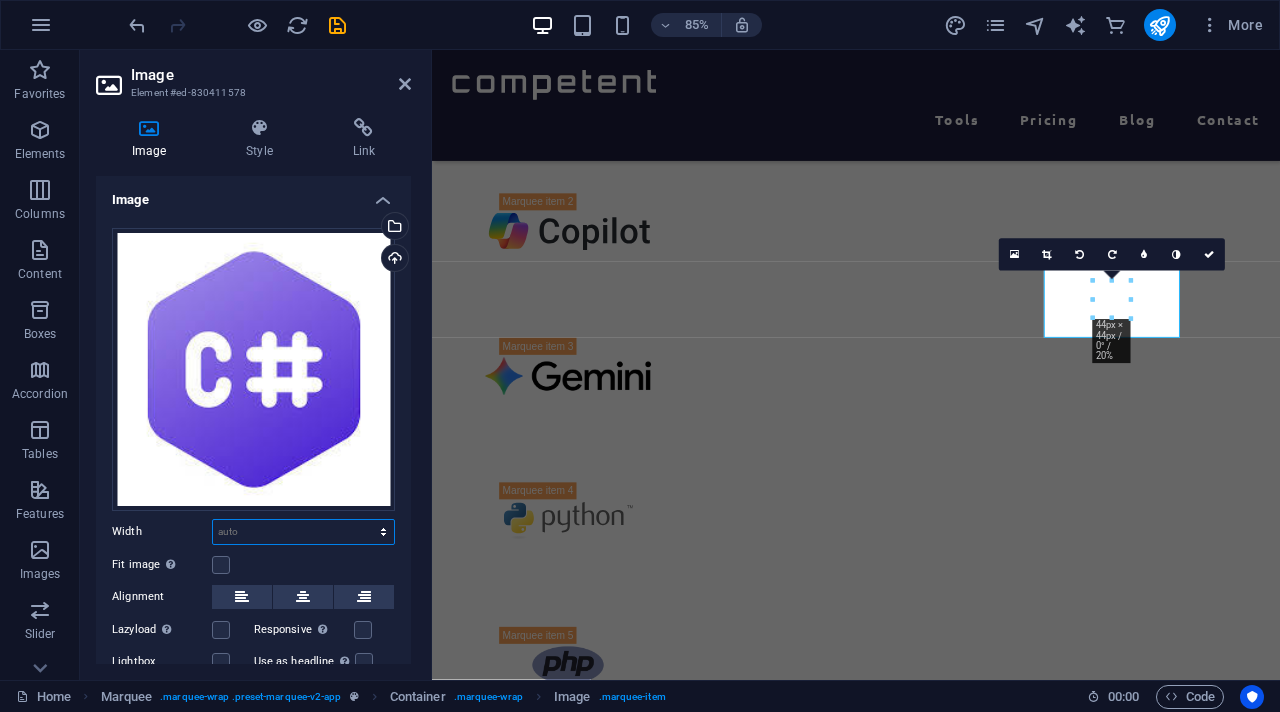 click on "Default auto px rem % em vh vw" at bounding box center (303, 532) 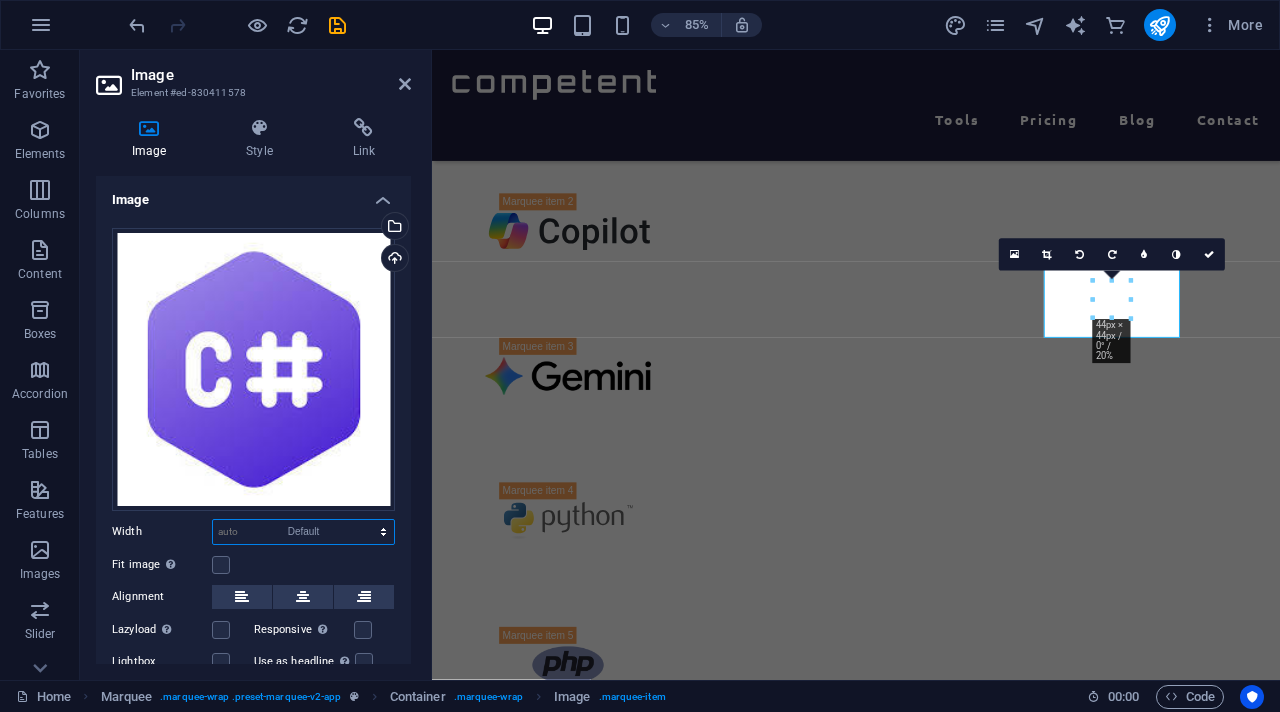 select on "DISABLED_OPTION_VALUE" 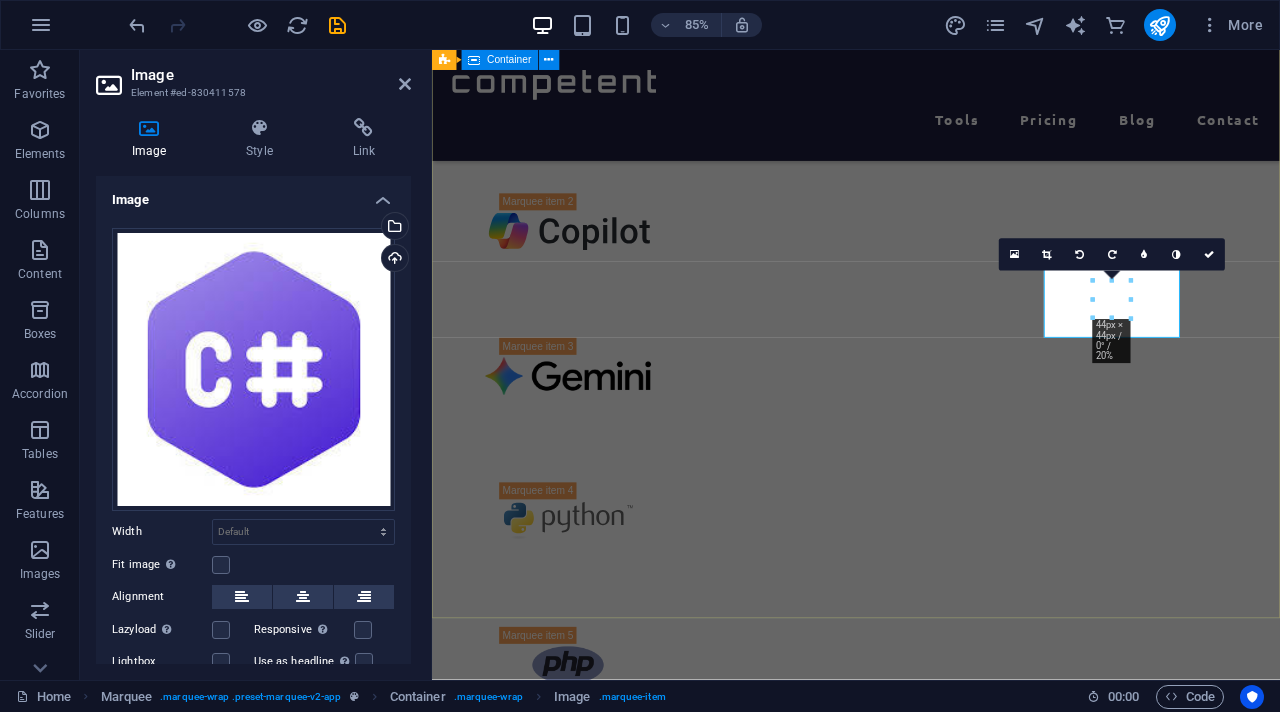 click at bounding box center (931, 689) 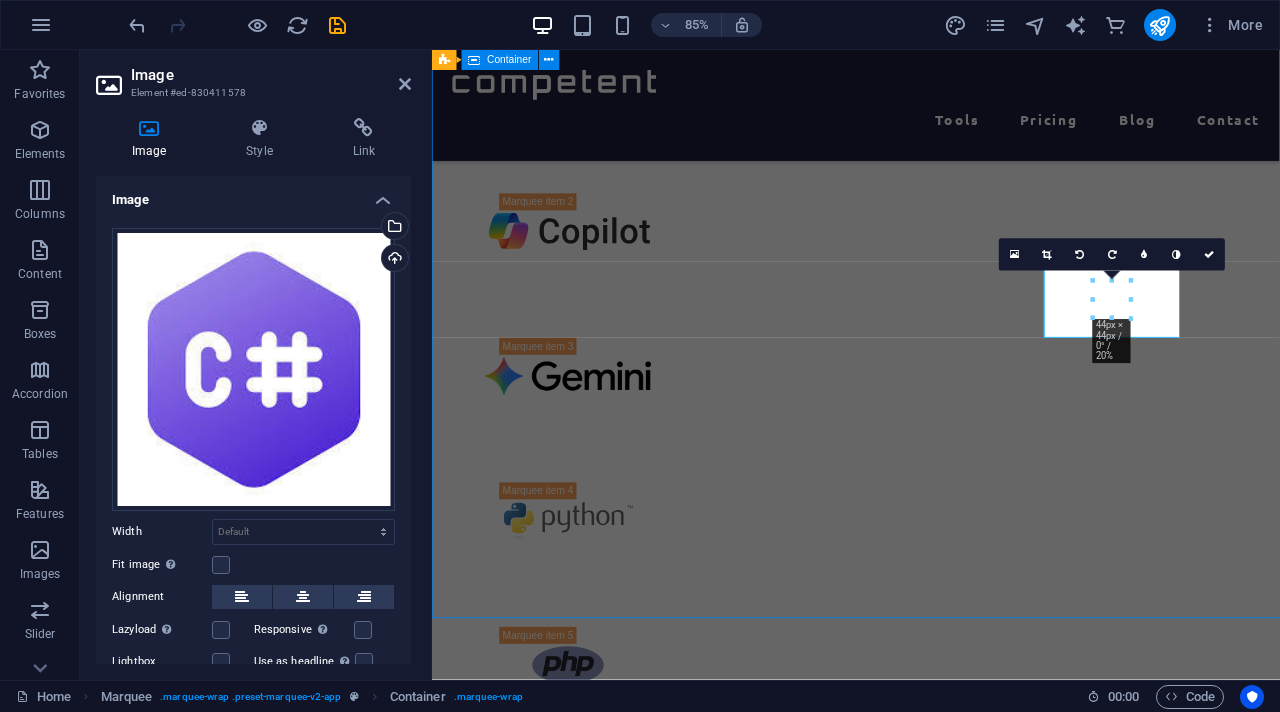 click at bounding box center (931, 689) 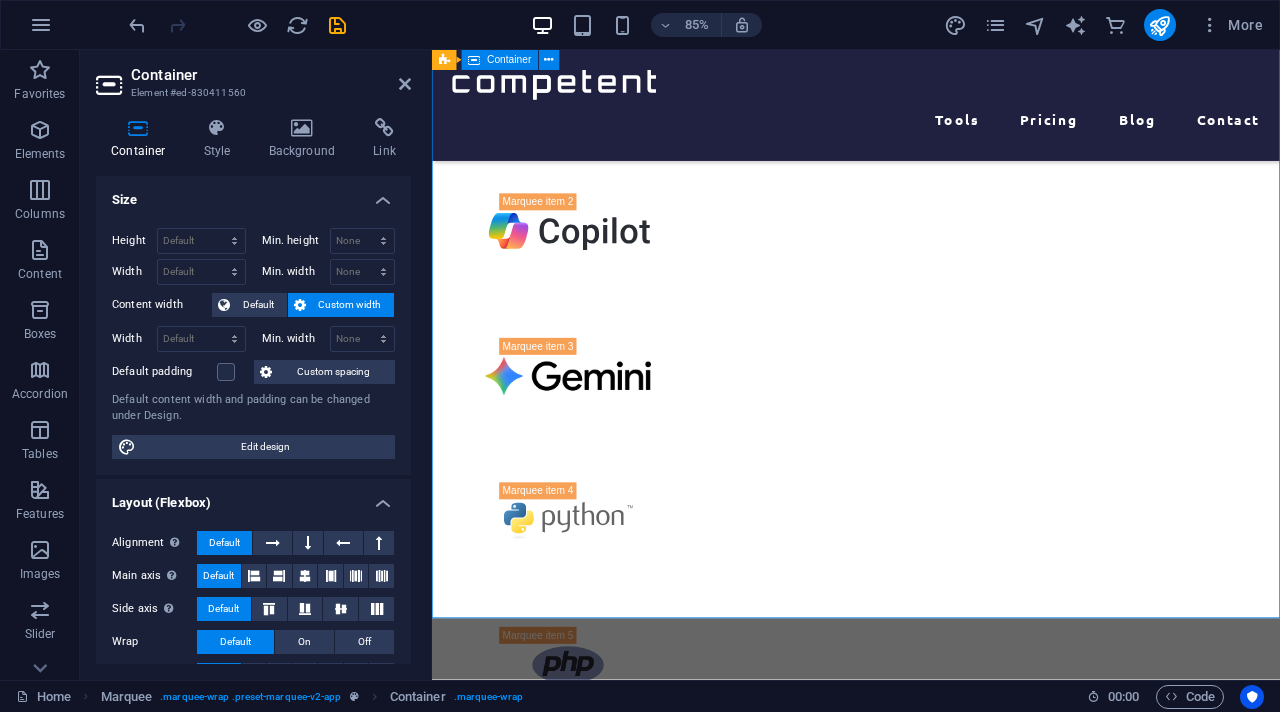 click at bounding box center (931, 689) 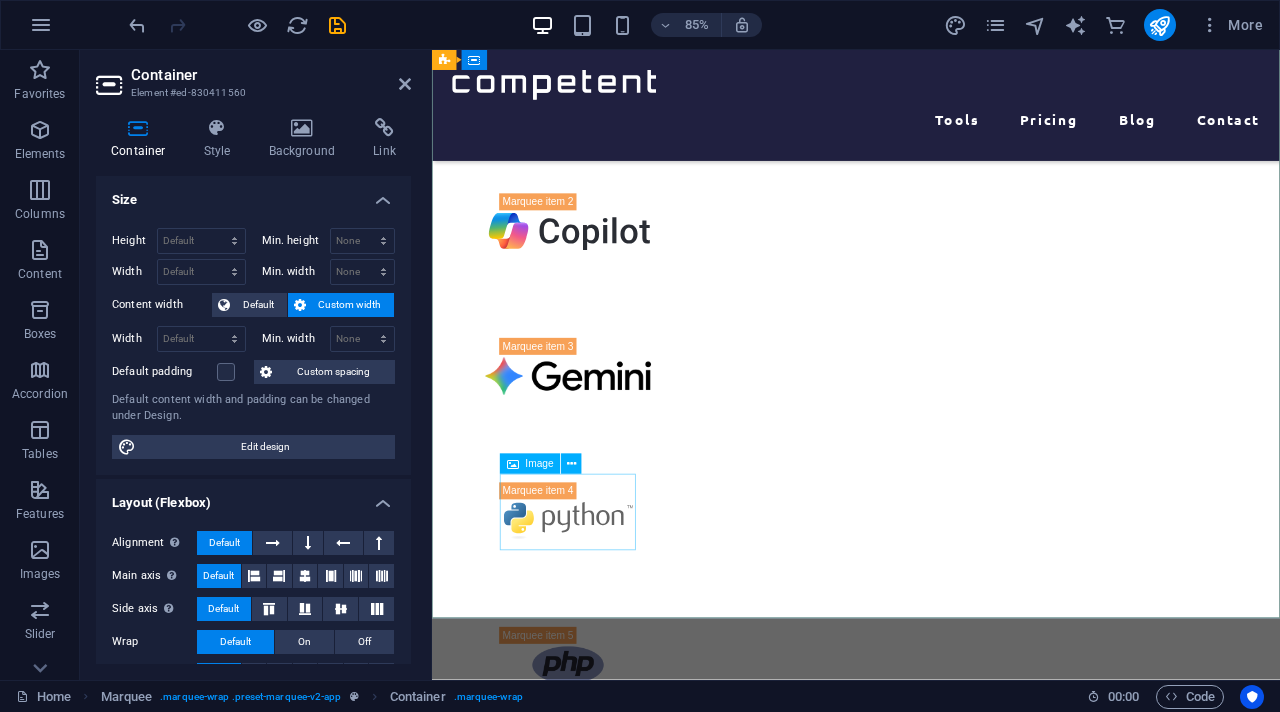 click at bounding box center (592, 1114) 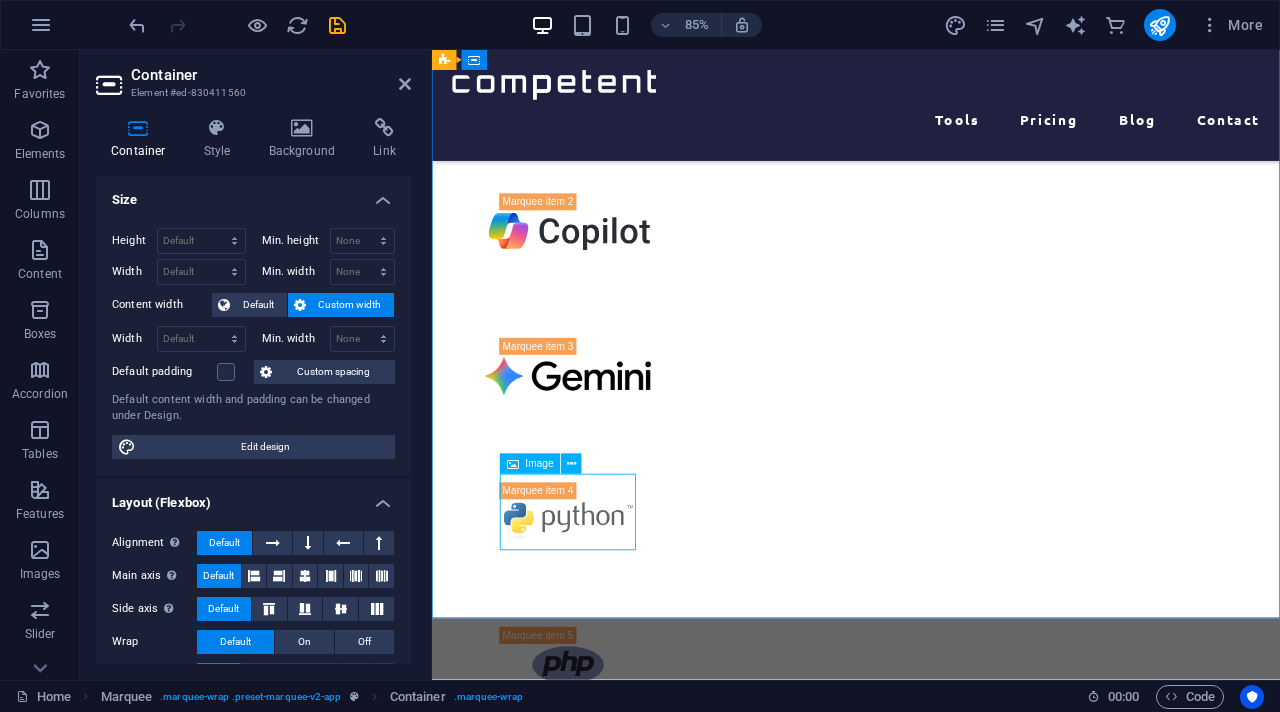 click at bounding box center [592, 1114] 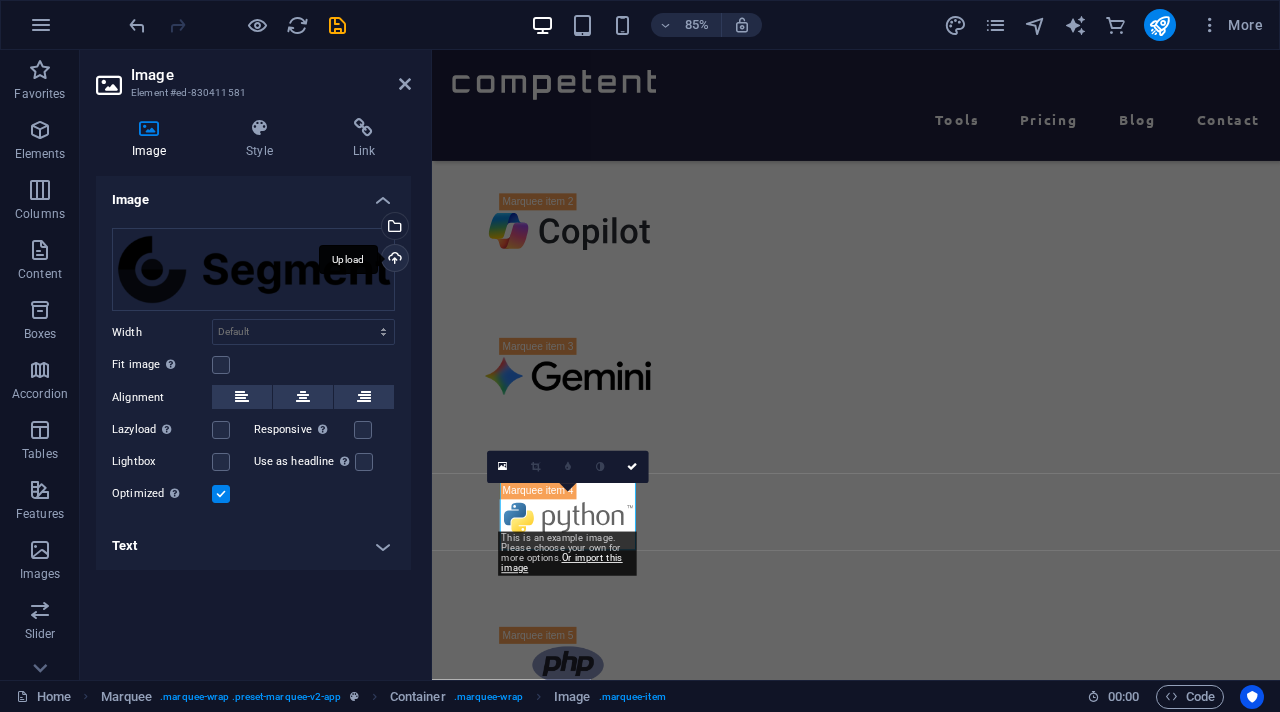 click on "Upload" at bounding box center [393, 260] 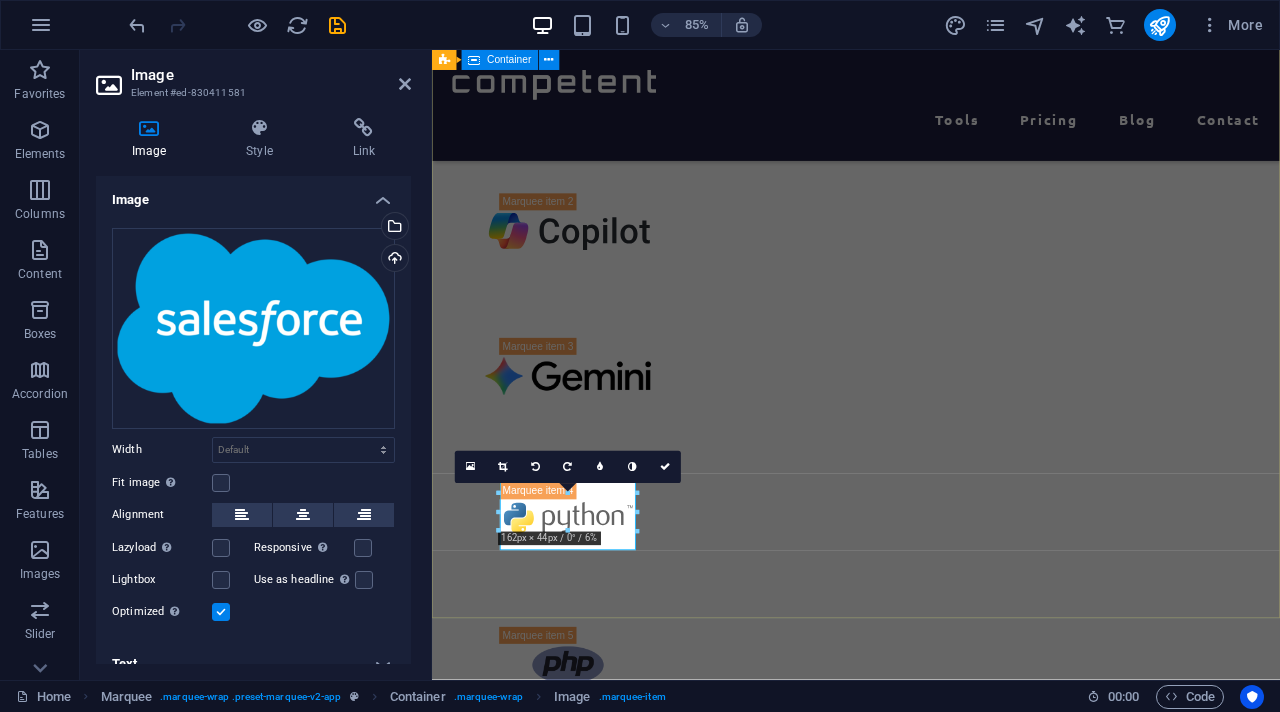 click at bounding box center (931, 689) 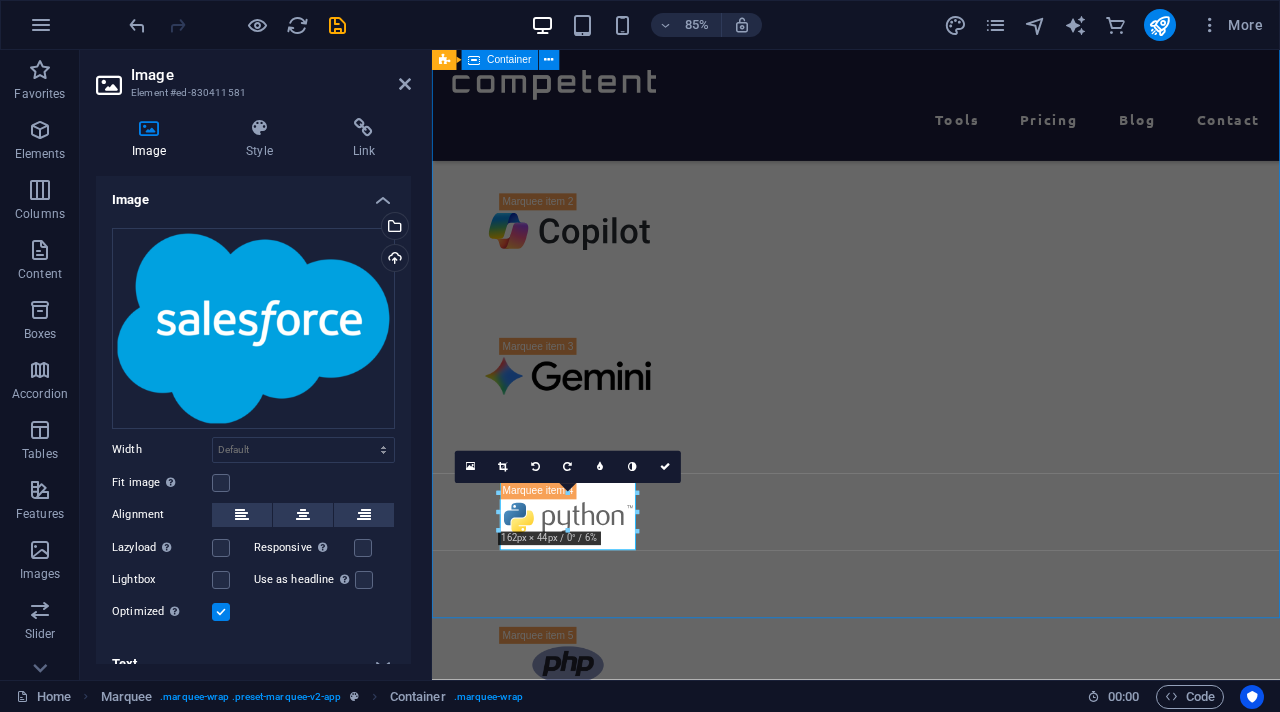 scroll, scrollTop: 711, scrollLeft: 0, axis: vertical 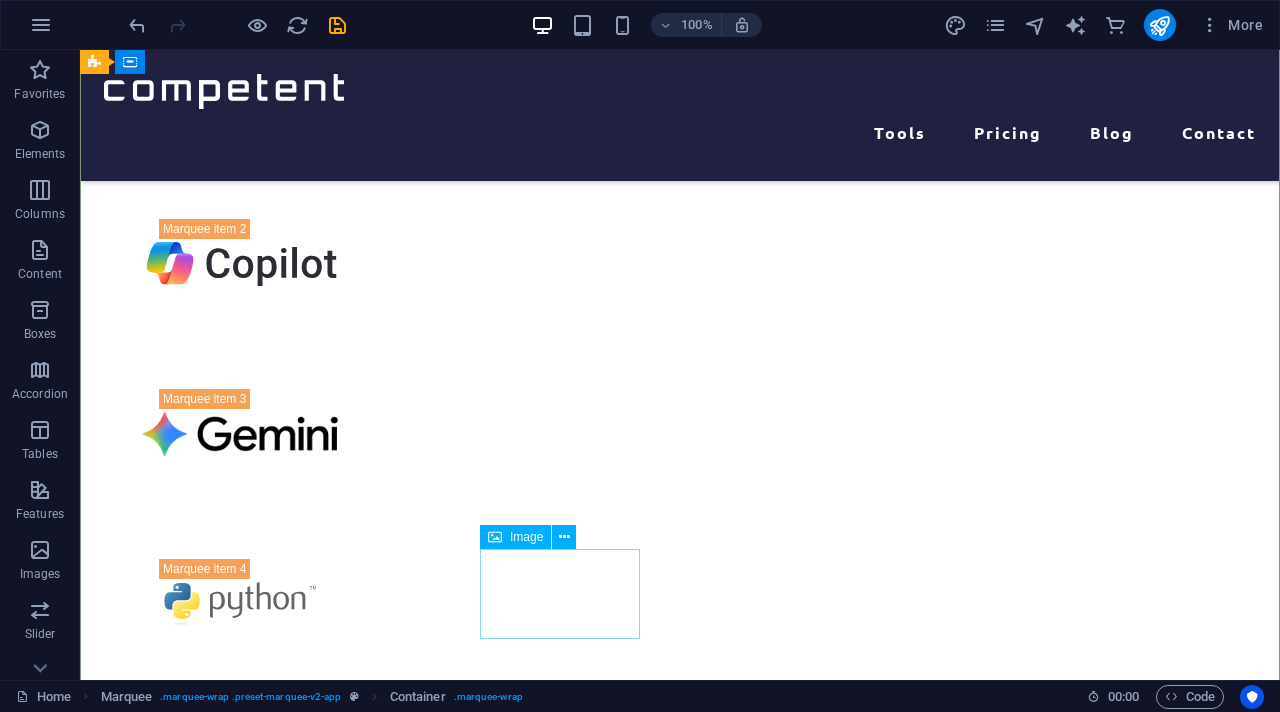 click at bounding box center (240, 1284) 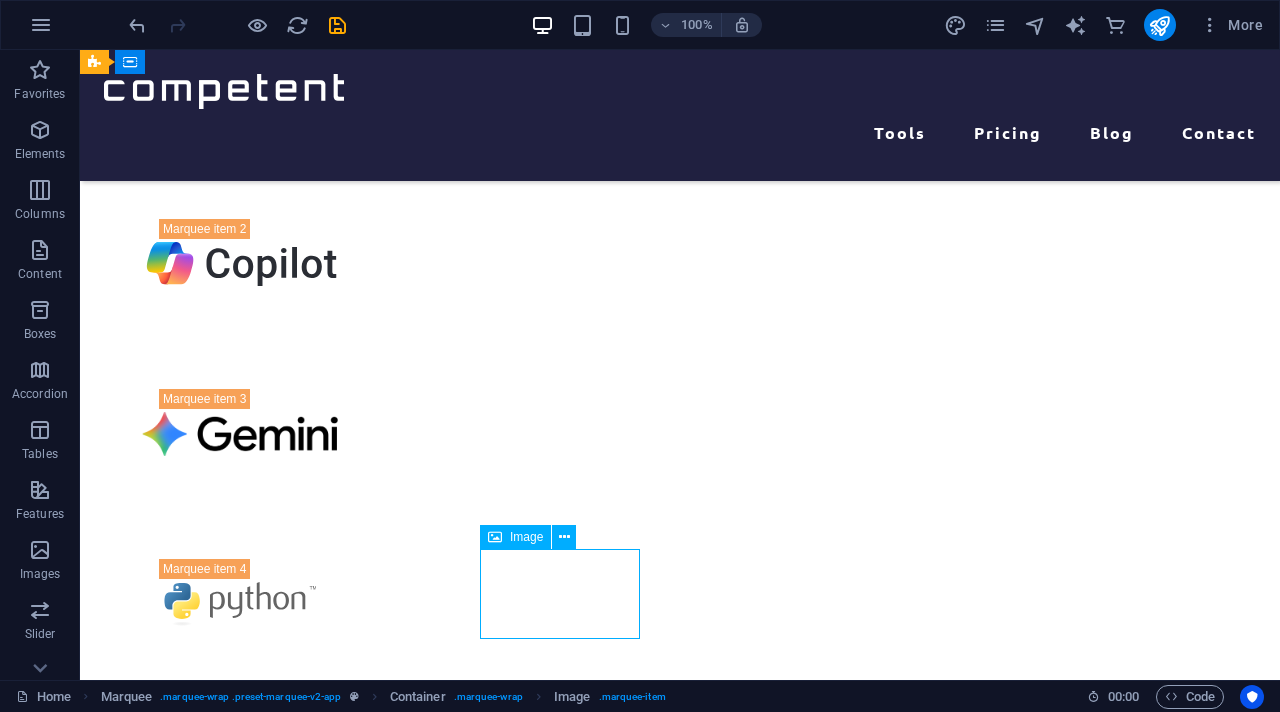click at bounding box center [240, 1284] 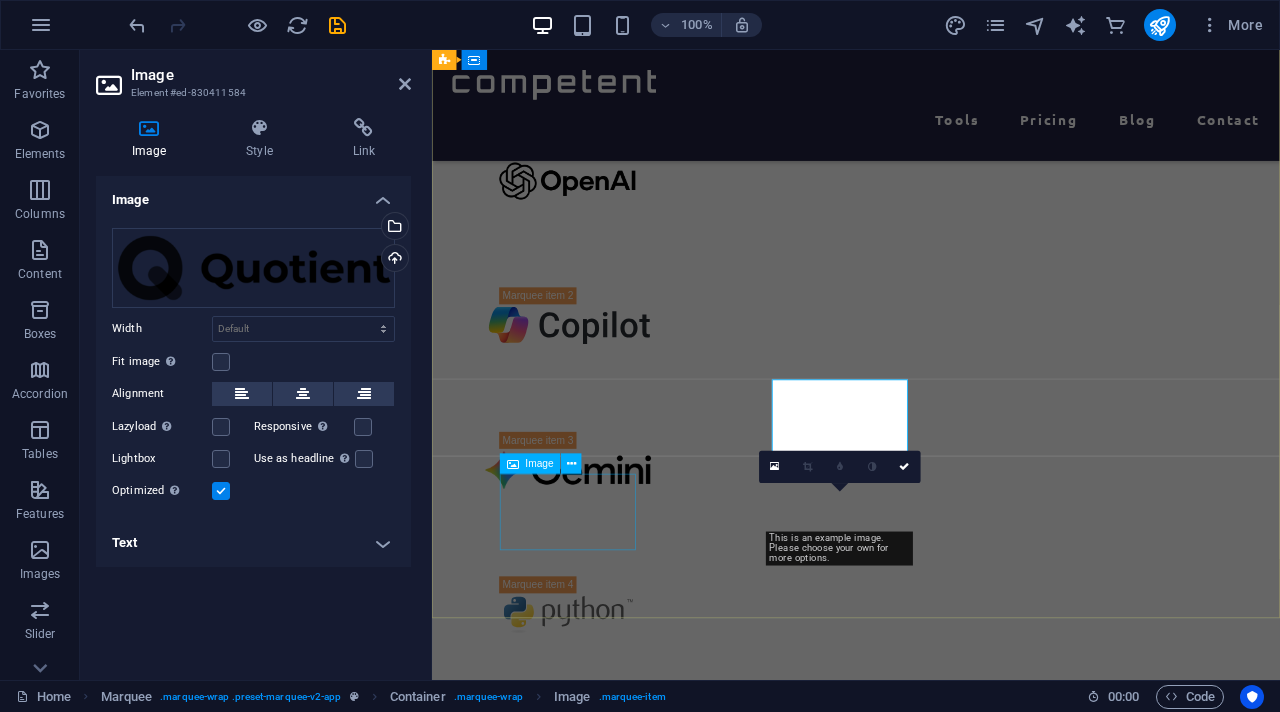 scroll, scrollTop: 822, scrollLeft: 0, axis: vertical 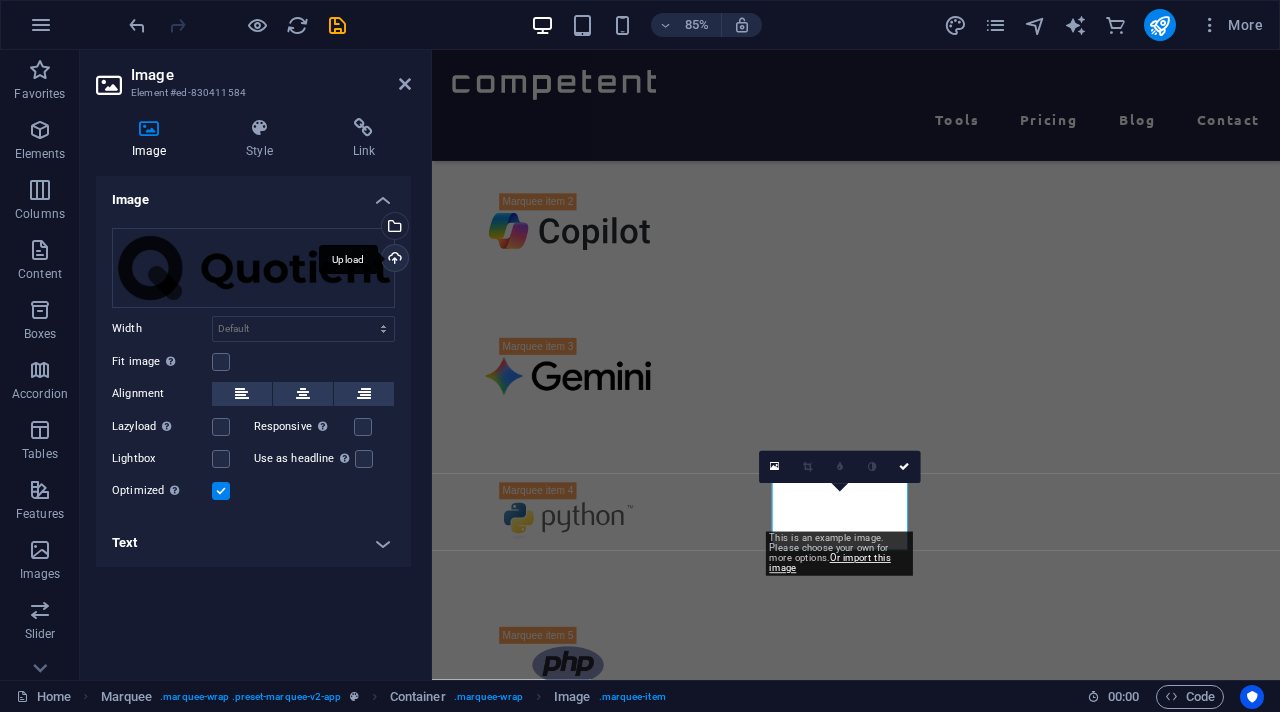 click on "Upload" at bounding box center [393, 260] 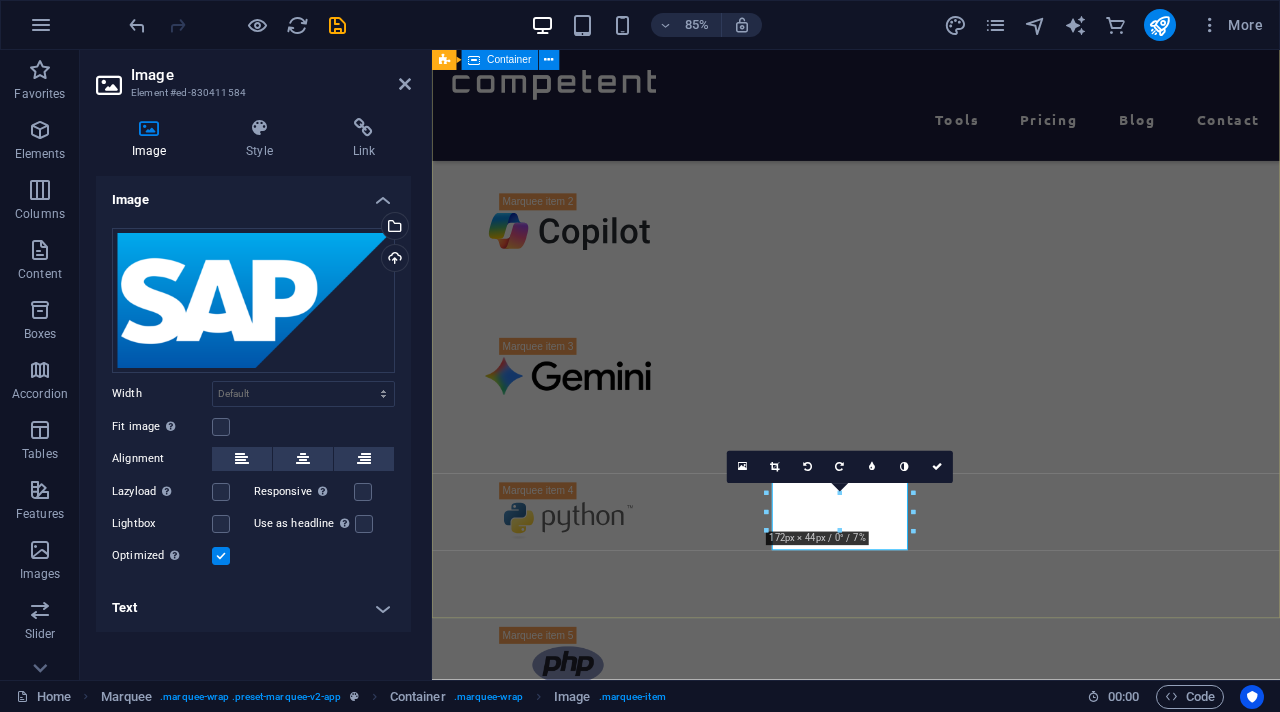 click at bounding box center [931, 689] 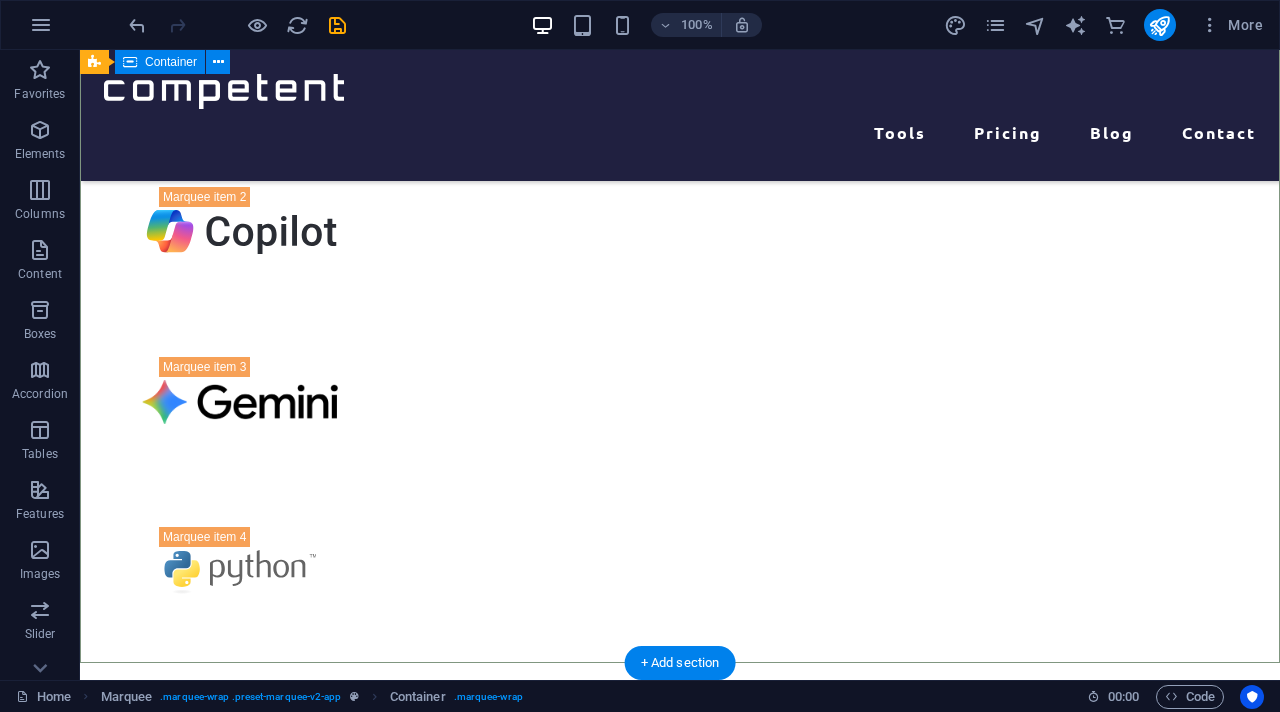 scroll, scrollTop: 712, scrollLeft: 0, axis: vertical 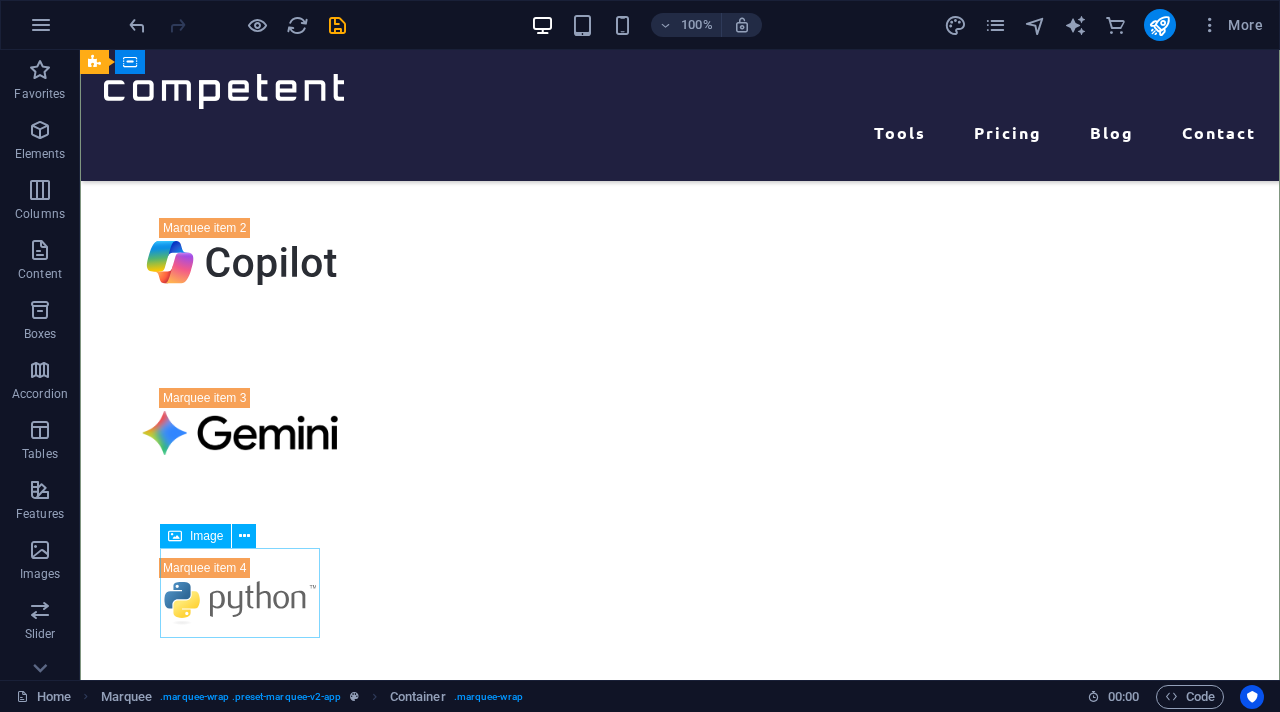 click at bounding box center (240, 1113) 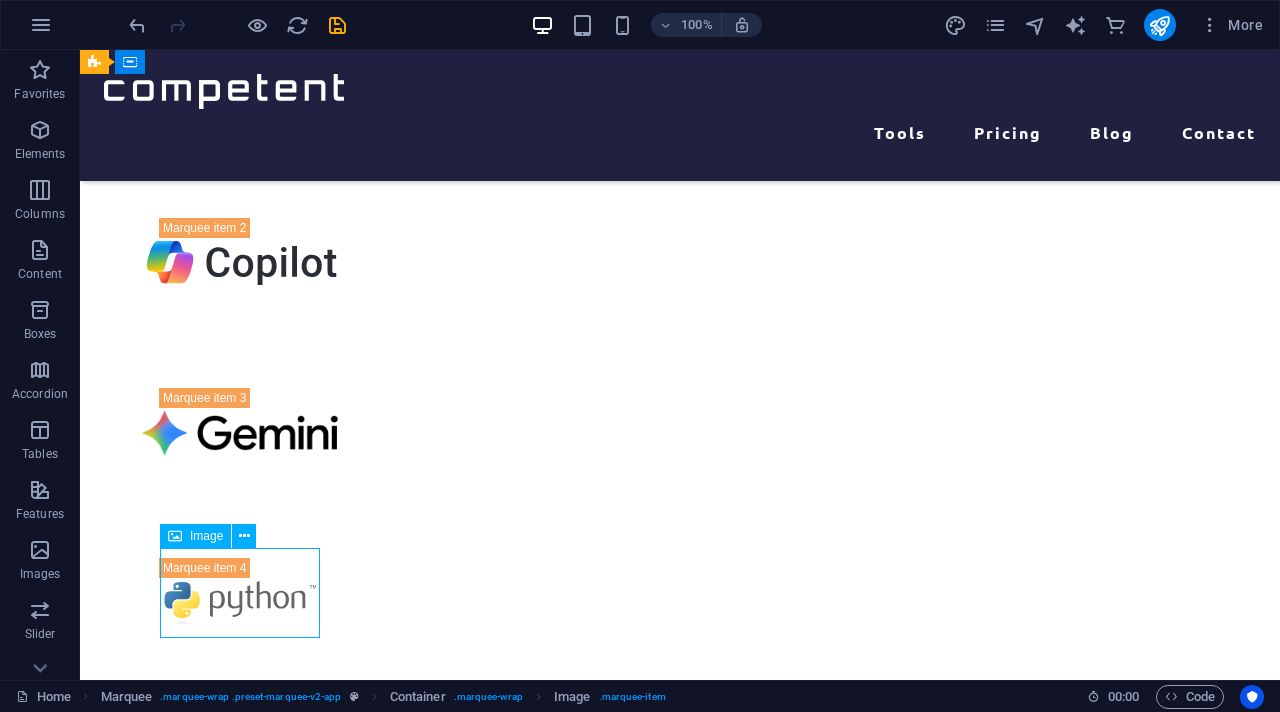 click at bounding box center (240, 1113) 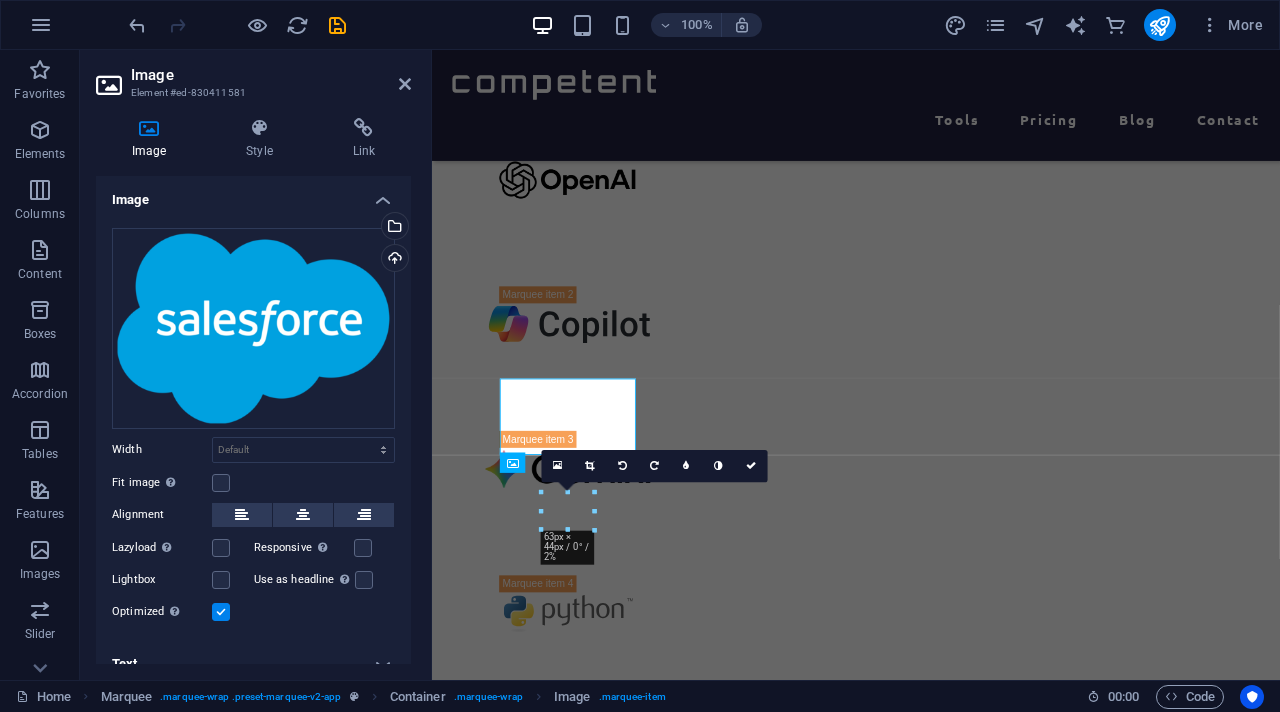 scroll, scrollTop: 823, scrollLeft: 0, axis: vertical 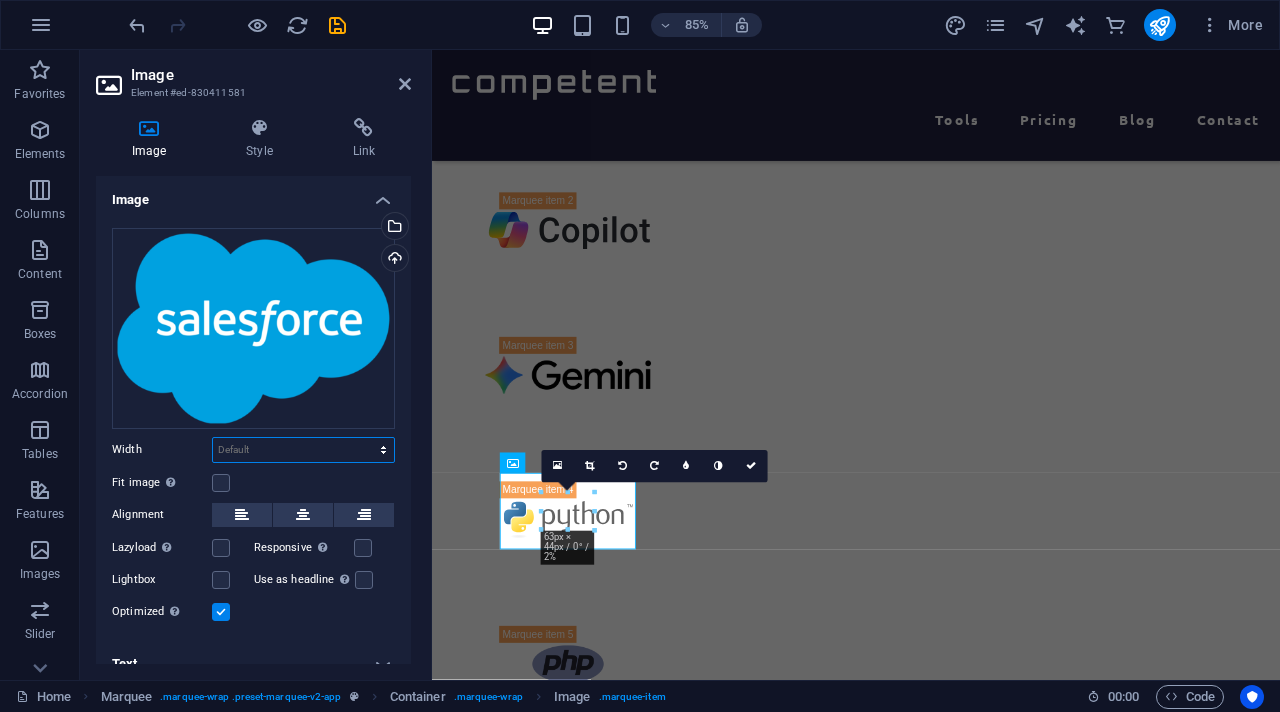 click on "Default auto px rem % em vh vw" at bounding box center (303, 450) 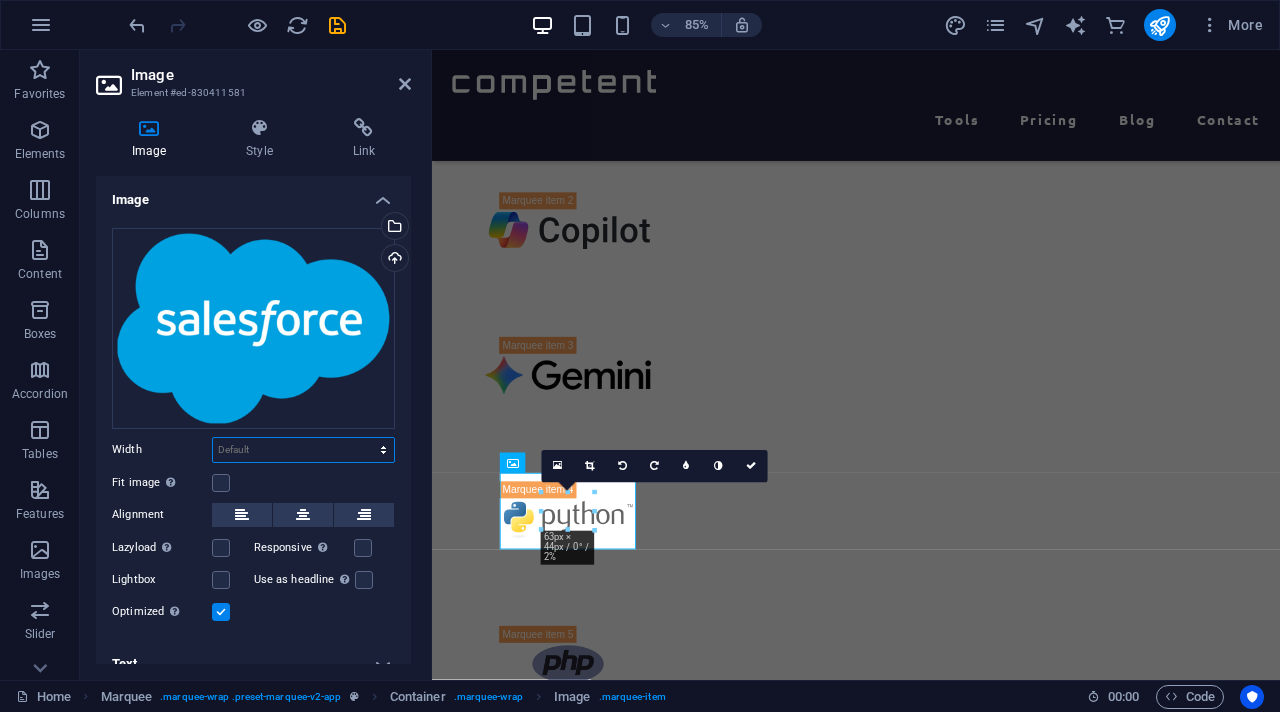 select on "%" 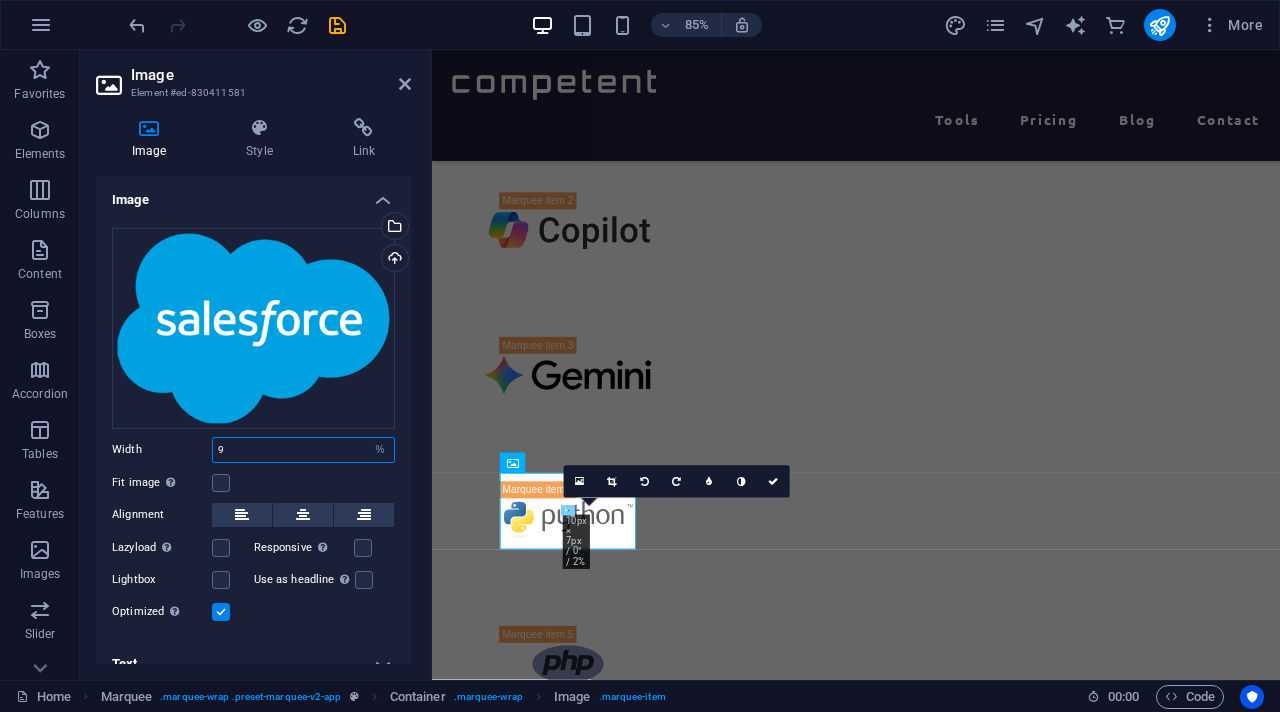 type on "9" 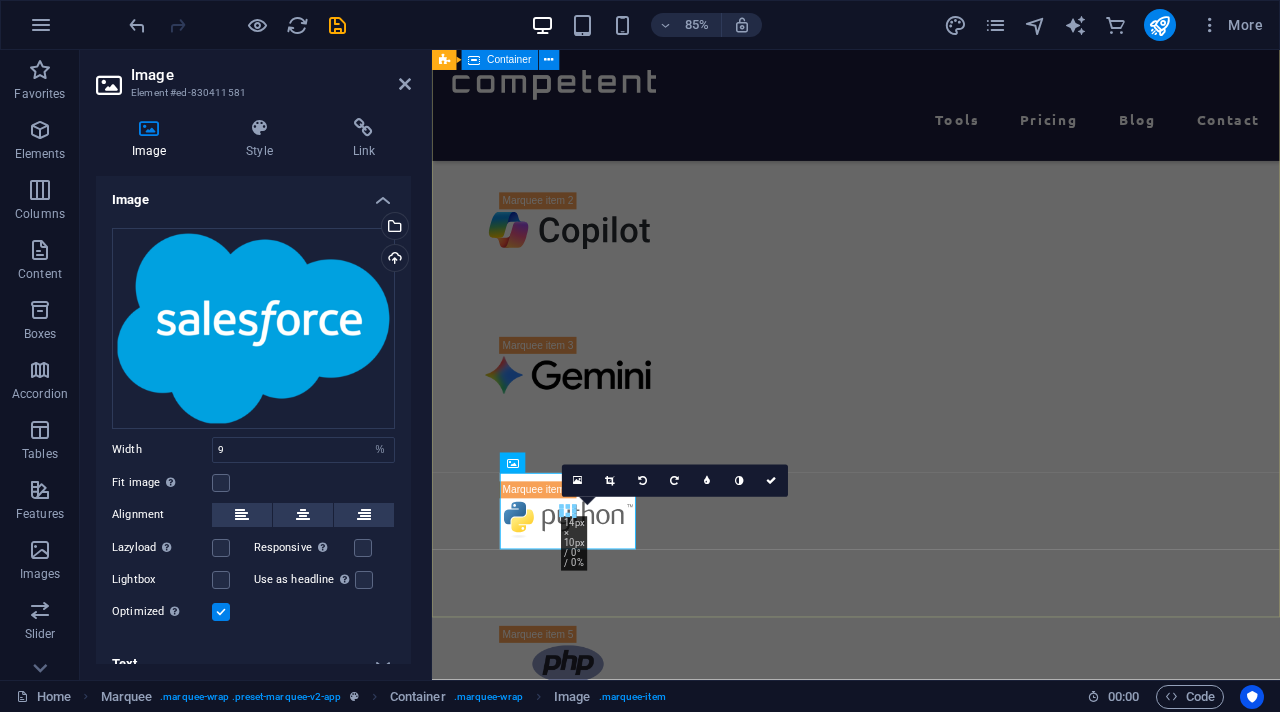 click at bounding box center [931, 688] 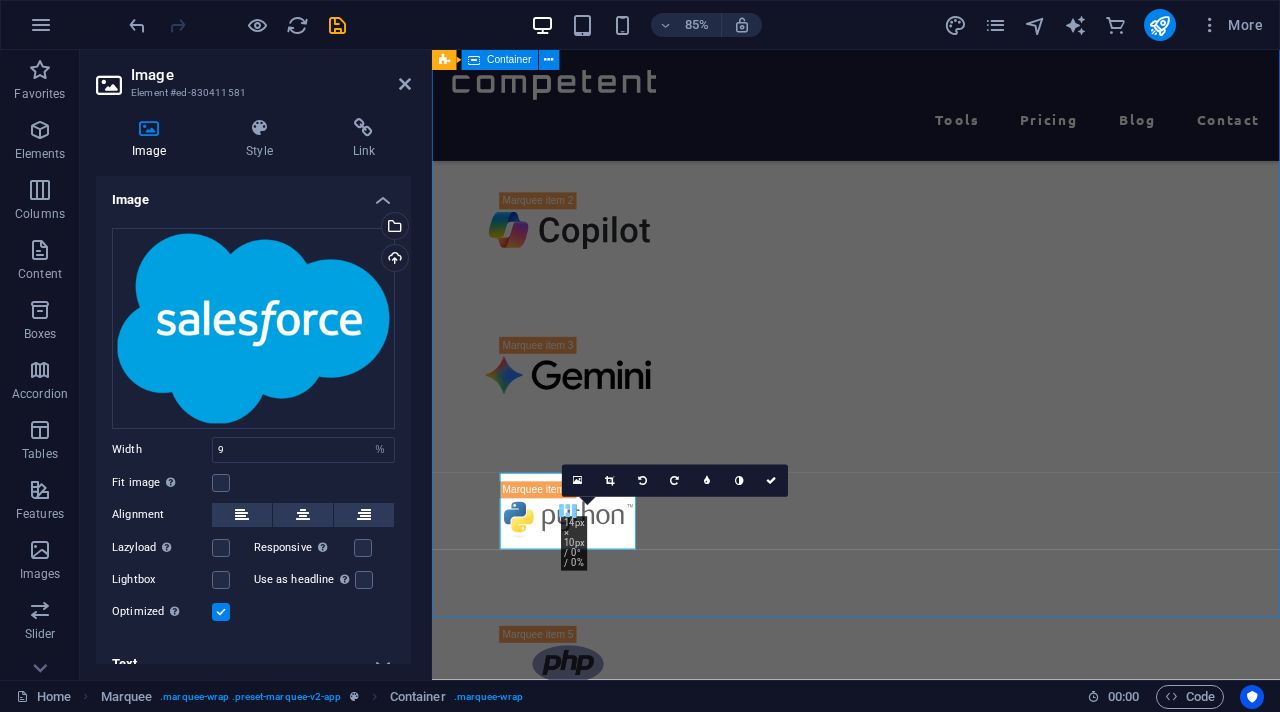scroll, scrollTop: 712, scrollLeft: 0, axis: vertical 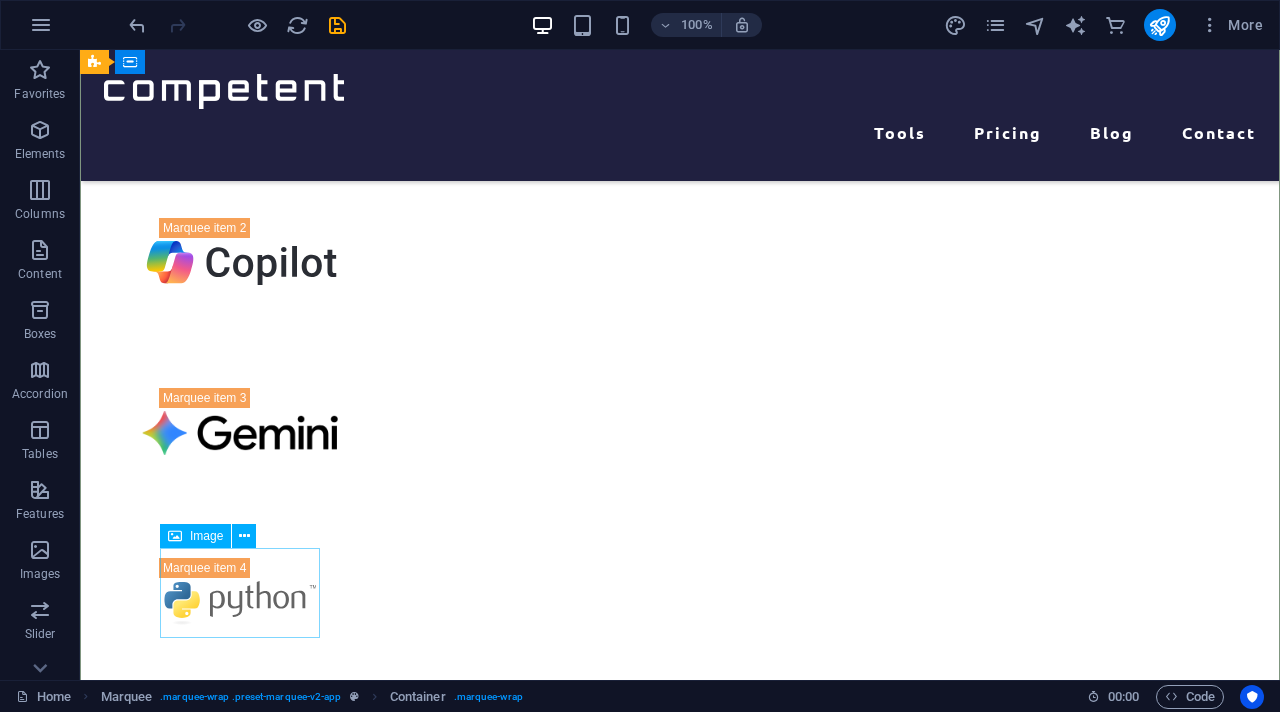 click at bounding box center (240, 1113) 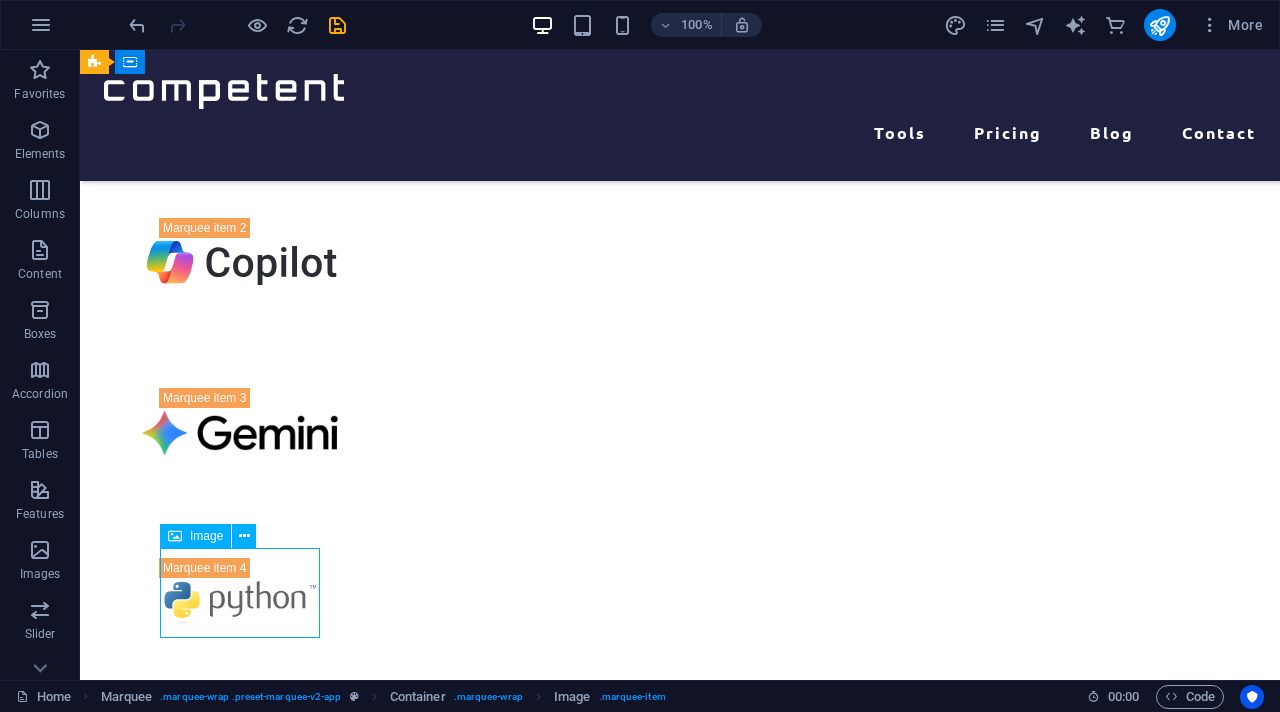 click at bounding box center (240, 1113) 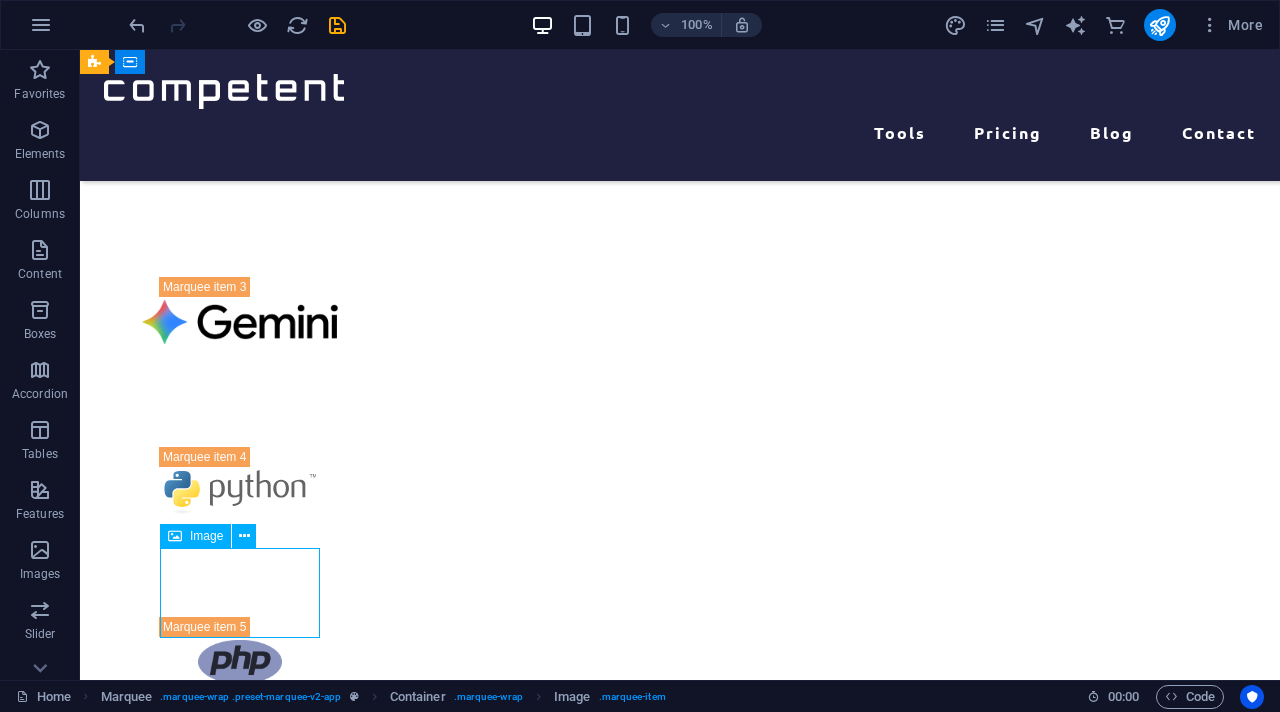 select on "%" 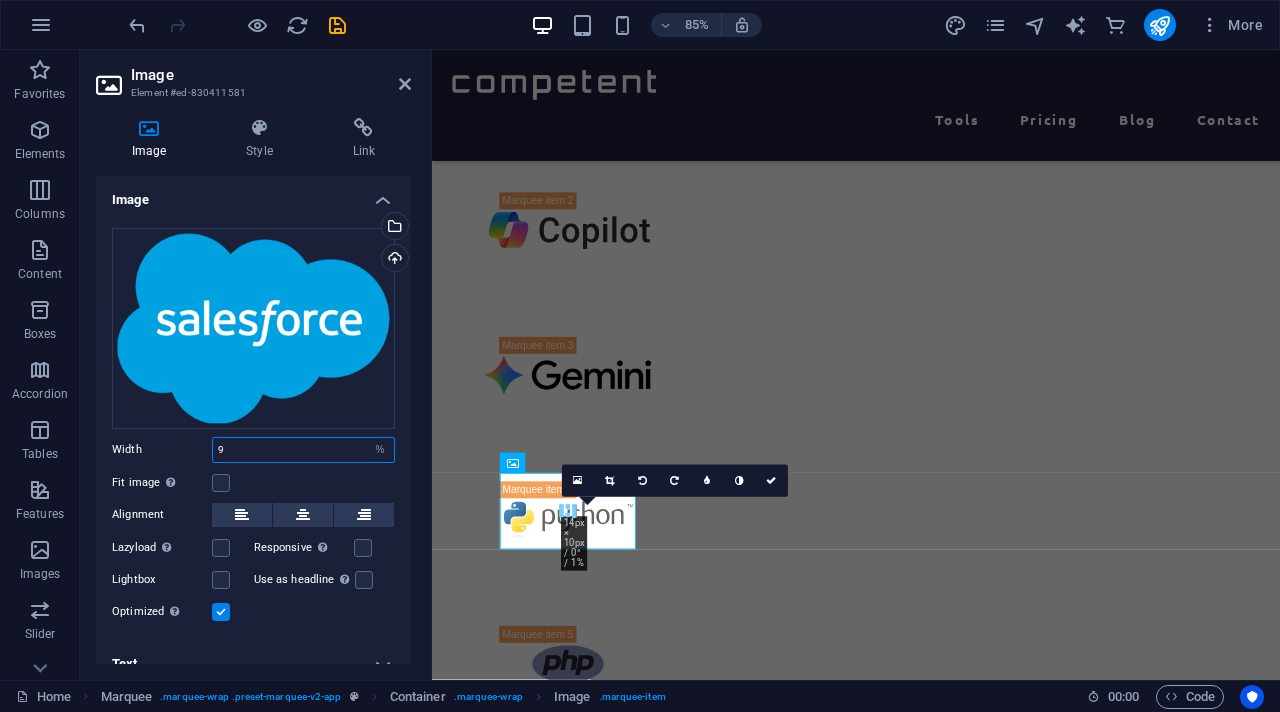 click on "9" at bounding box center (303, 450) 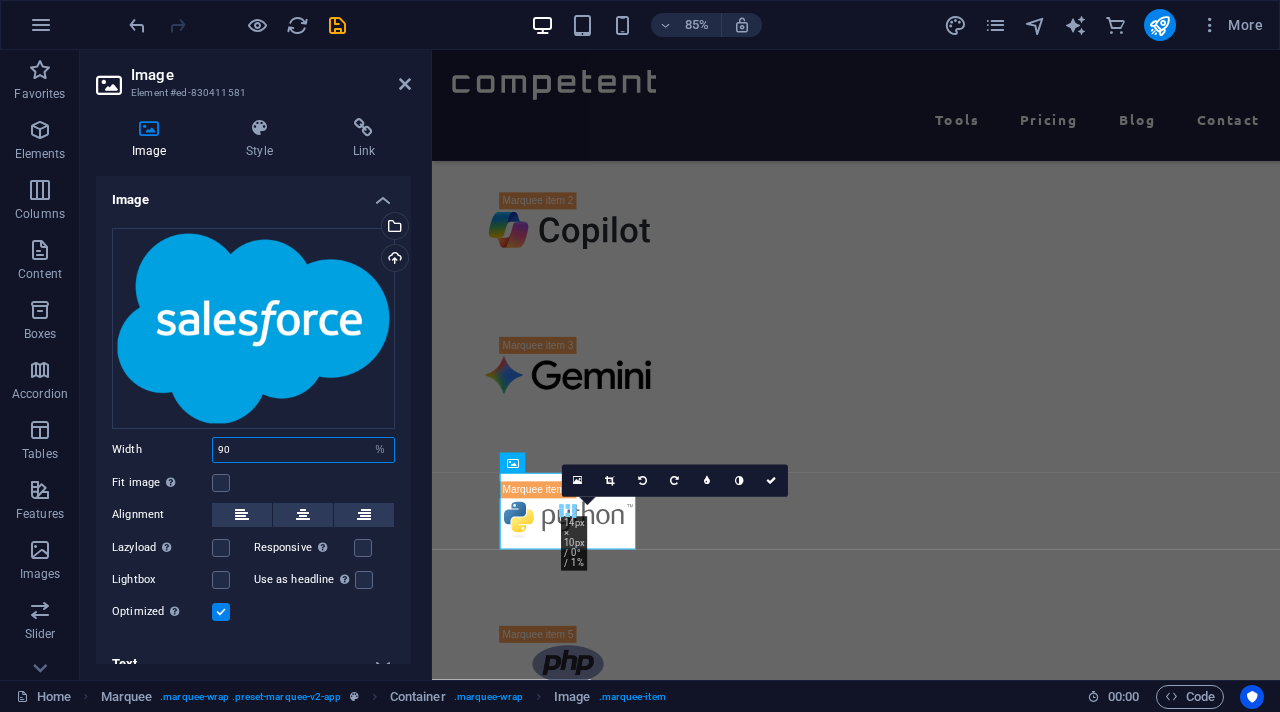 type on "90" 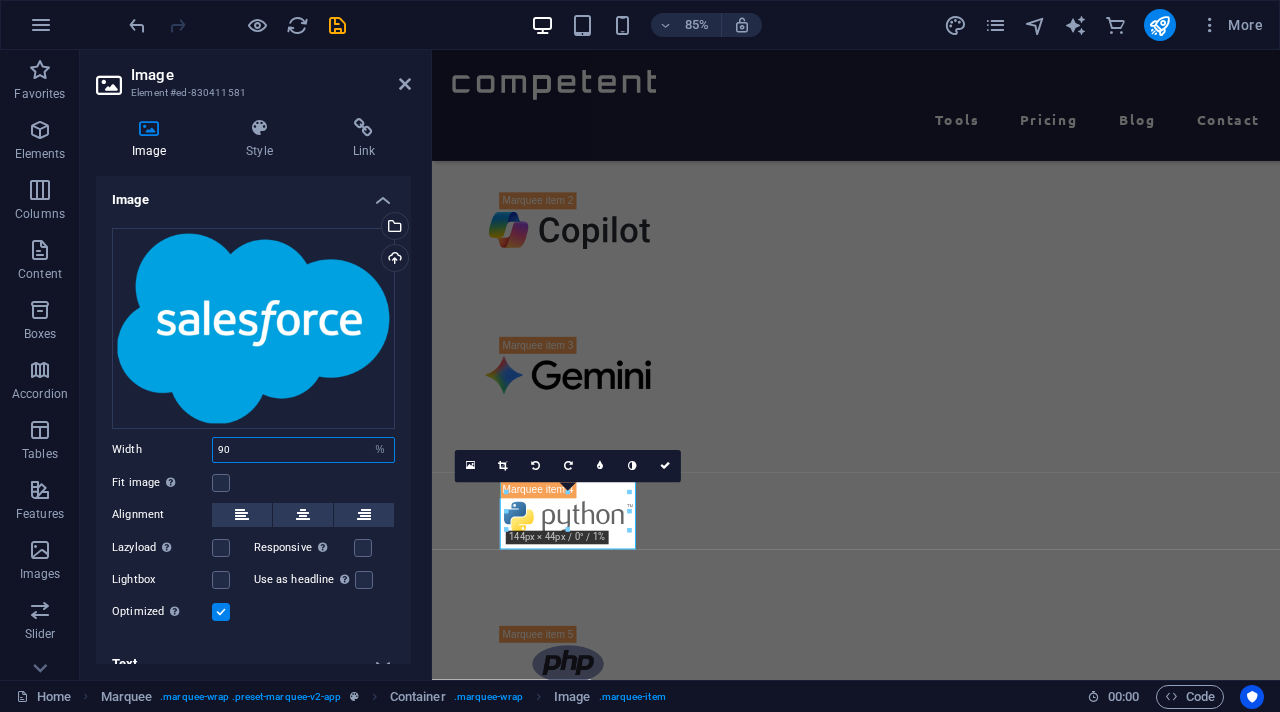 click on "90" at bounding box center (303, 450) 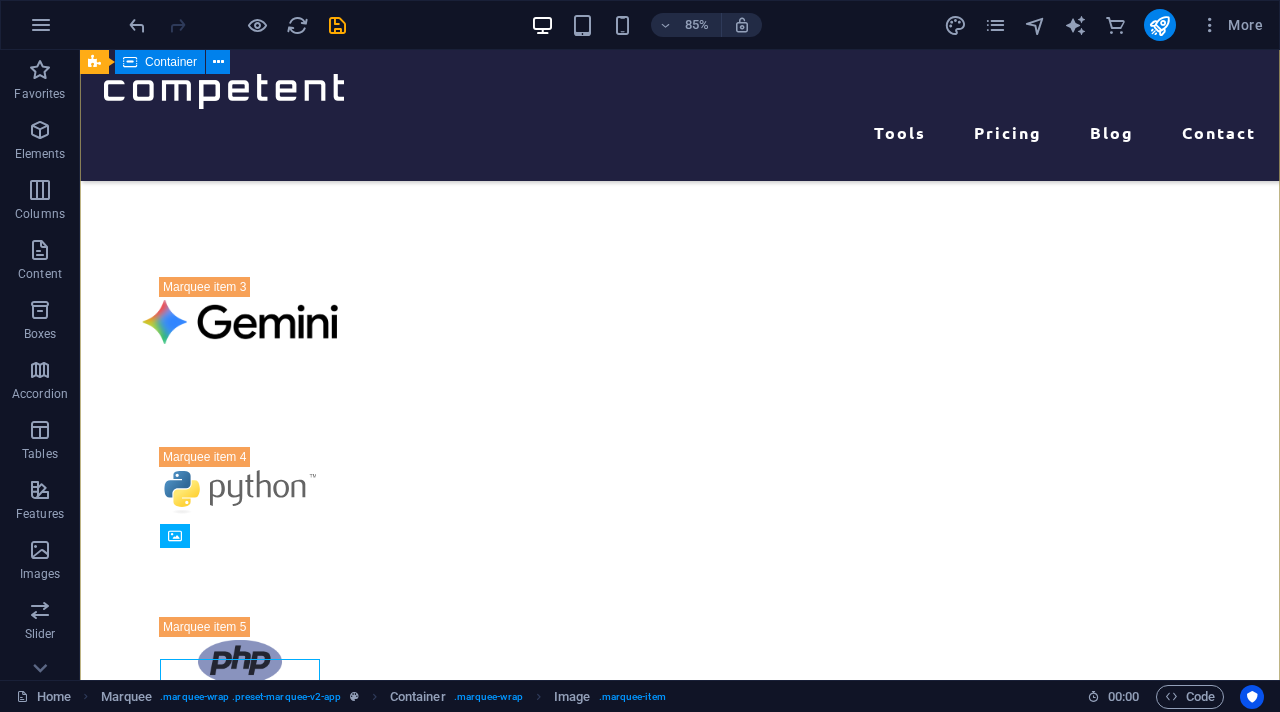 scroll, scrollTop: 712, scrollLeft: 0, axis: vertical 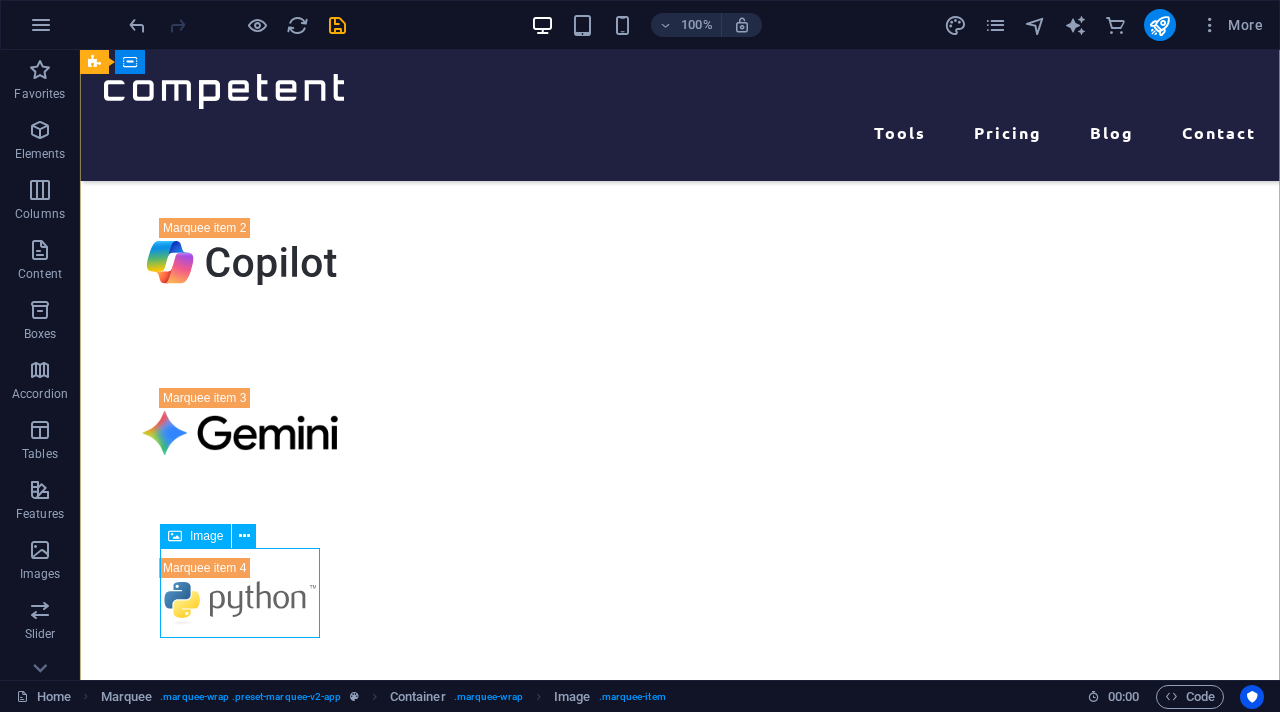 click at bounding box center (240, 1113) 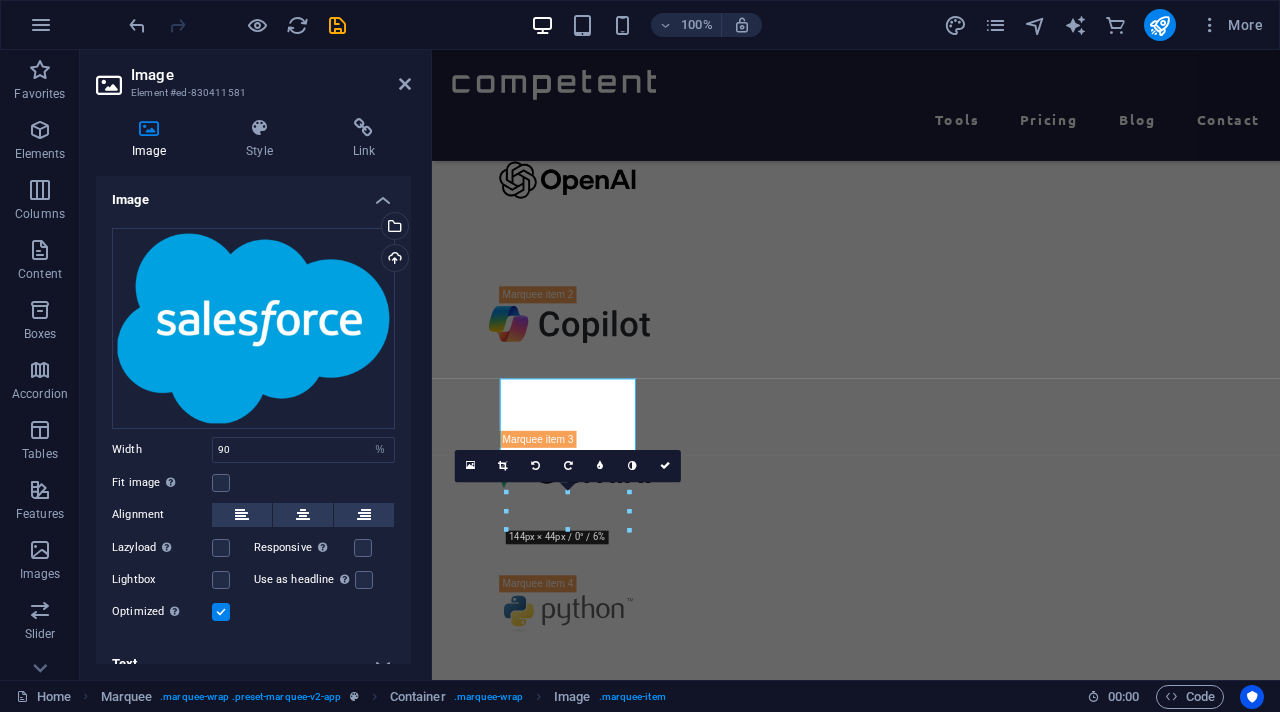 scroll, scrollTop: 823, scrollLeft: 0, axis: vertical 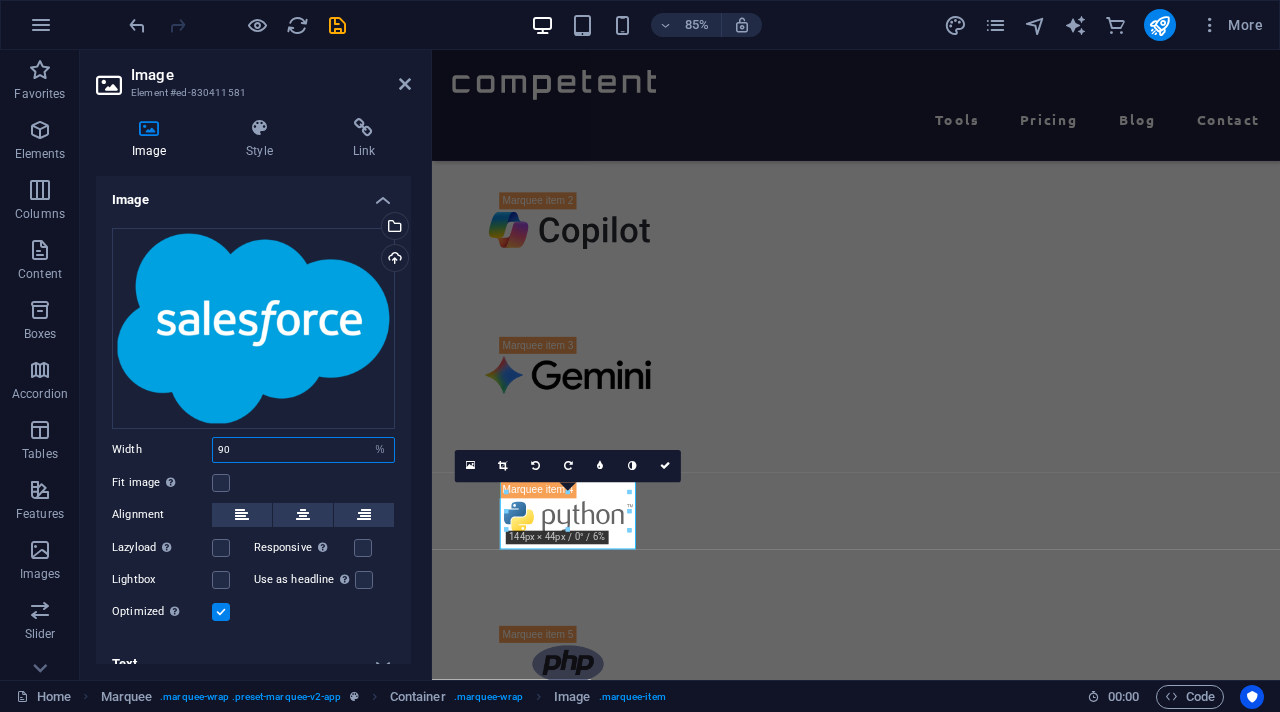 click on "90" at bounding box center [303, 450] 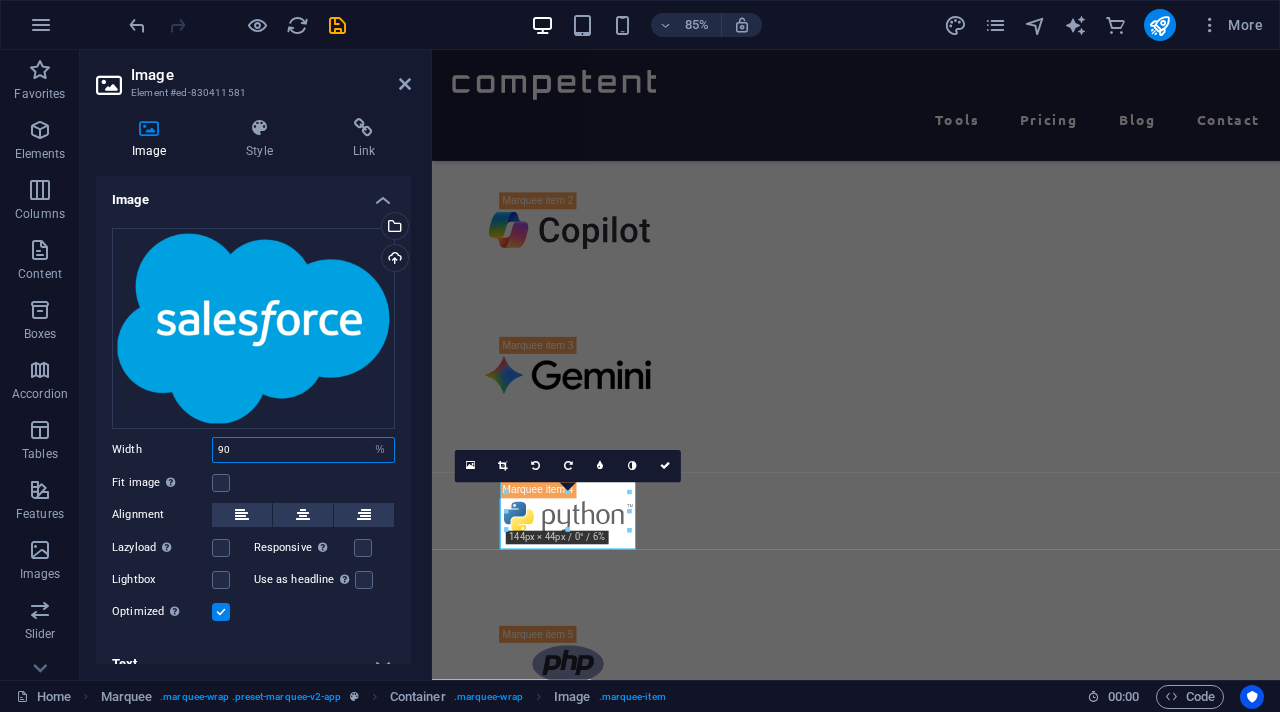 click on "90" at bounding box center [303, 450] 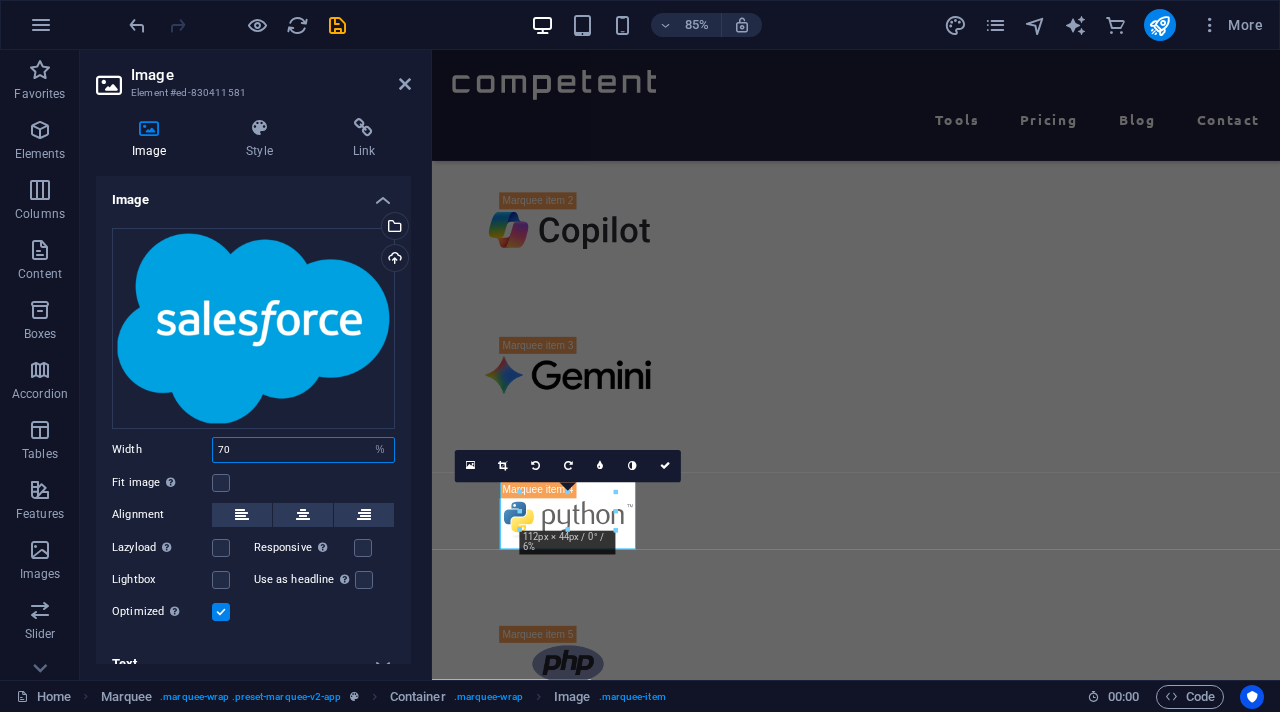 click on "70" at bounding box center [303, 450] 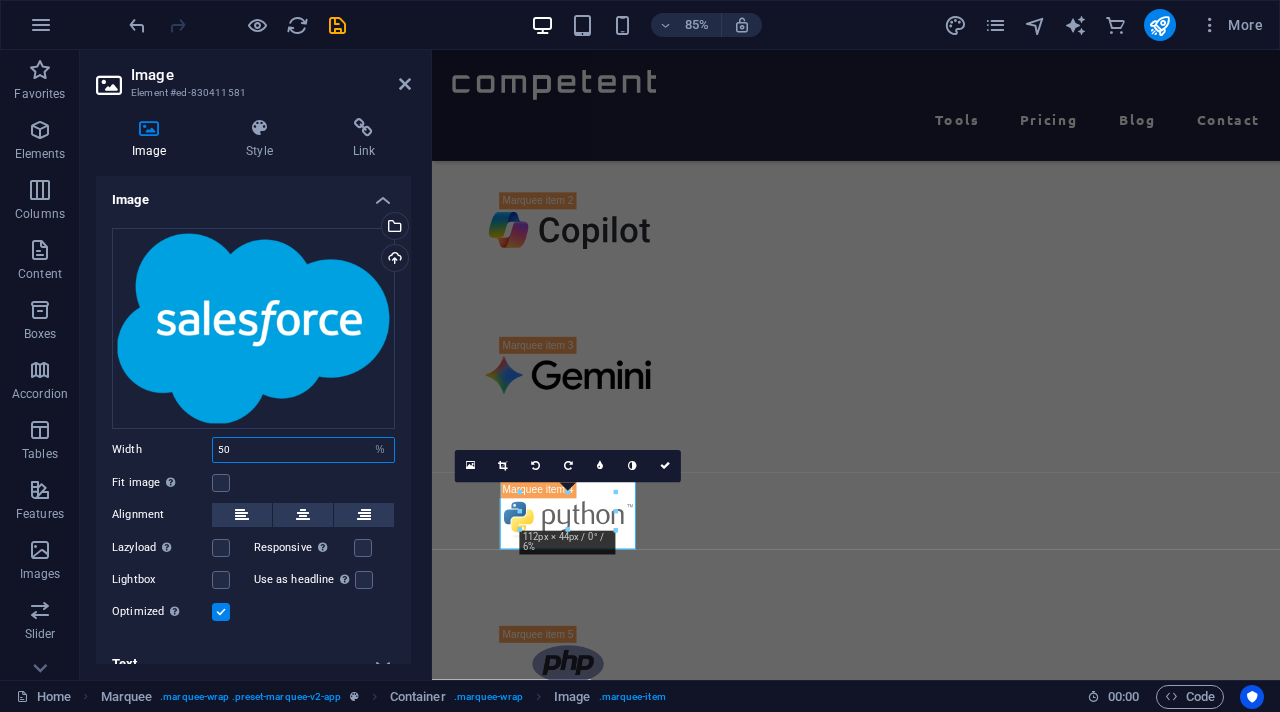 type on "50" 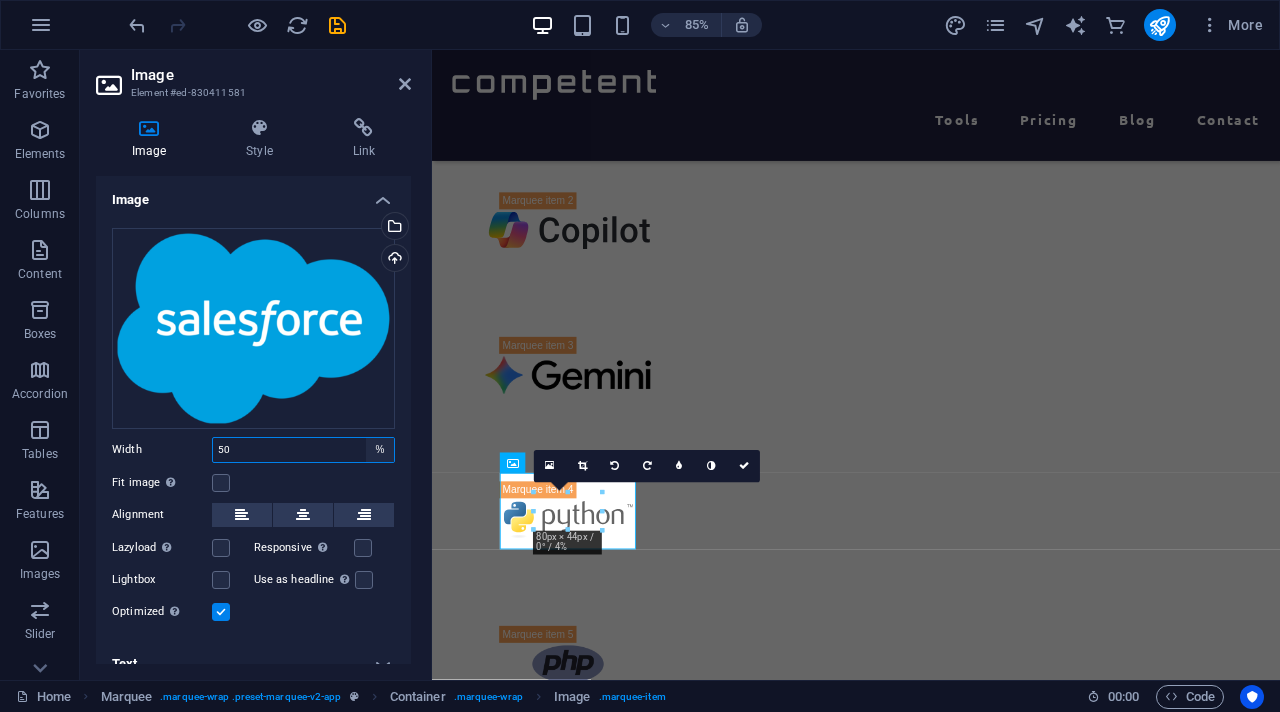 click on "Default auto px rem % em vh vw" at bounding box center [380, 450] 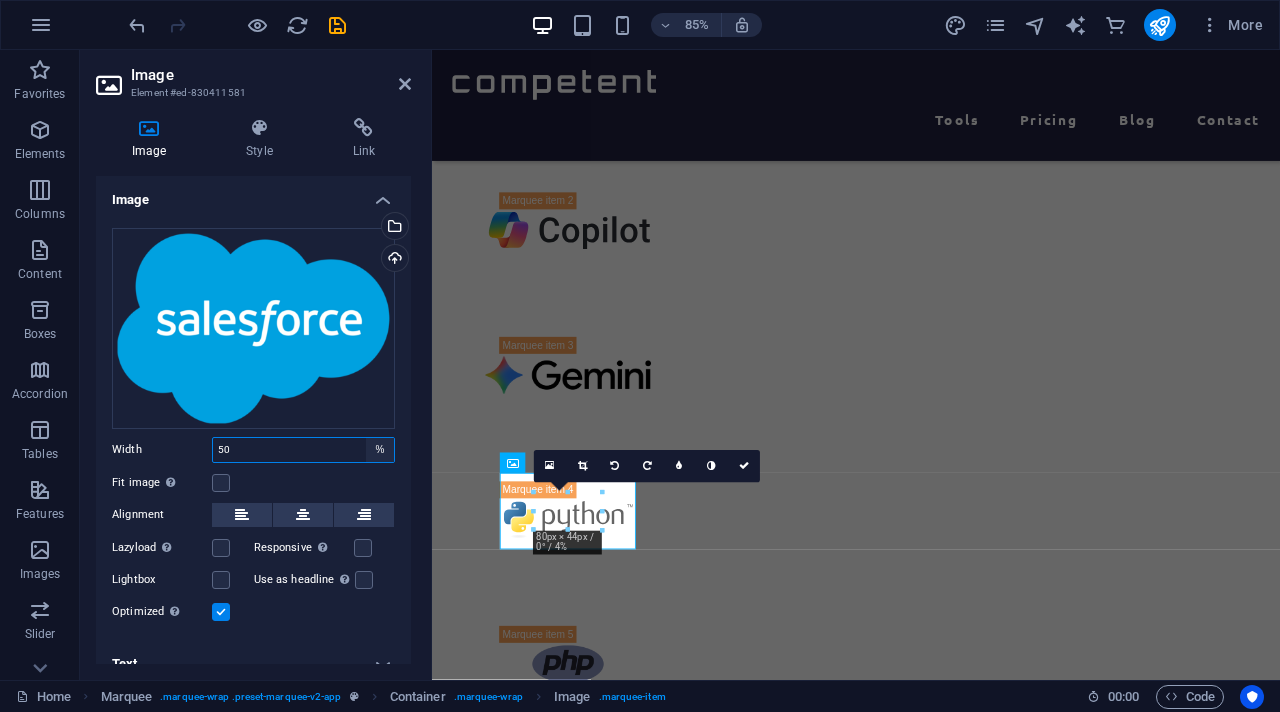 select on "default" 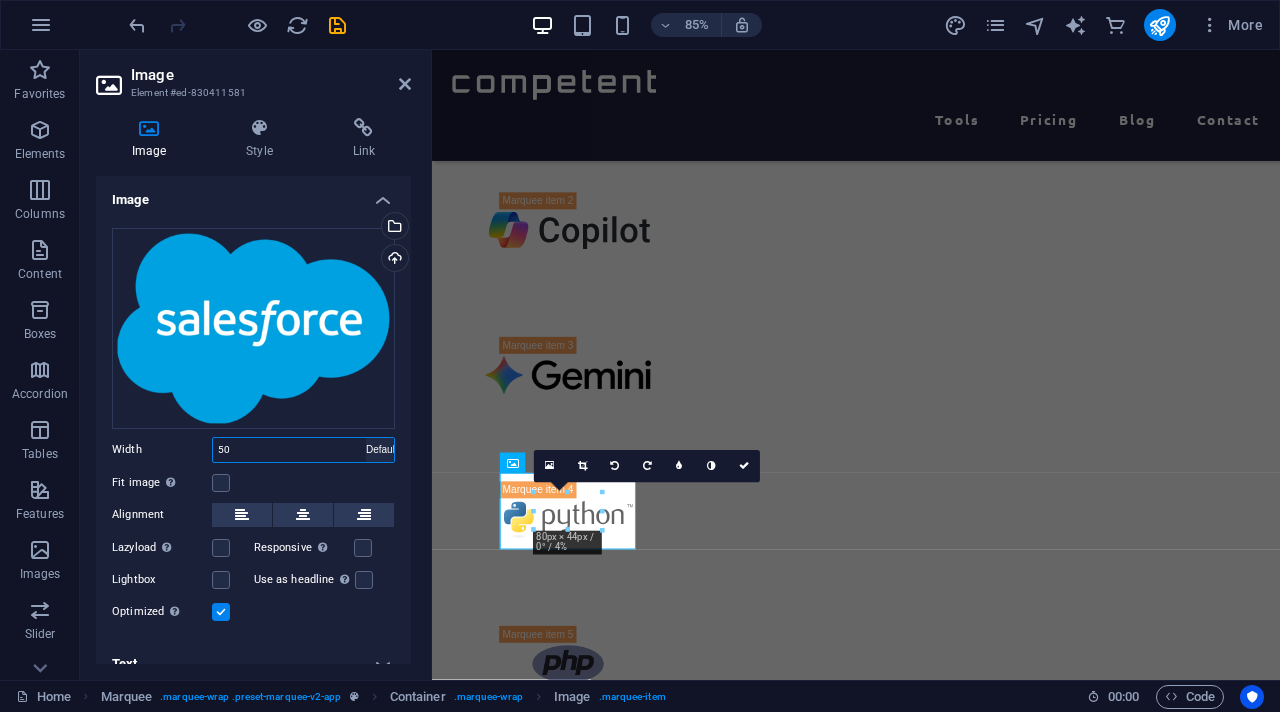 type 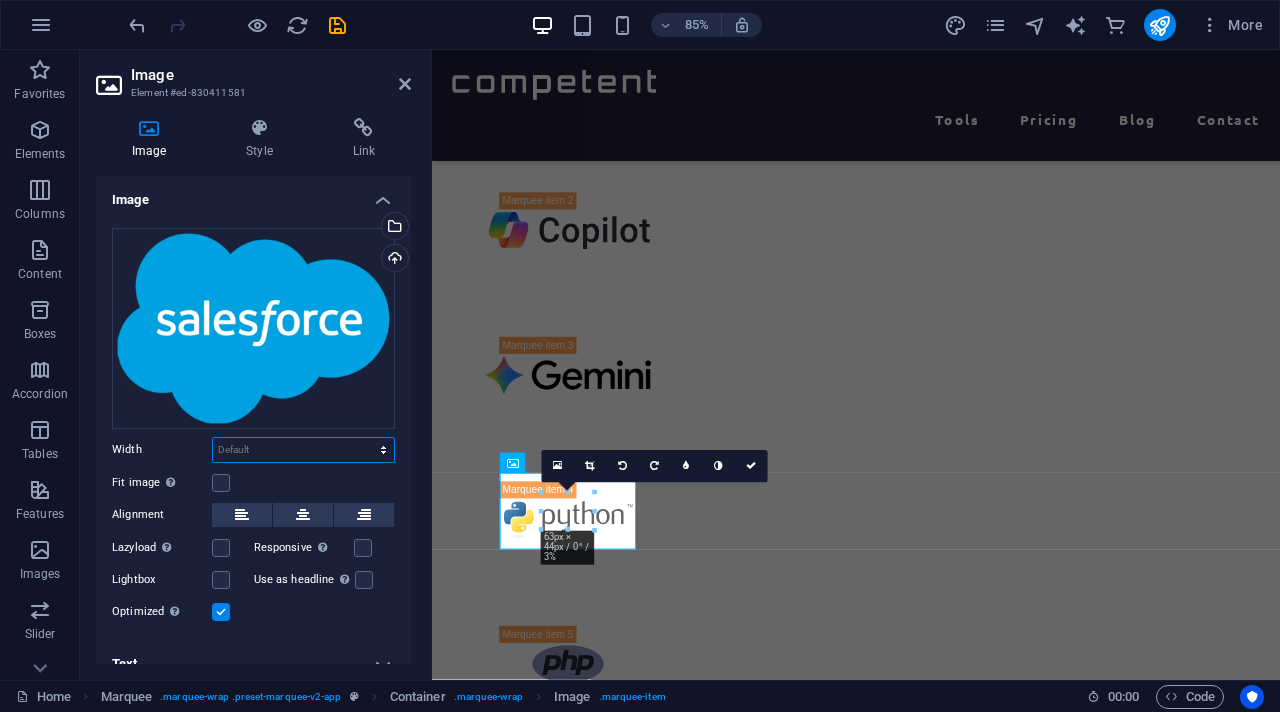 click on "Default auto px rem % em vh vw" at bounding box center [303, 450] 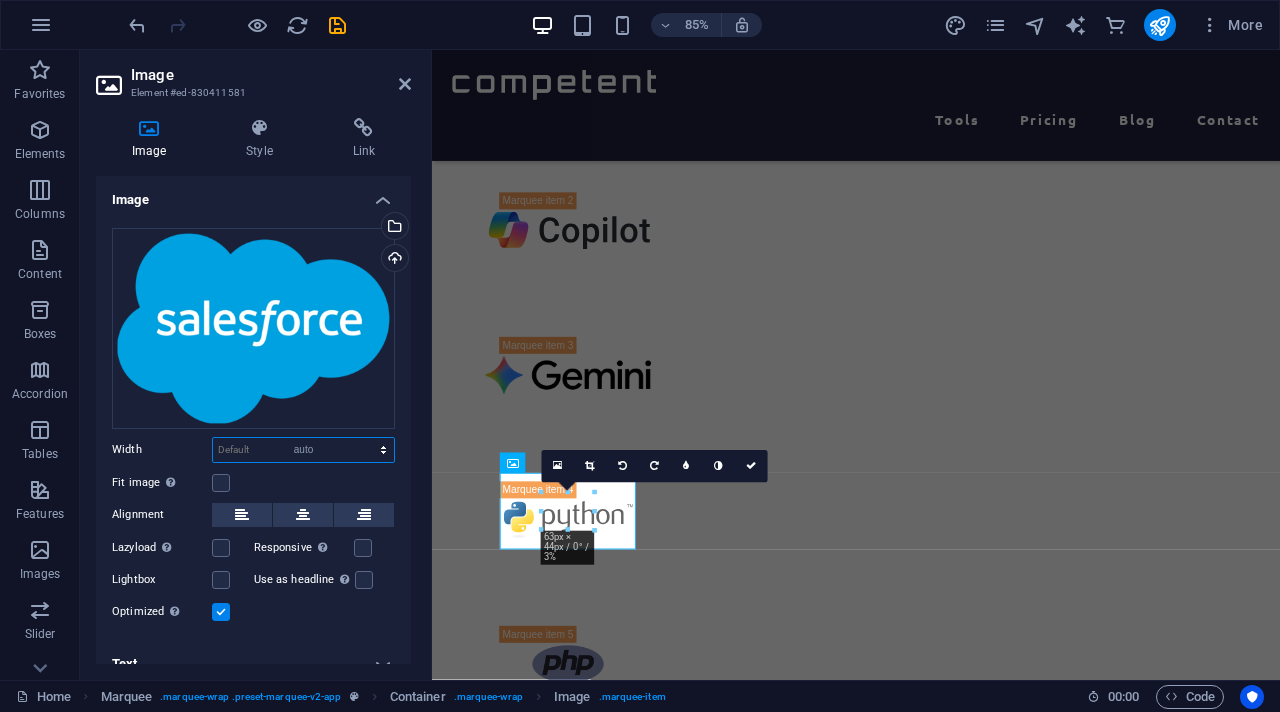 select on "DISABLED_OPTION_VALUE" 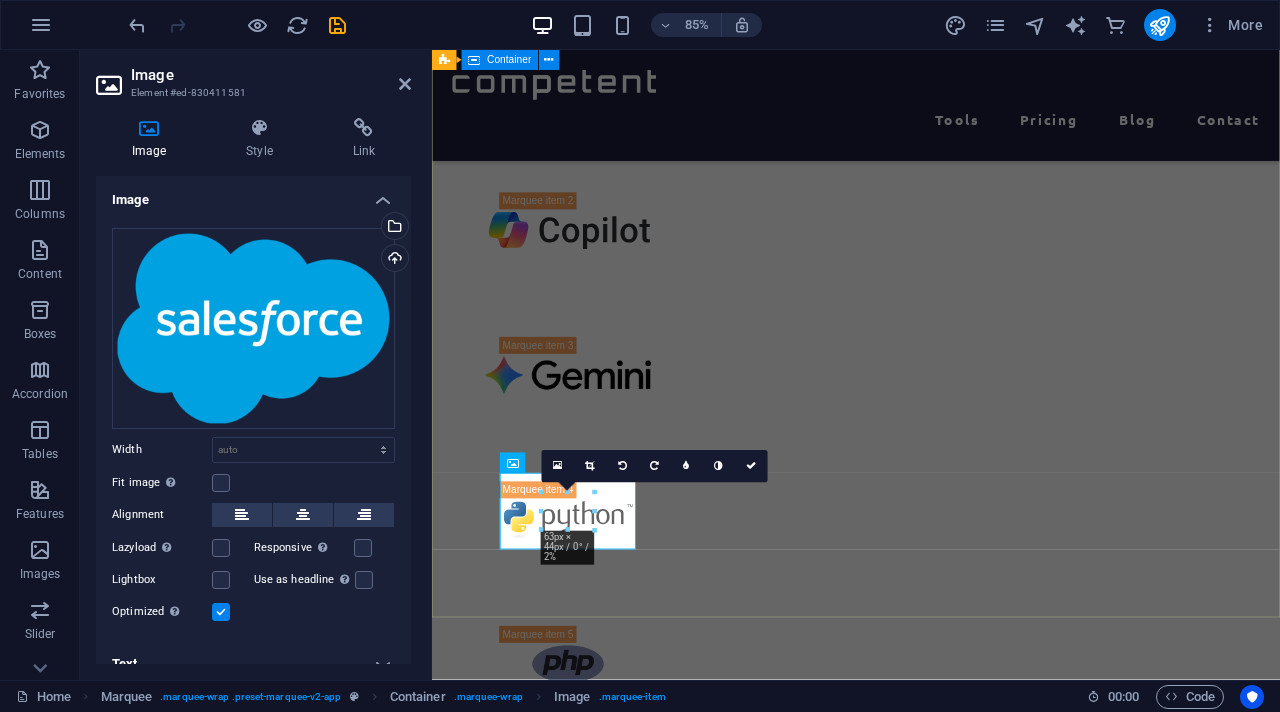click at bounding box center [931, 688] 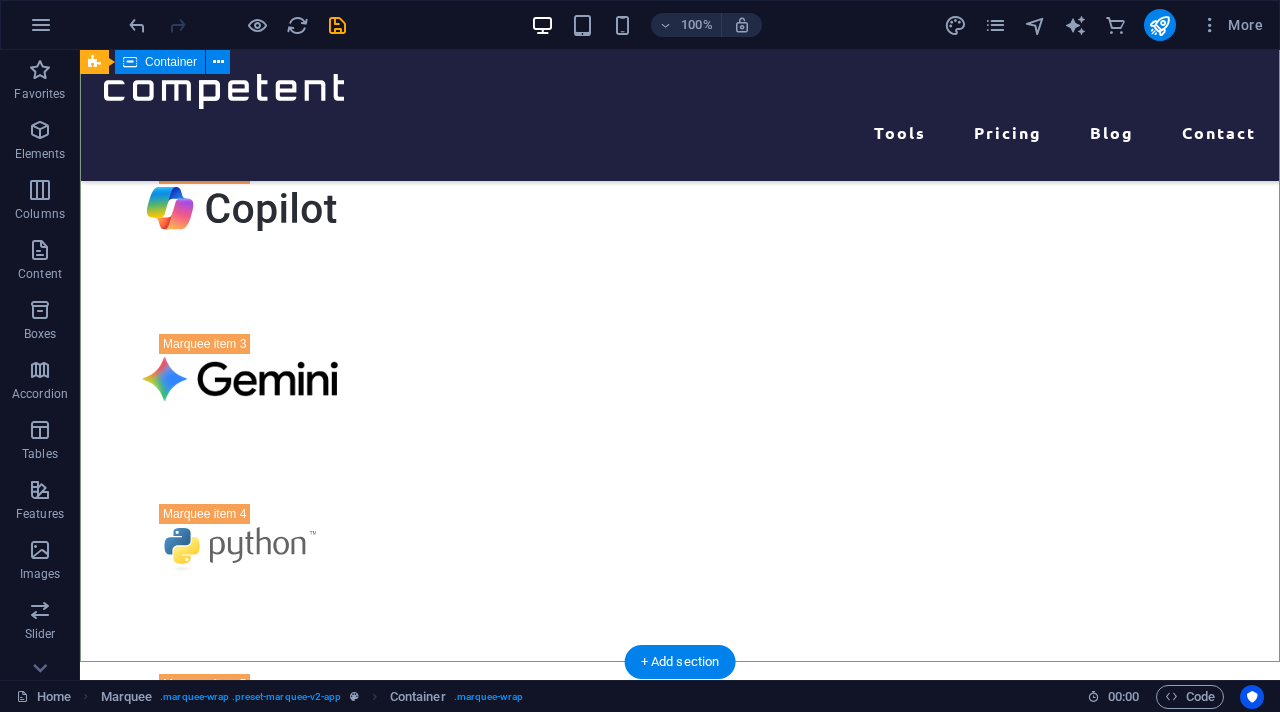 scroll, scrollTop: 770, scrollLeft: 0, axis: vertical 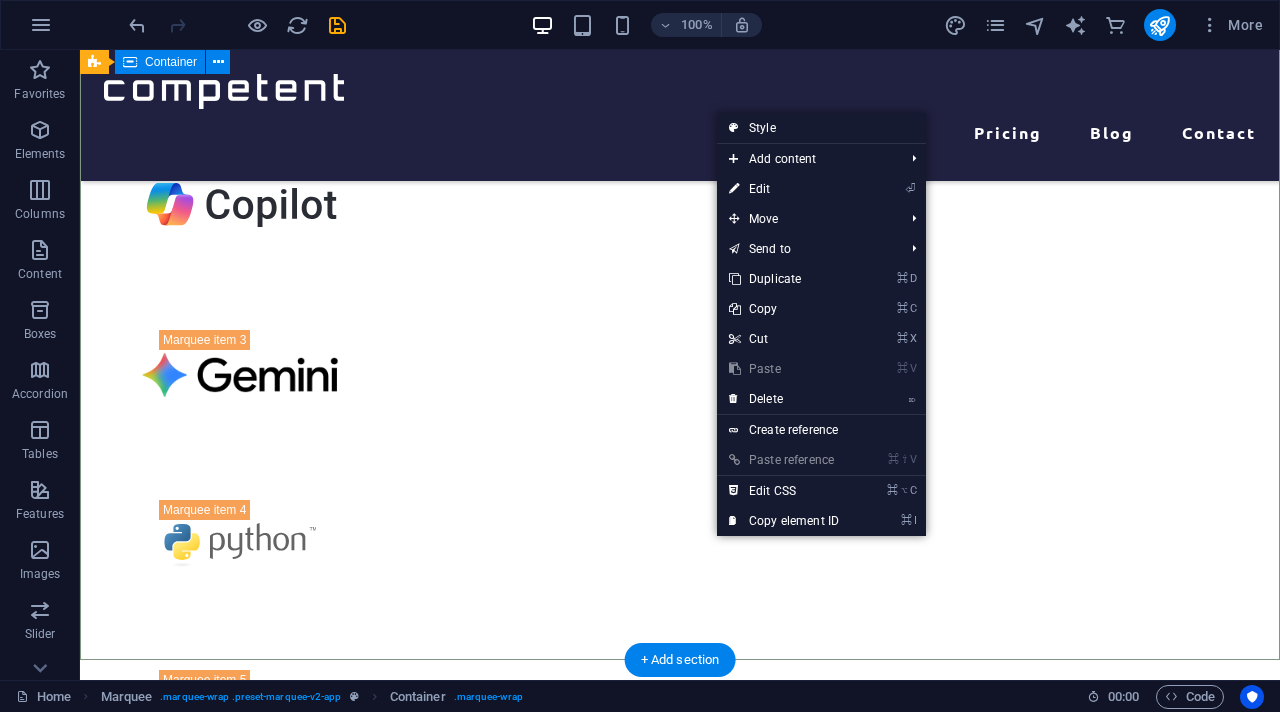 click at bounding box center [680, 630] 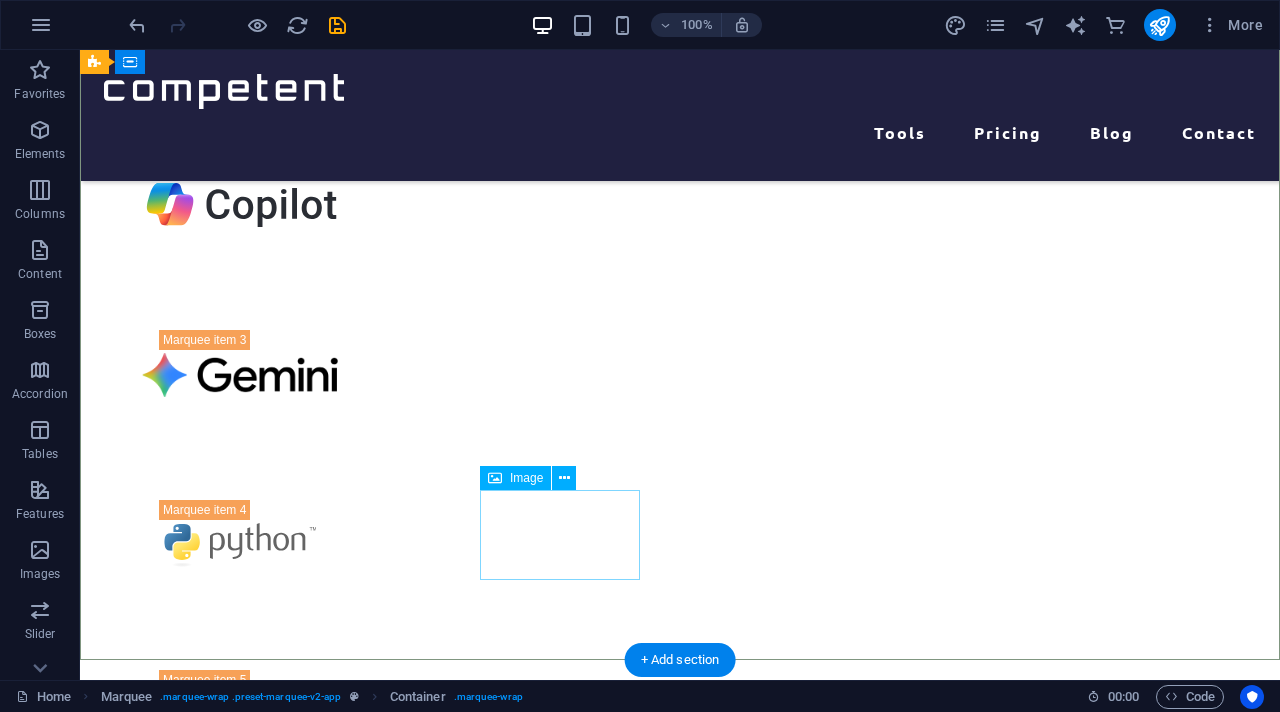 click at bounding box center (240, 1225) 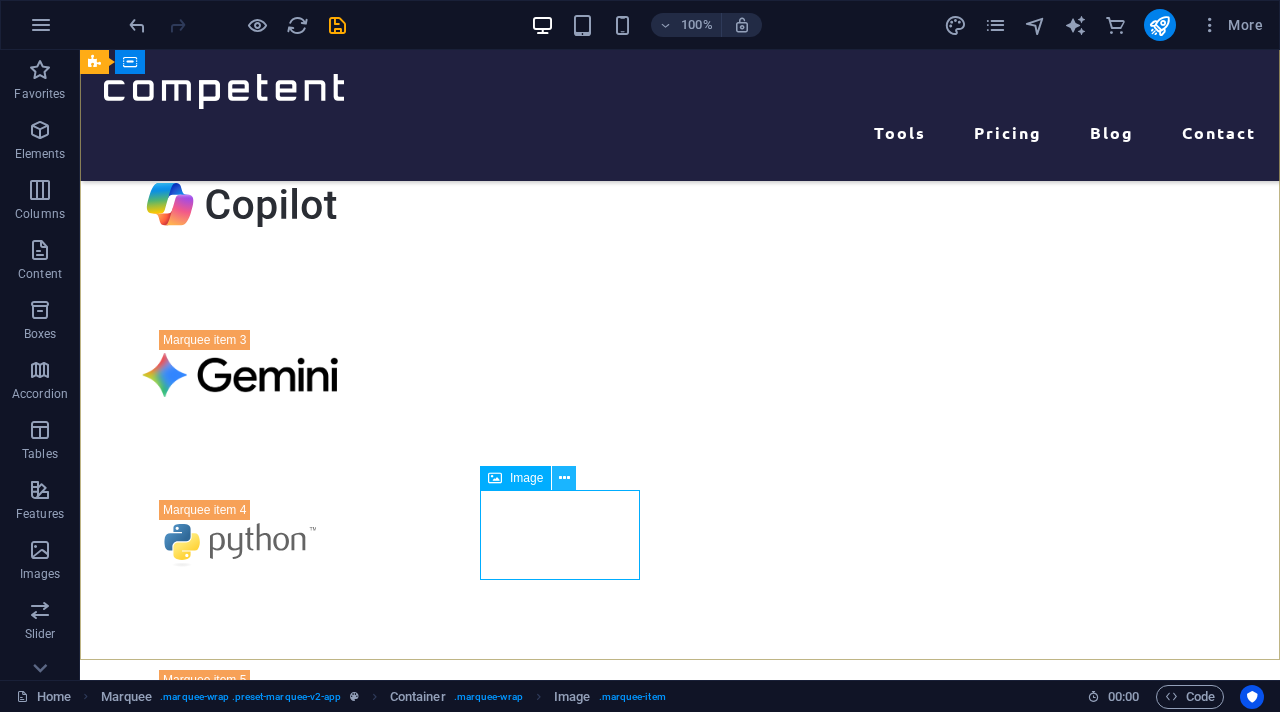 click at bounding box center [564, 478] 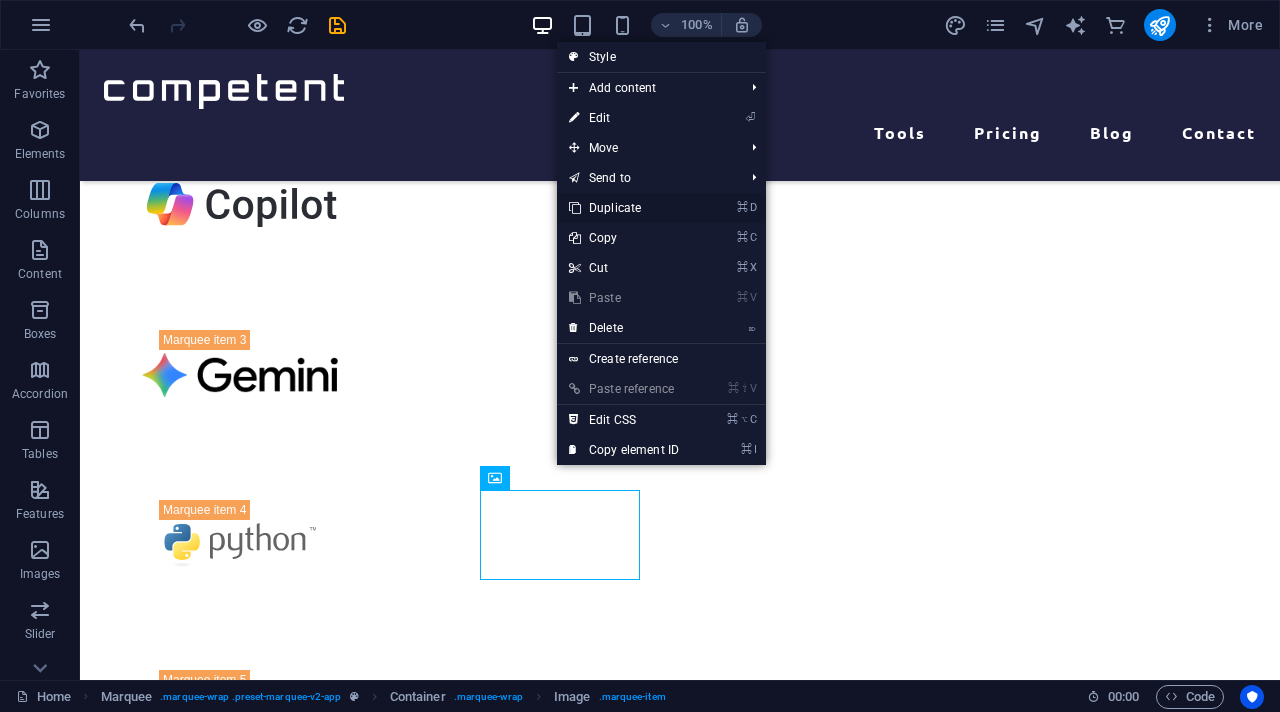 click on "⌘ D  Duplicate" at bounding box center (624, 208) 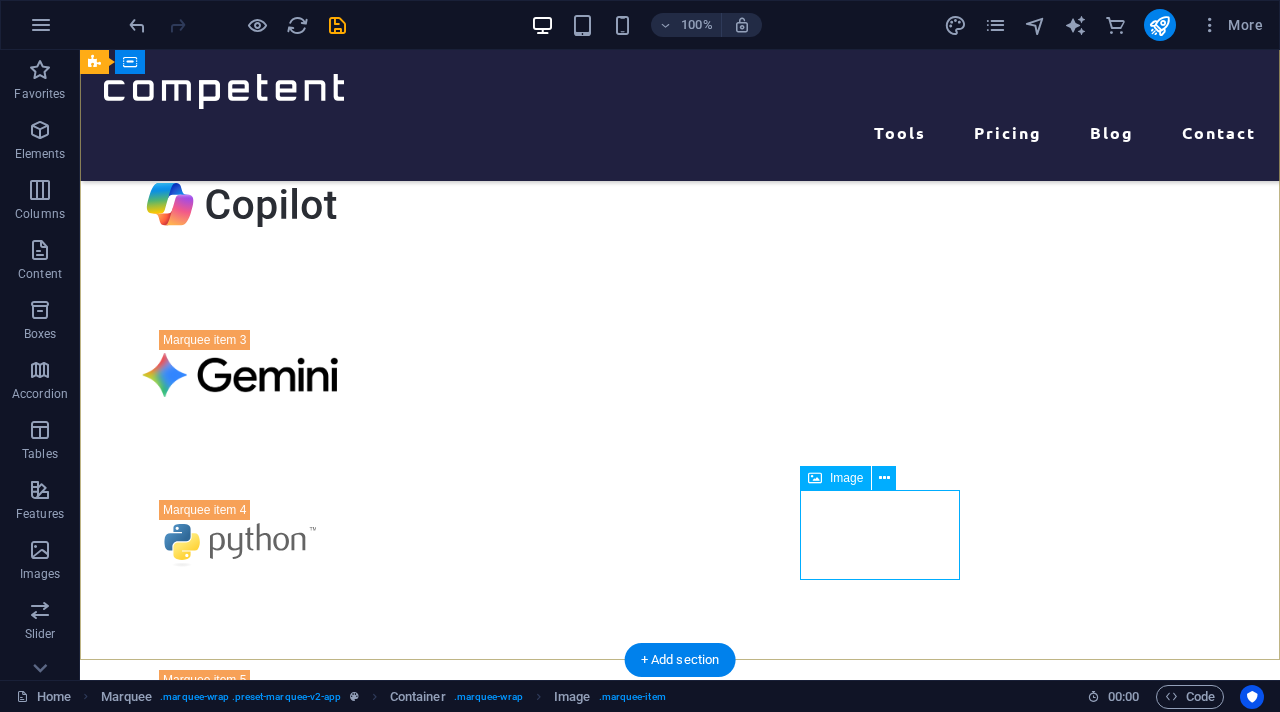 click at bounding box center [240, 1395] 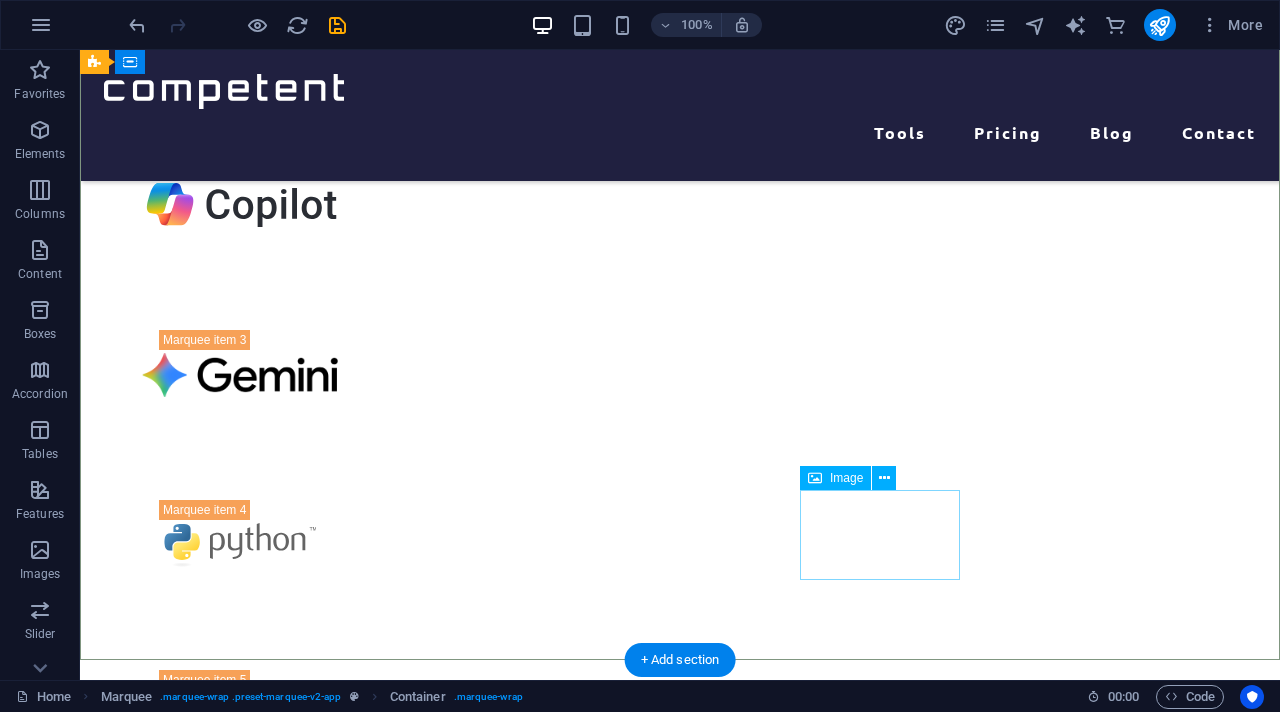 click at bounding box center (240, 1395) 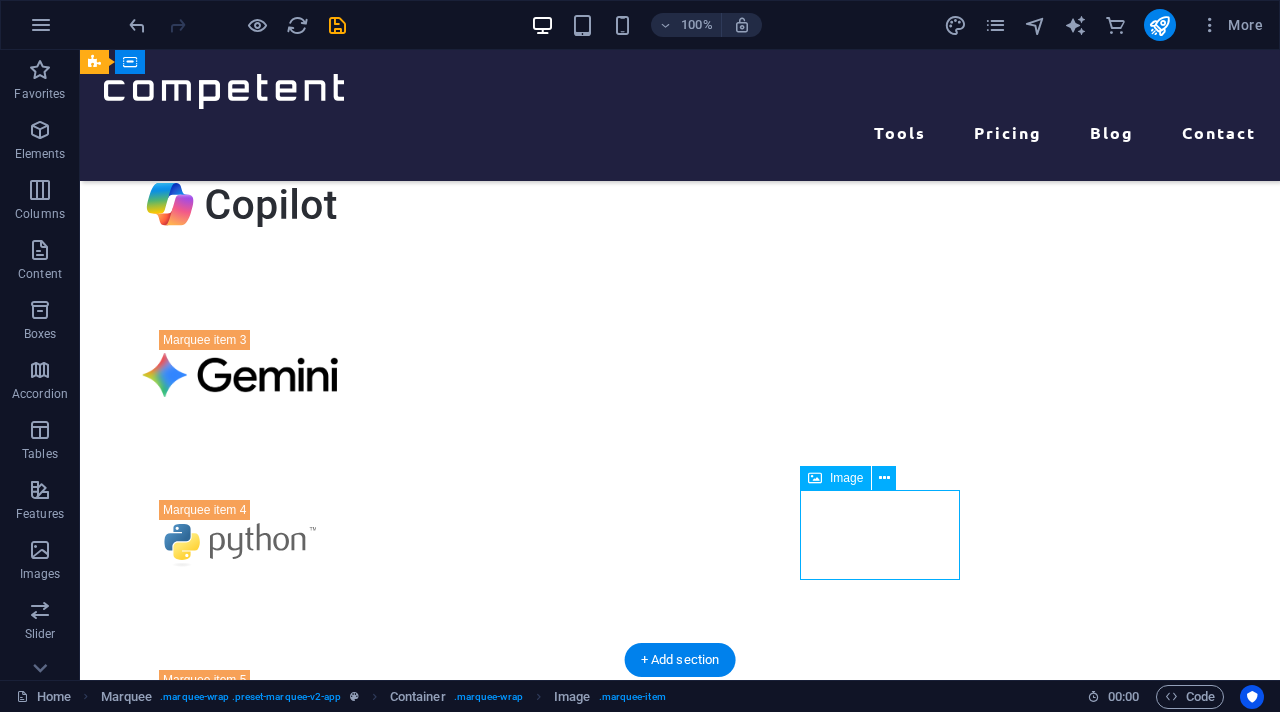 click at bounding box center [240, 1395] 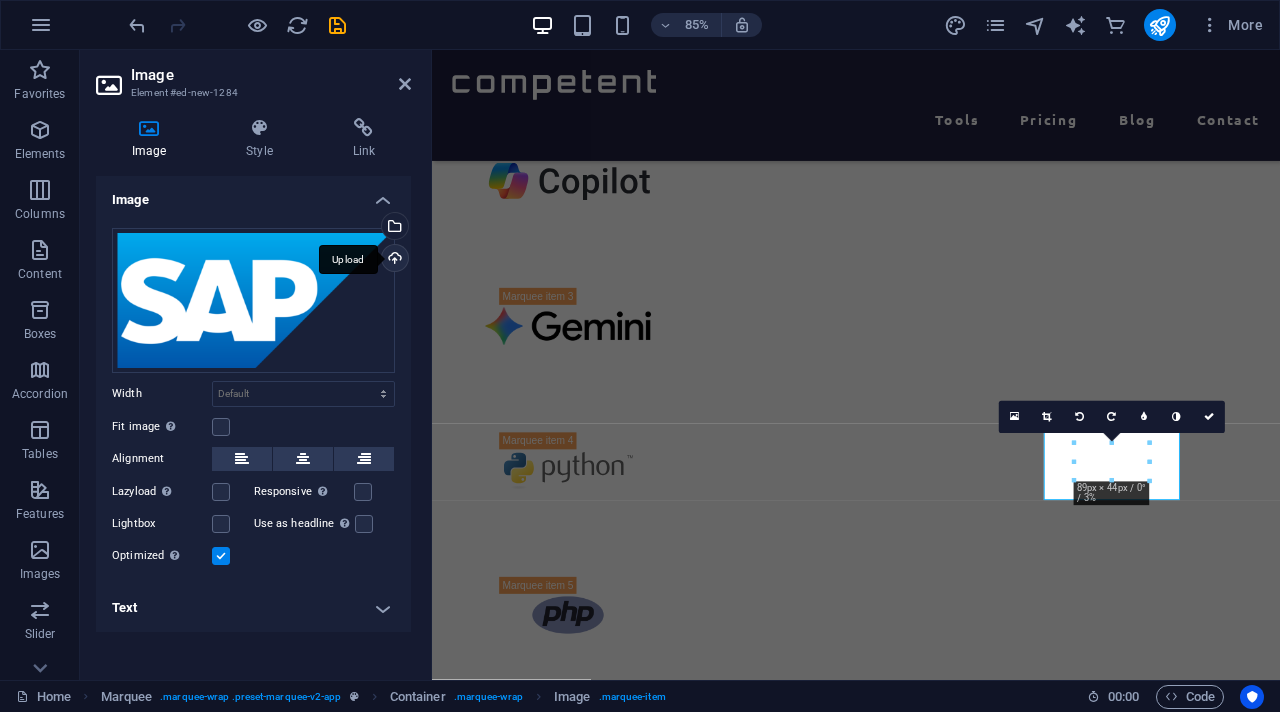 click on "Upload" at bounding box center [393, 260] 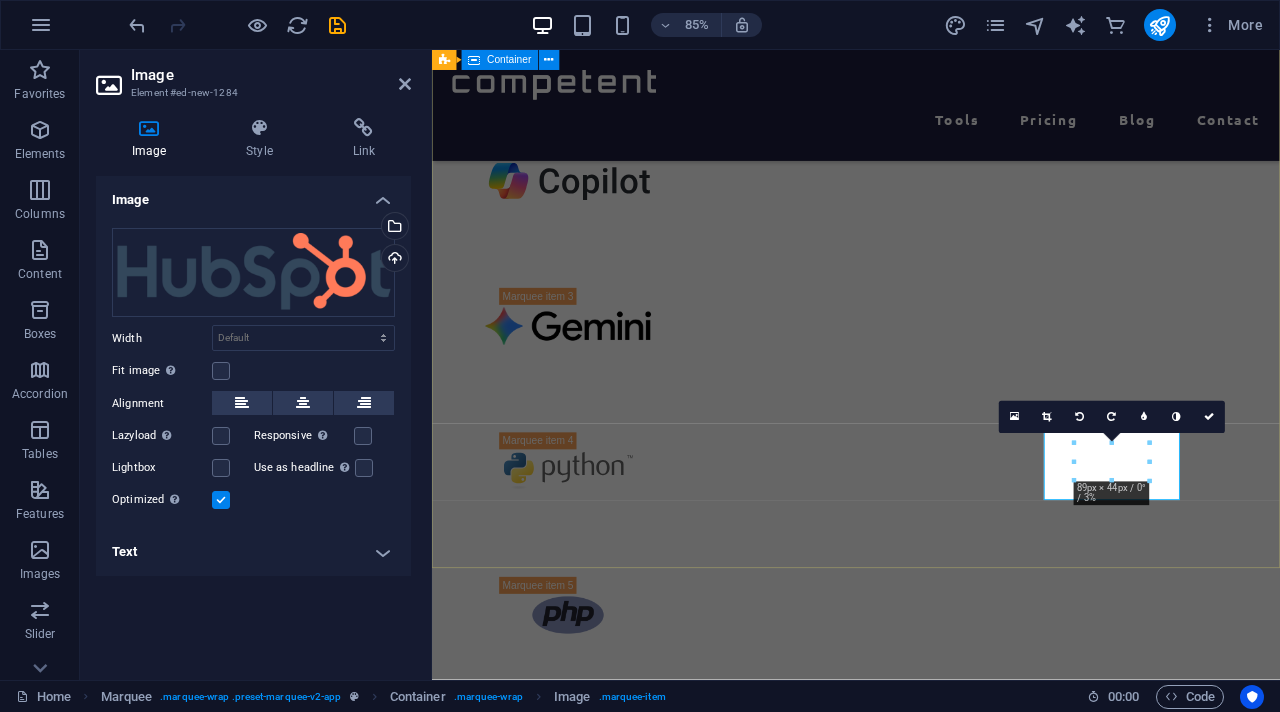 click at bounding box center [931, 715] 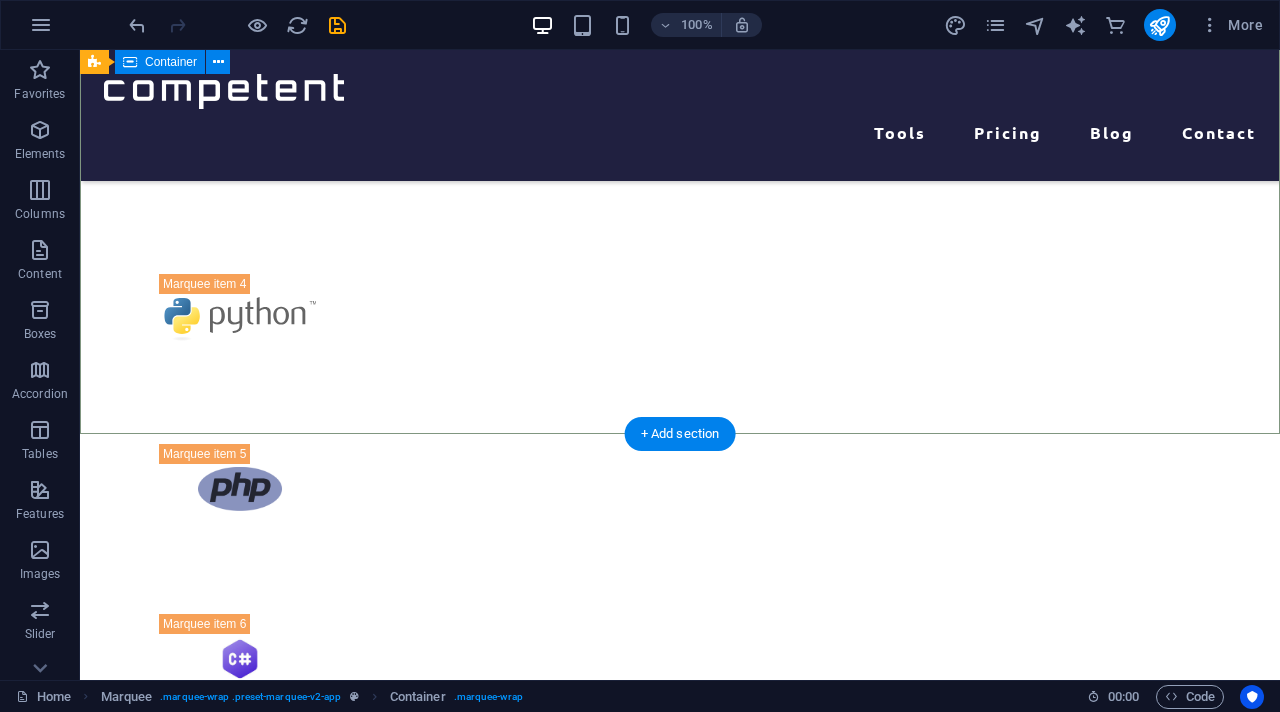 scroll, scrollTop: 964, scrollLeft: 0, axis: vertical 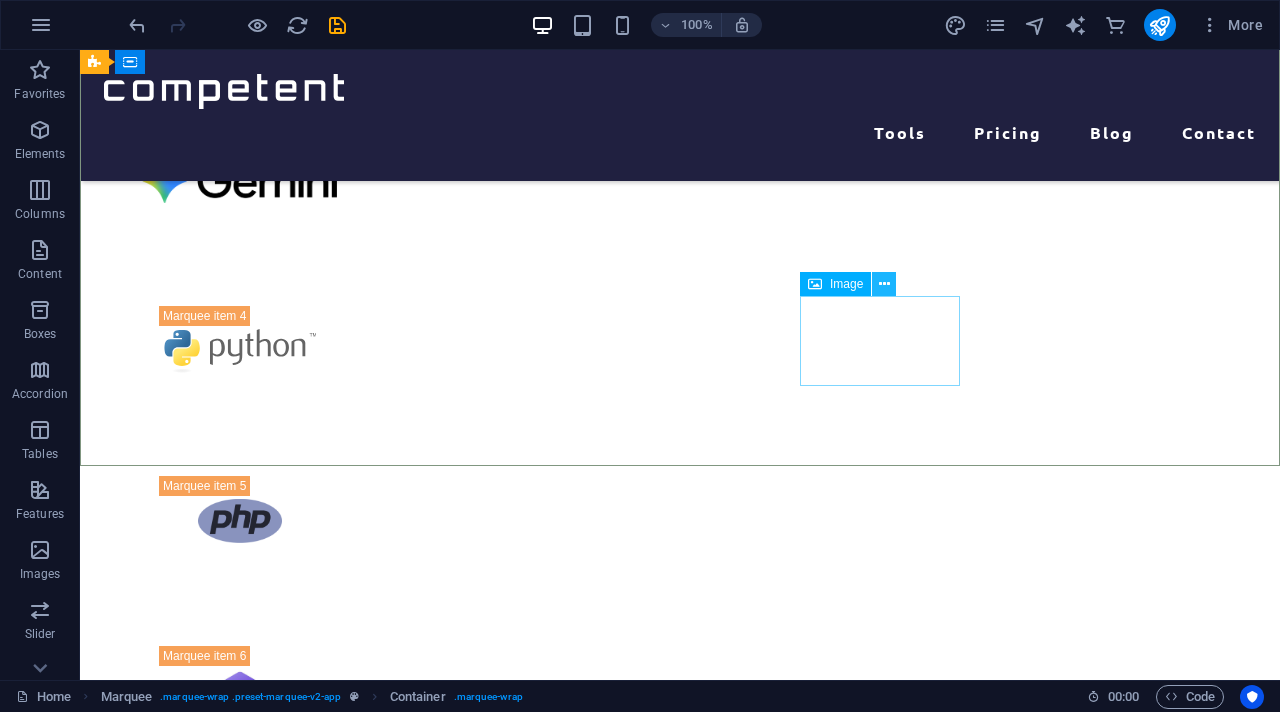 click at bounding box center (884, 284) 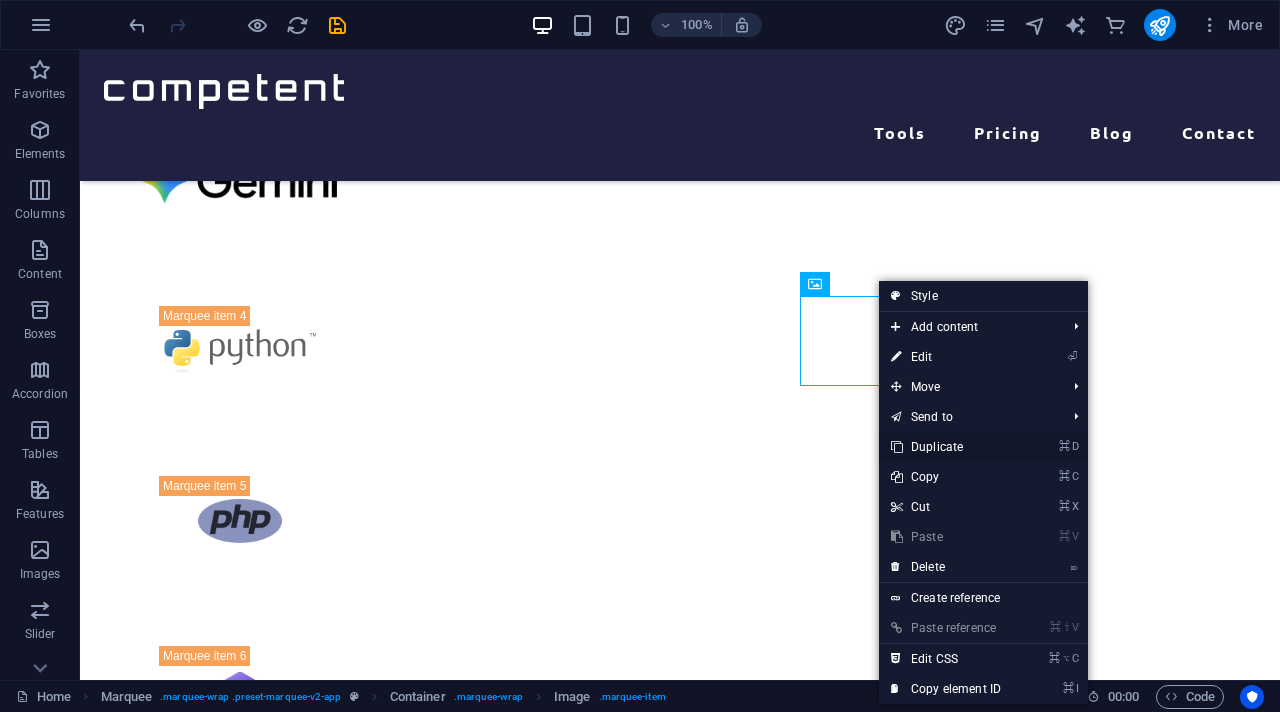 click on "⌘ D  Duplicate" at bounding box center [946, 447] 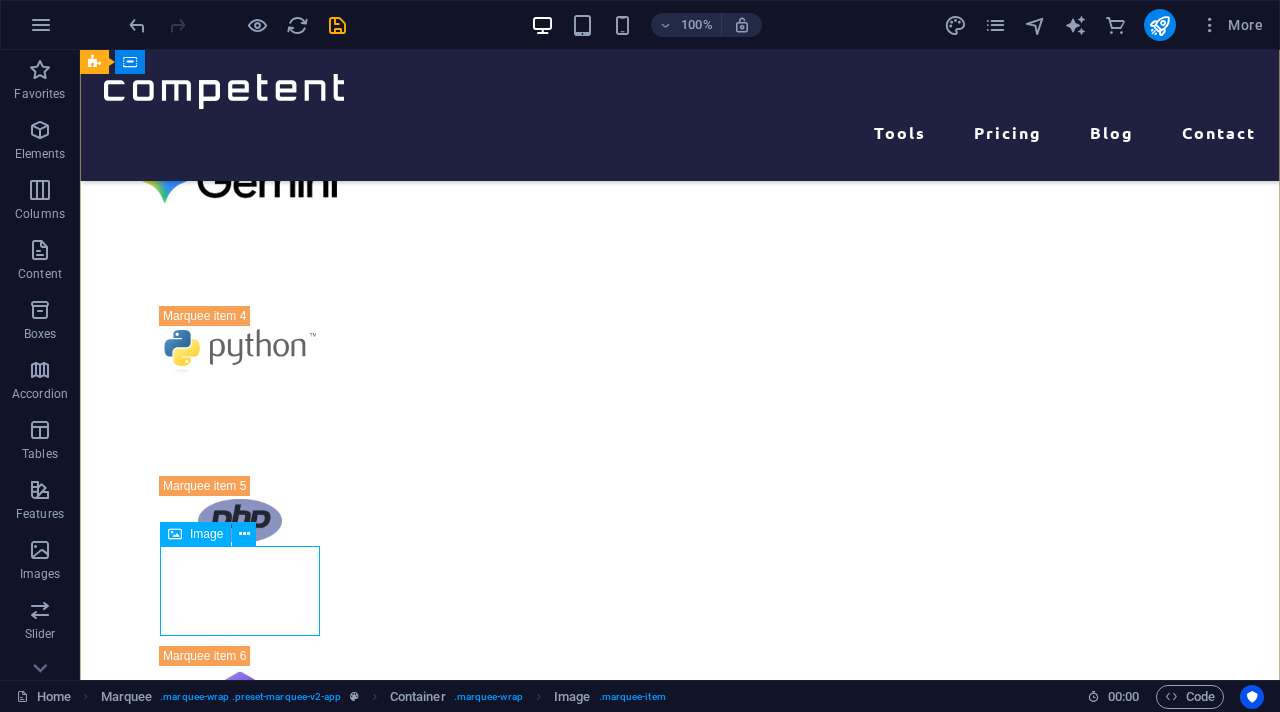 click at bounding box center (240, 1371) 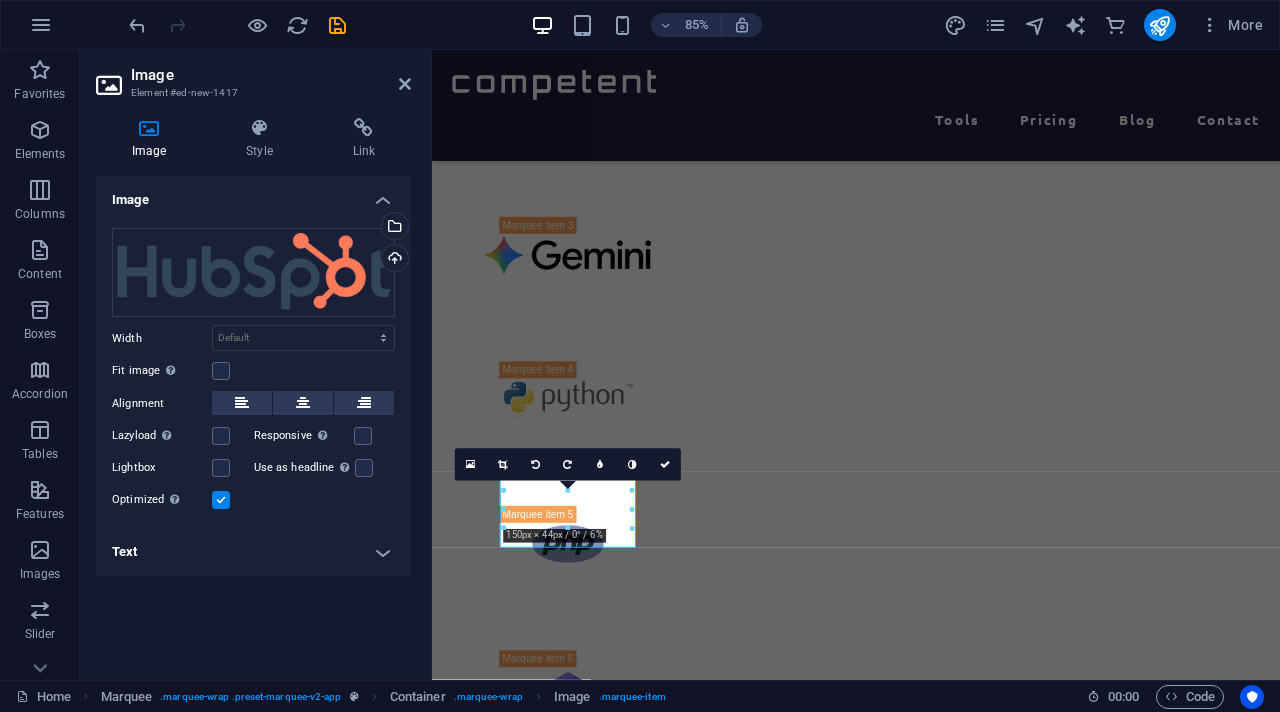 scroll, scrollTop: 1075, scrollLeft: 0, axis: vertical 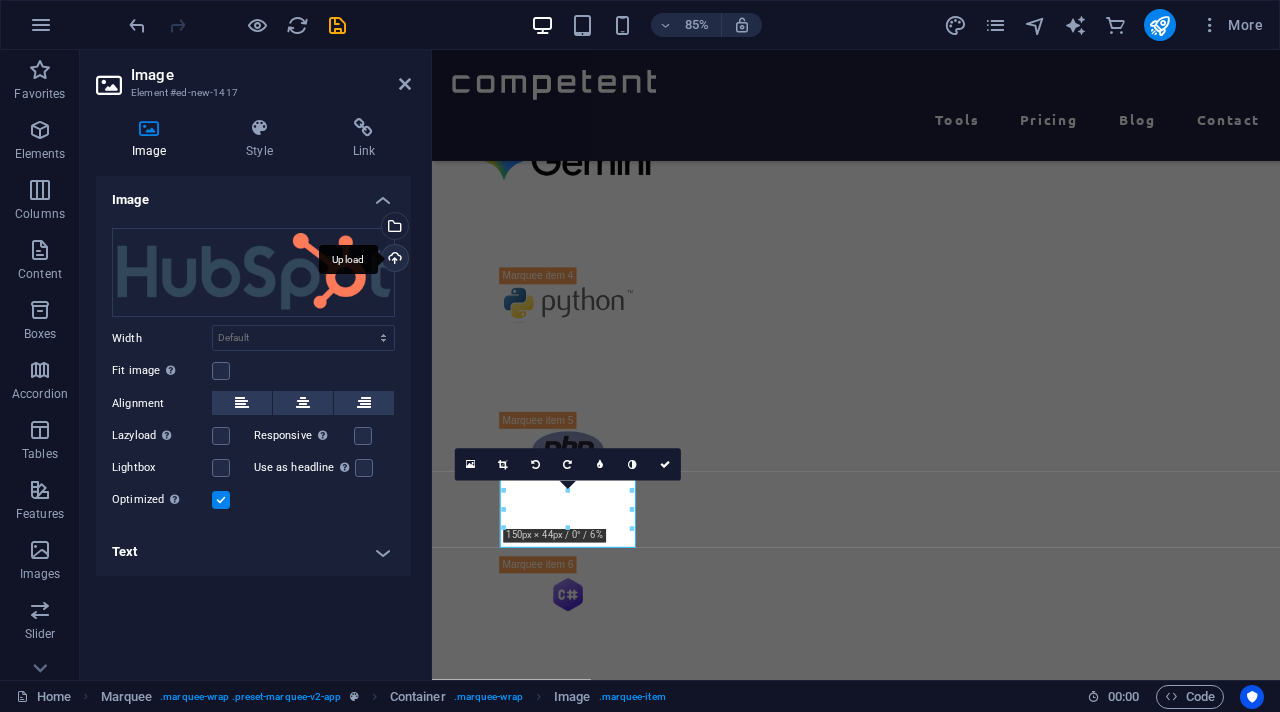 click on "Upload" at bounding box center [393, 260] 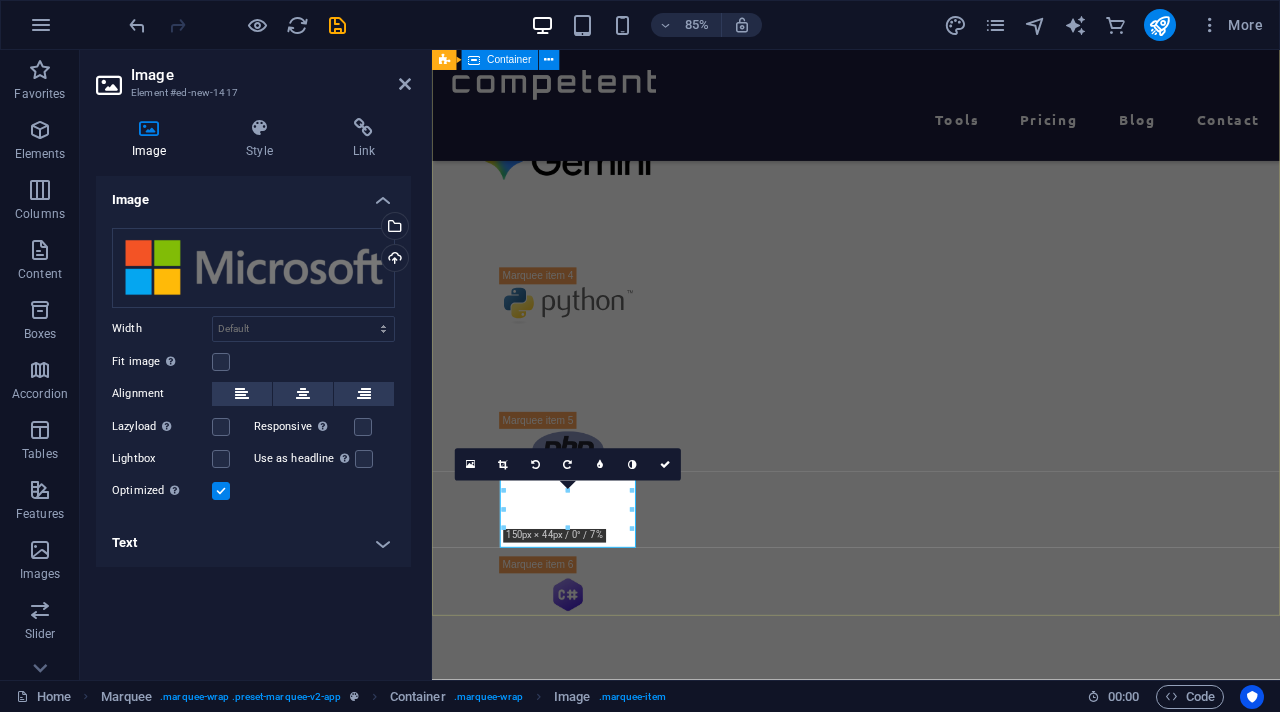 click at bounding box center (931, 606) 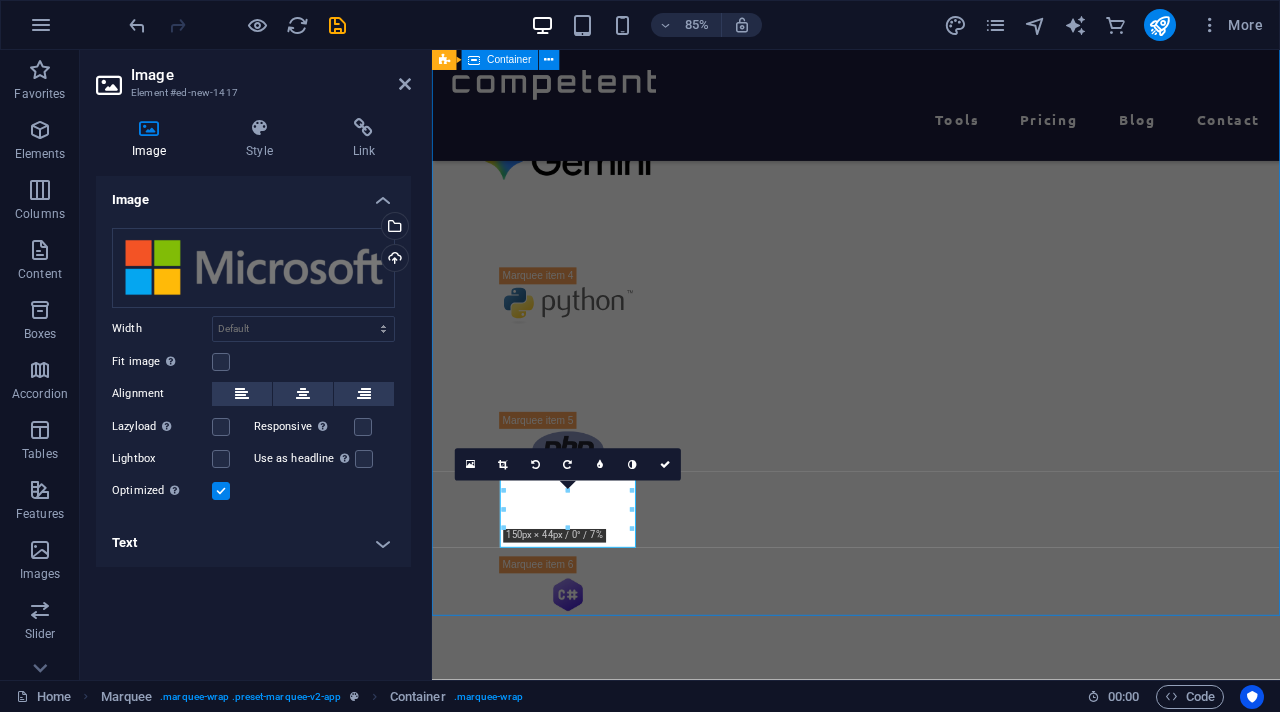 scroll, scrollTop: 964, scrollLeft: 0, axis: vertical 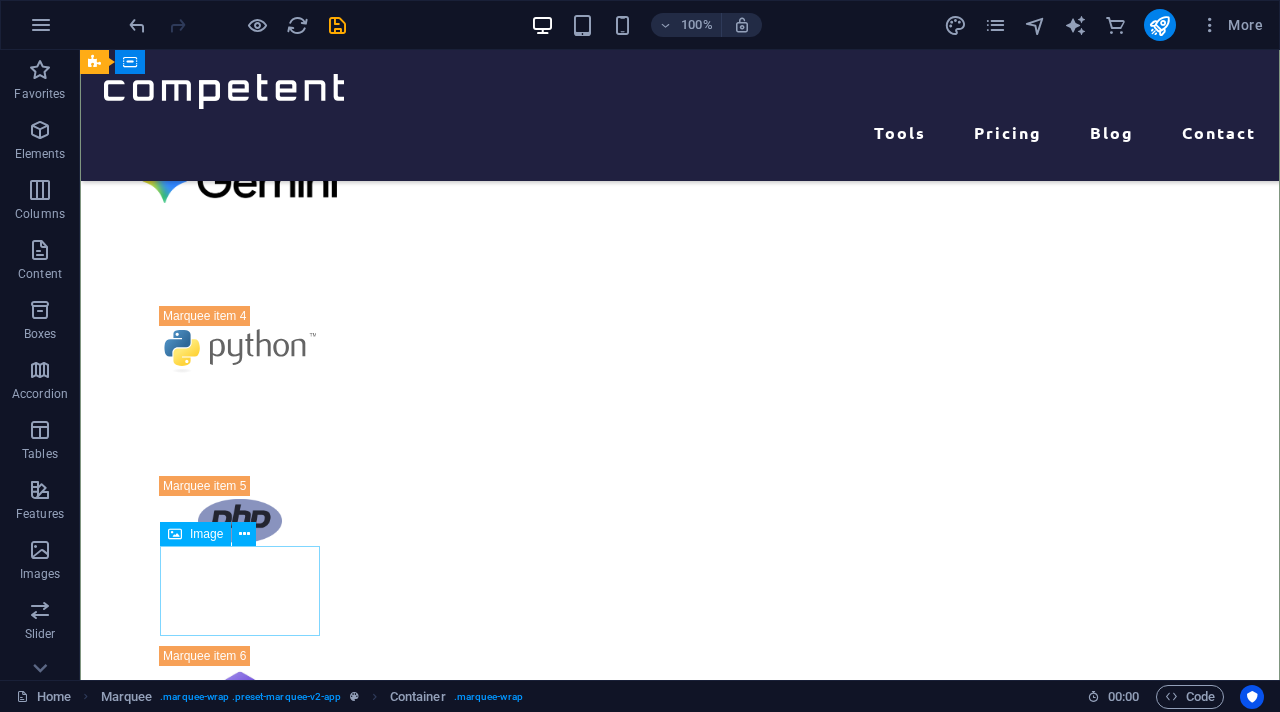 click at bounding box center (240, 1371) 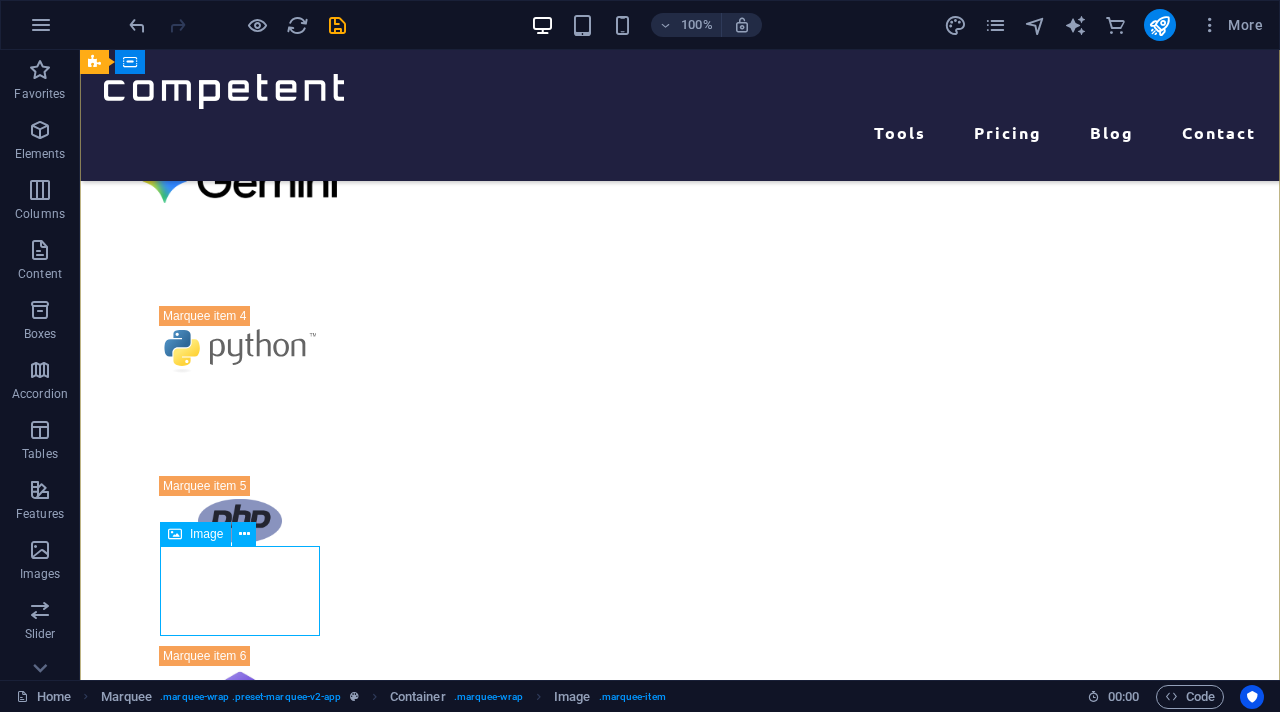 click at bounding box center [240, 1371] 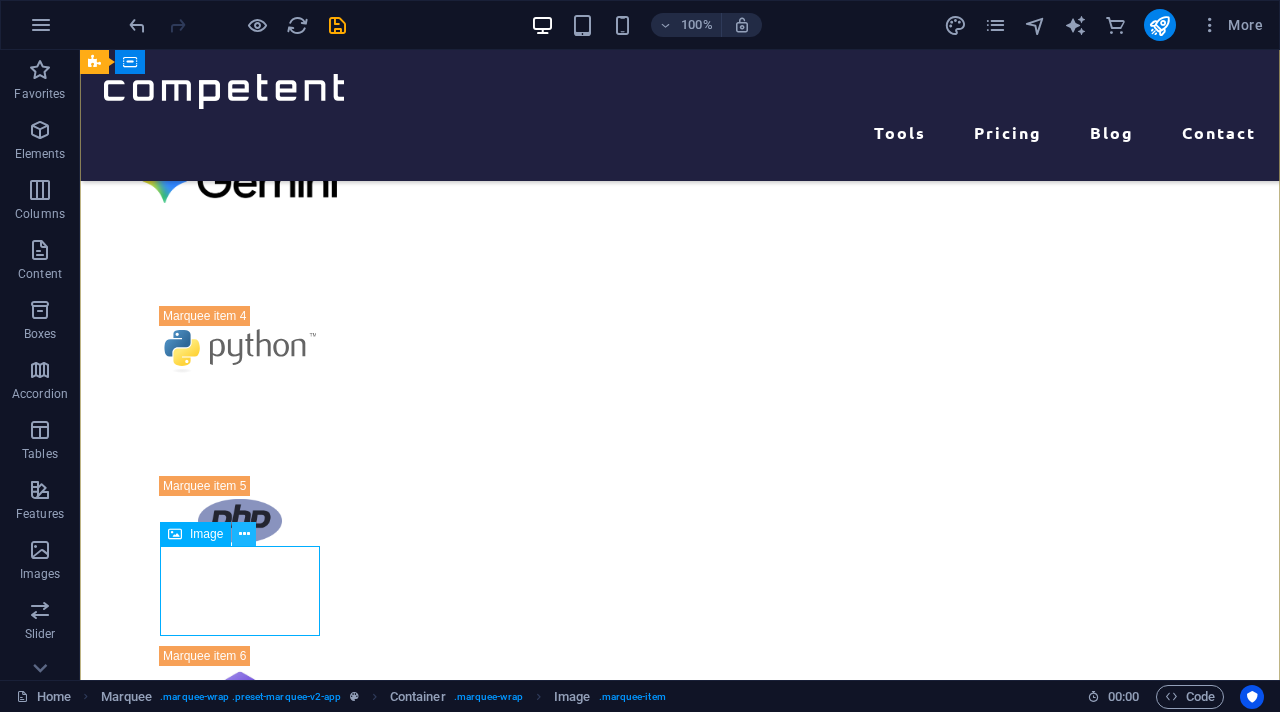 click at bounding box center (244, 534) 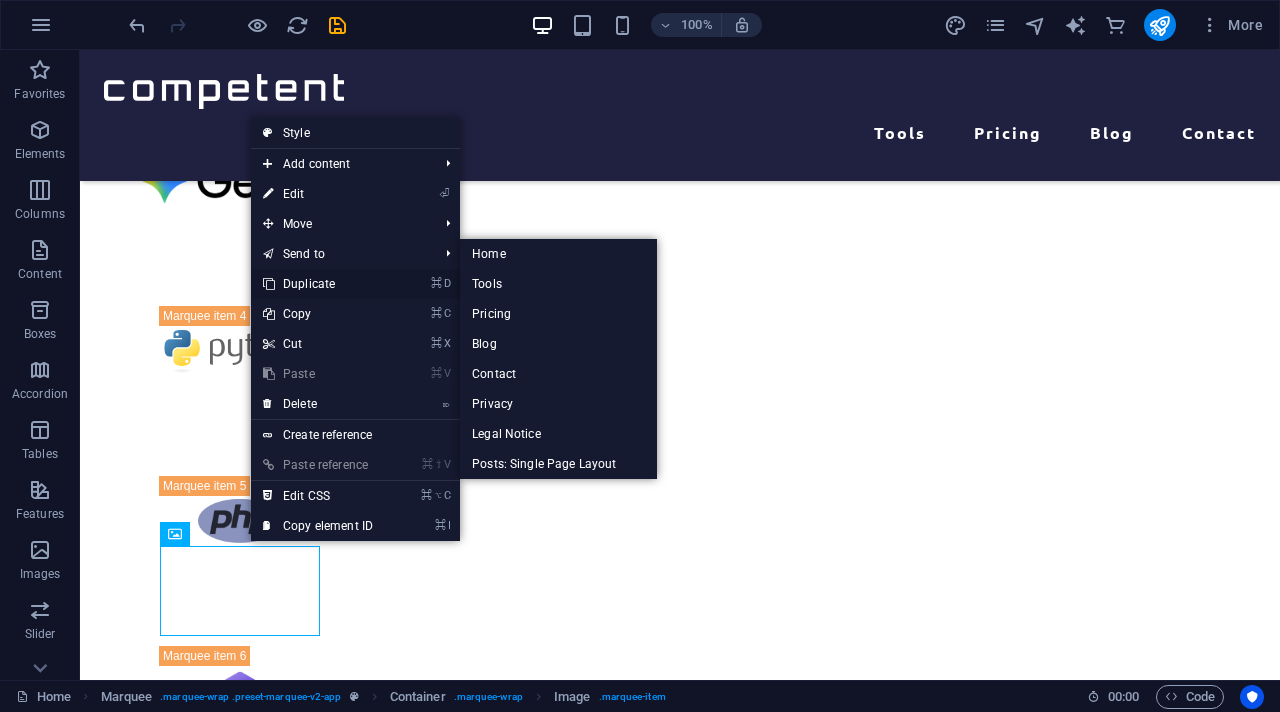 click on "⌘ D  Duplicate" at bounding box center [318, 284] 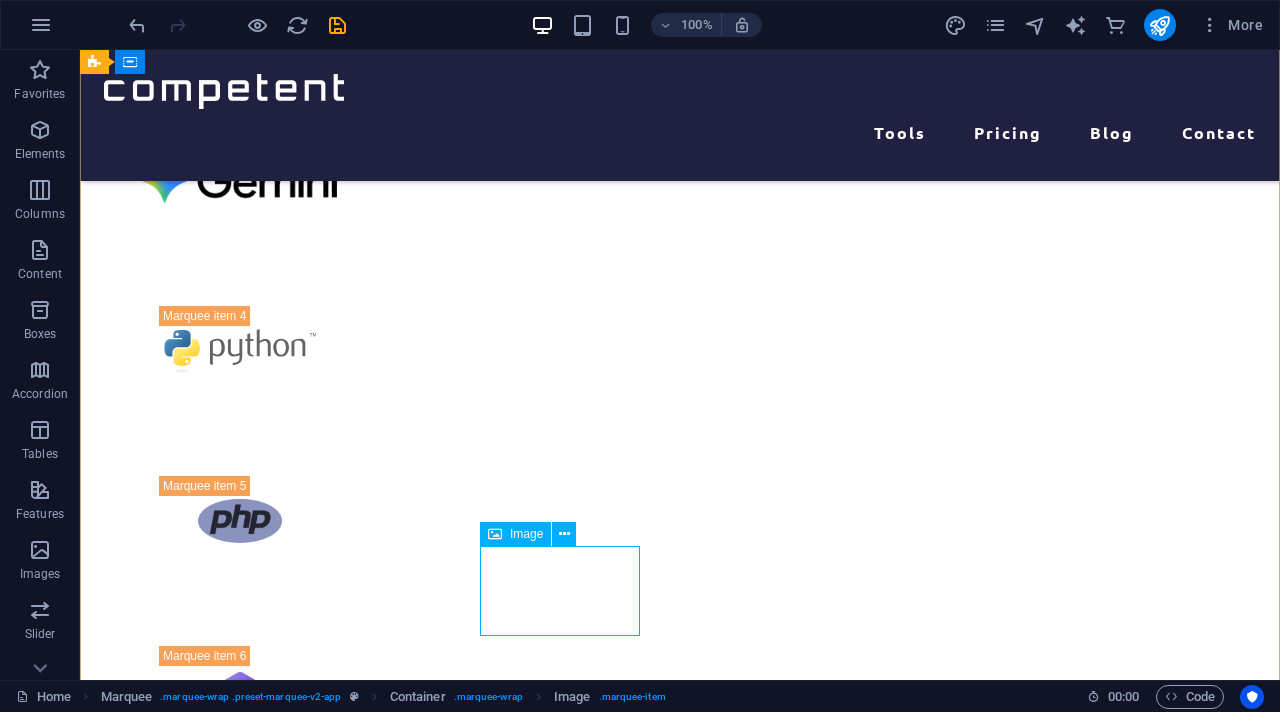 click at bounding box center (240, 1541) 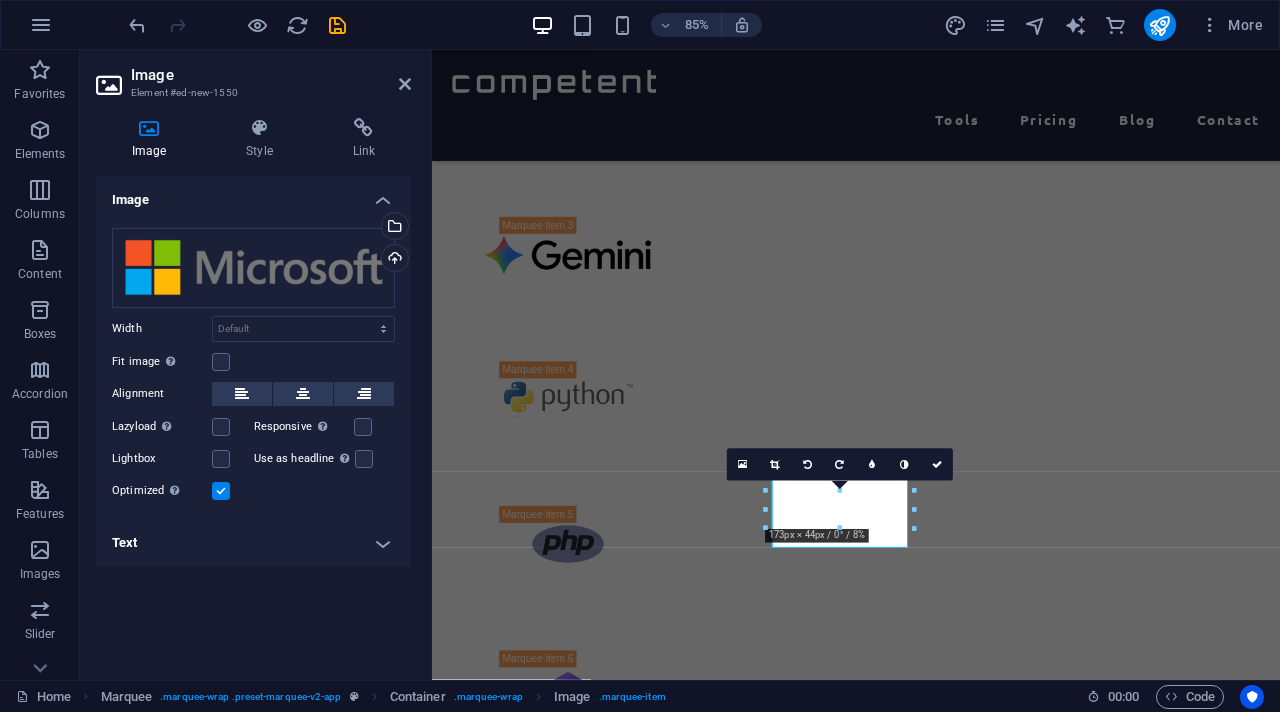 scroll, scrollTop: 1075, scrollLeft: 0, axis: vertical 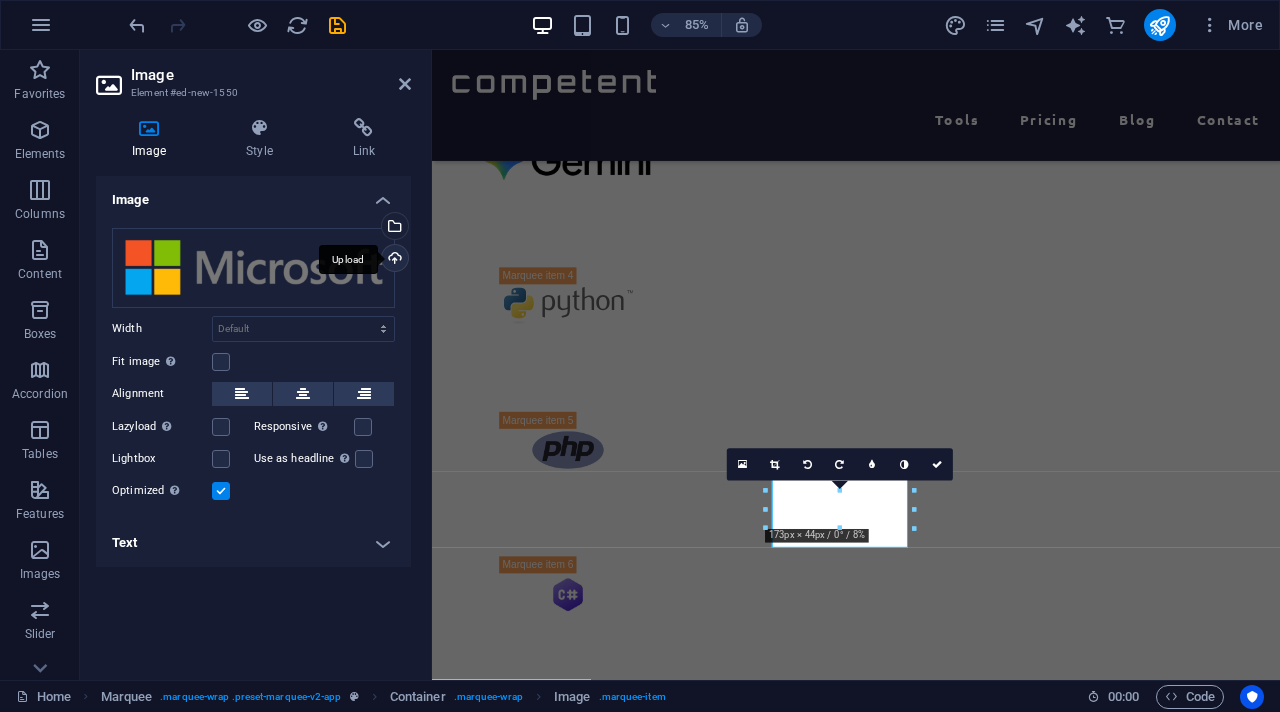 click on "Upload" at bounding box center [393, 260] 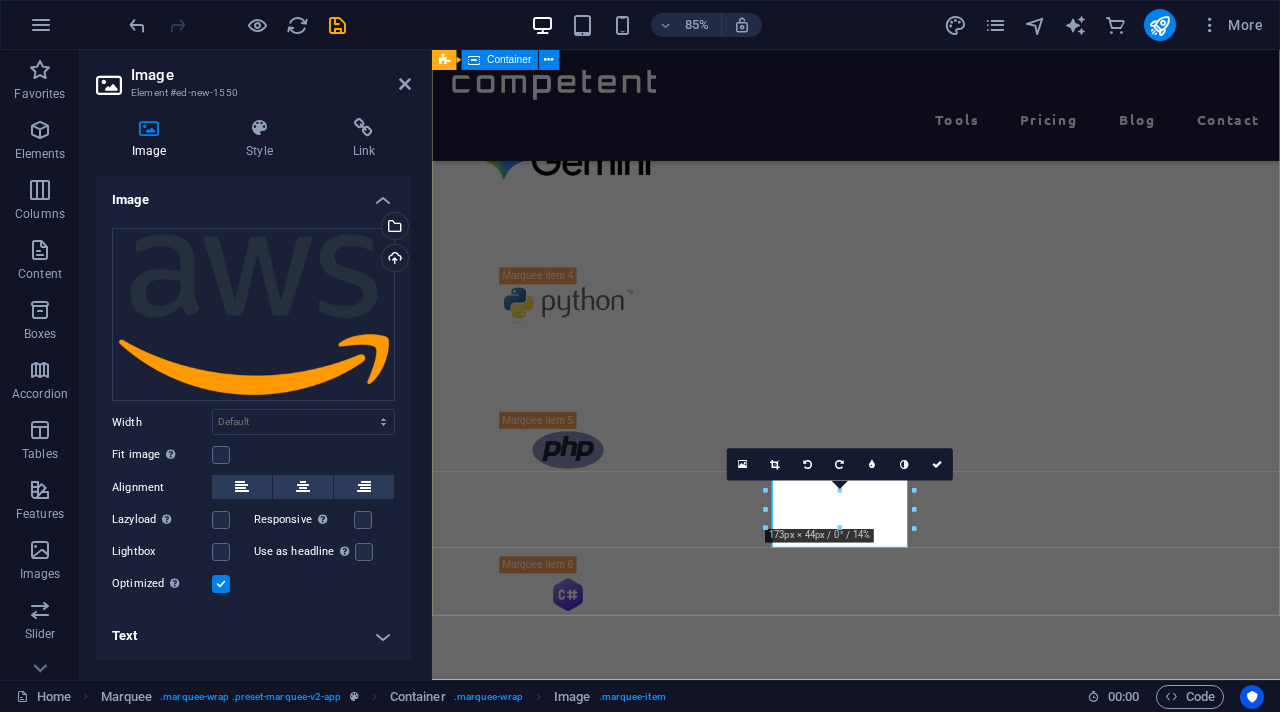click at bounding box center [931, 691] 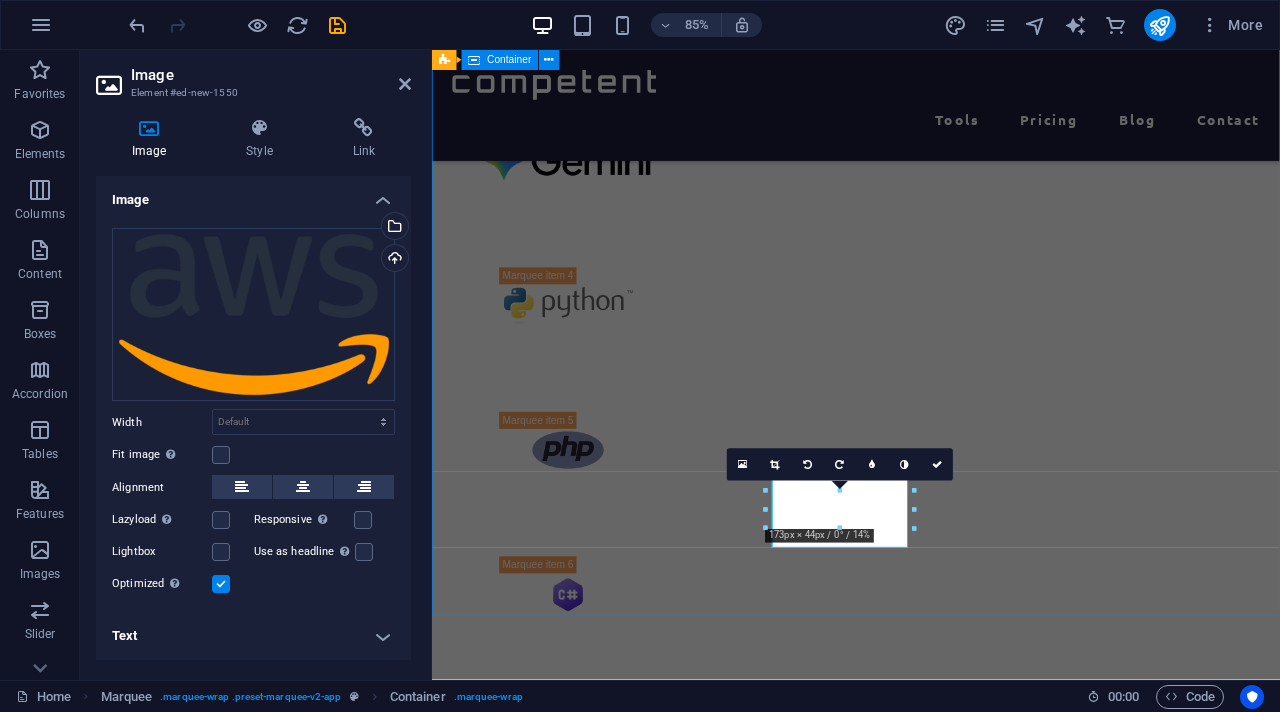 scroll, scrollTop: 964, scrollLeft: 0, axis: vertical 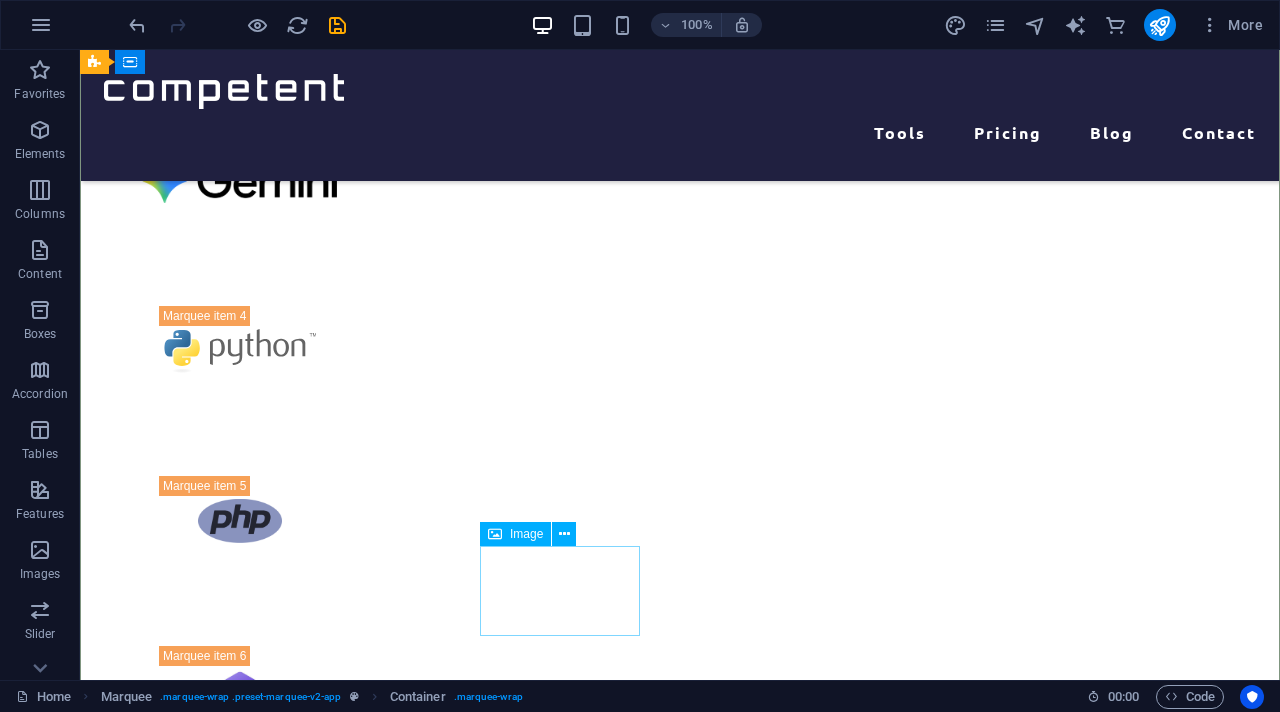 click at bounding box center (240, 1541) 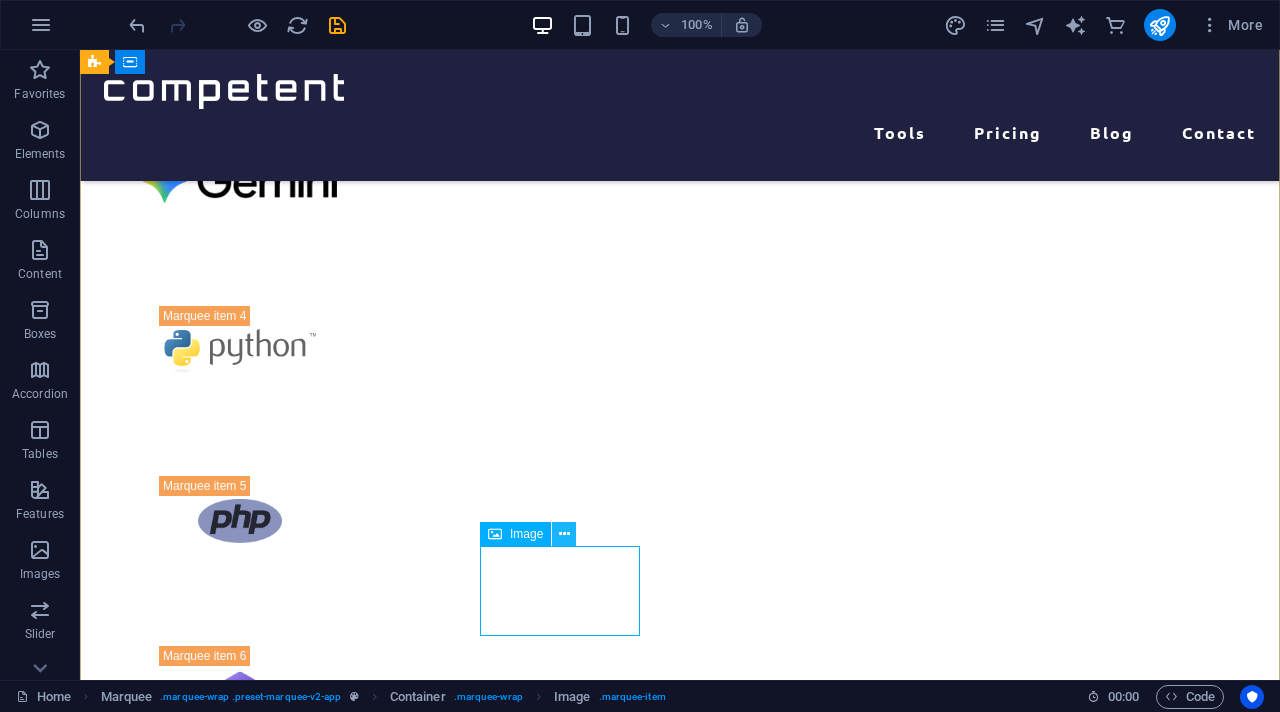click at bounding box center [564, 534] 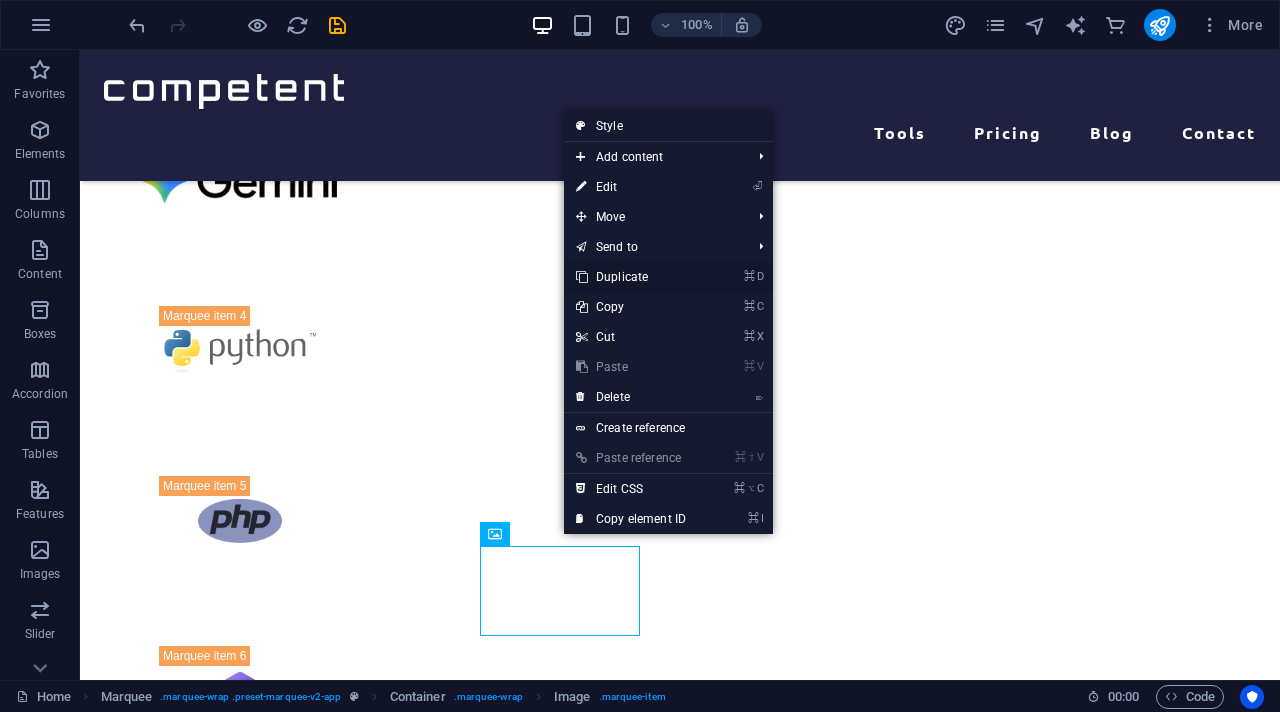 click on "⌘ D  Duplicate" at bounding box center (631, 277) 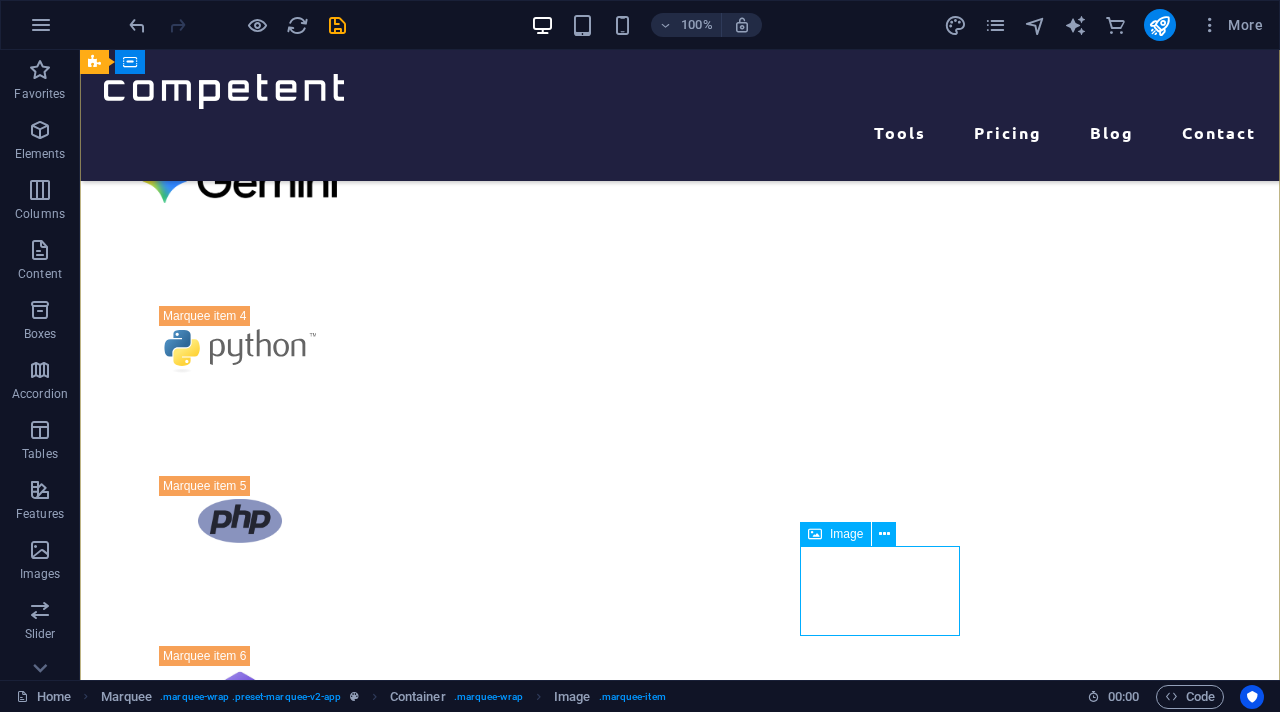 click at bounding box center (240, 1711) 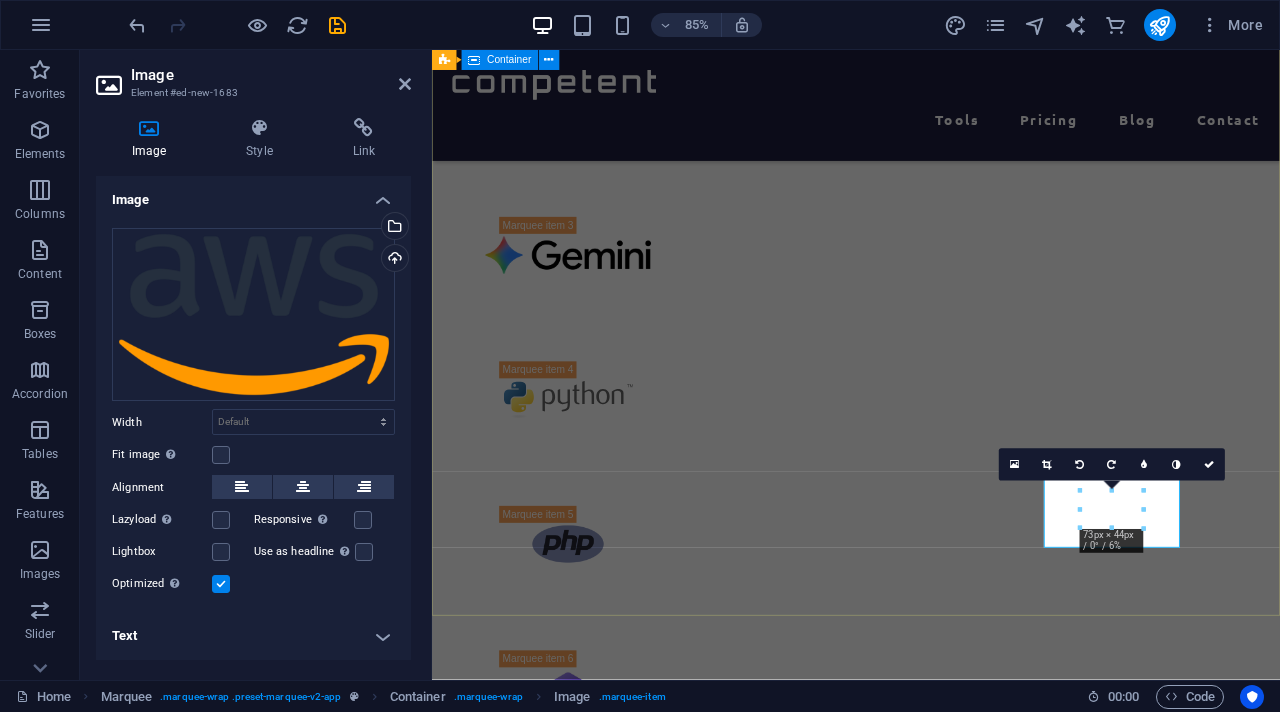 scroll, scrollTop: 1075, scrollLeft: 0, axis: vertical 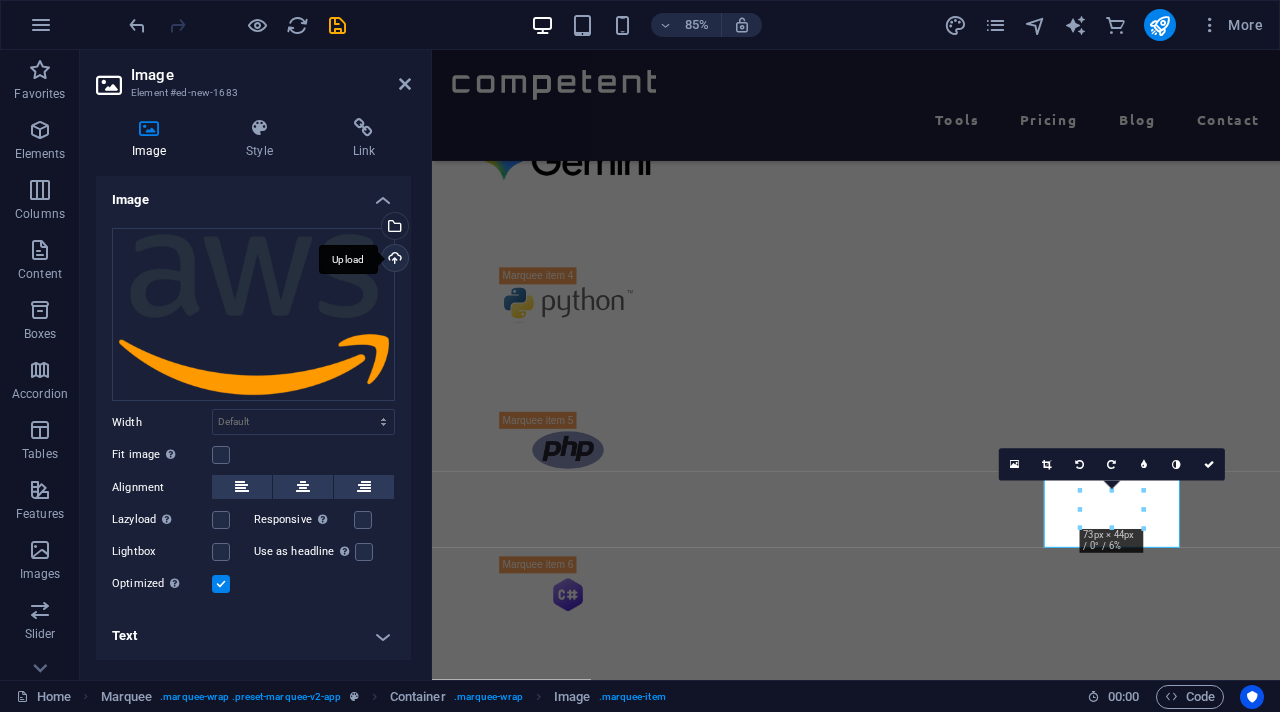 click on "Upload" at bounding box center (393, 260) 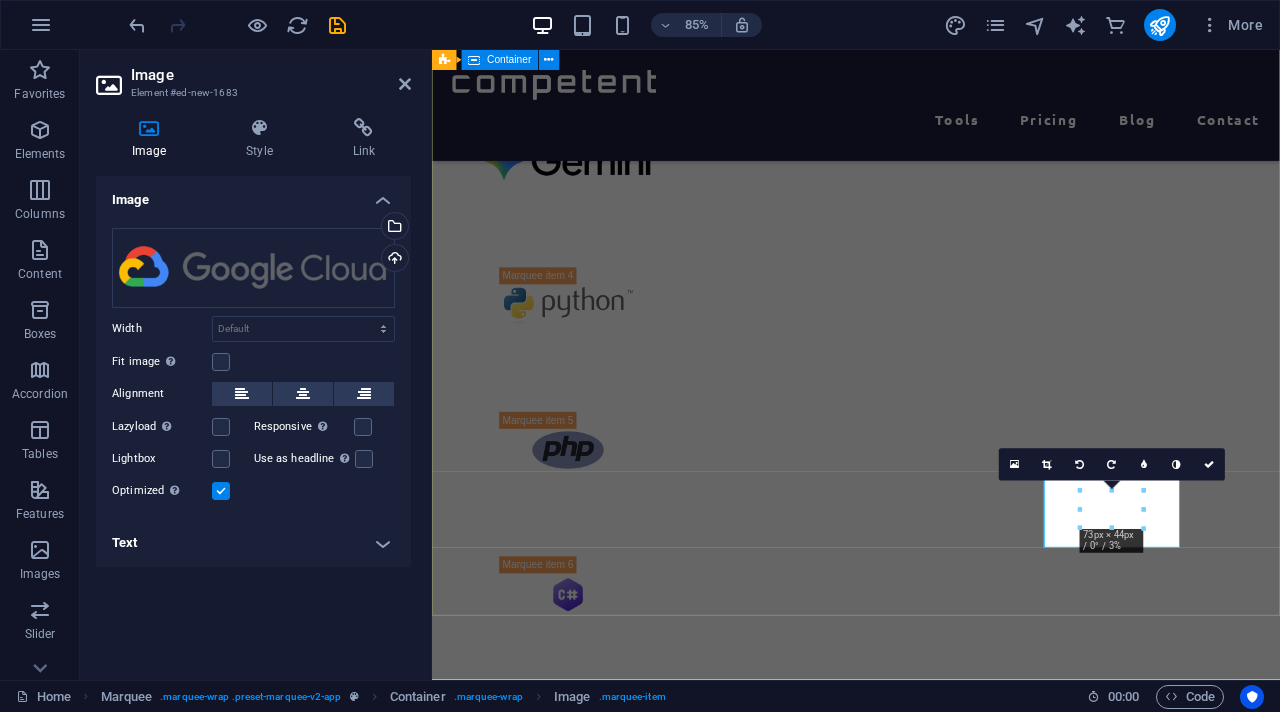 click at bounding box center [931, 776] 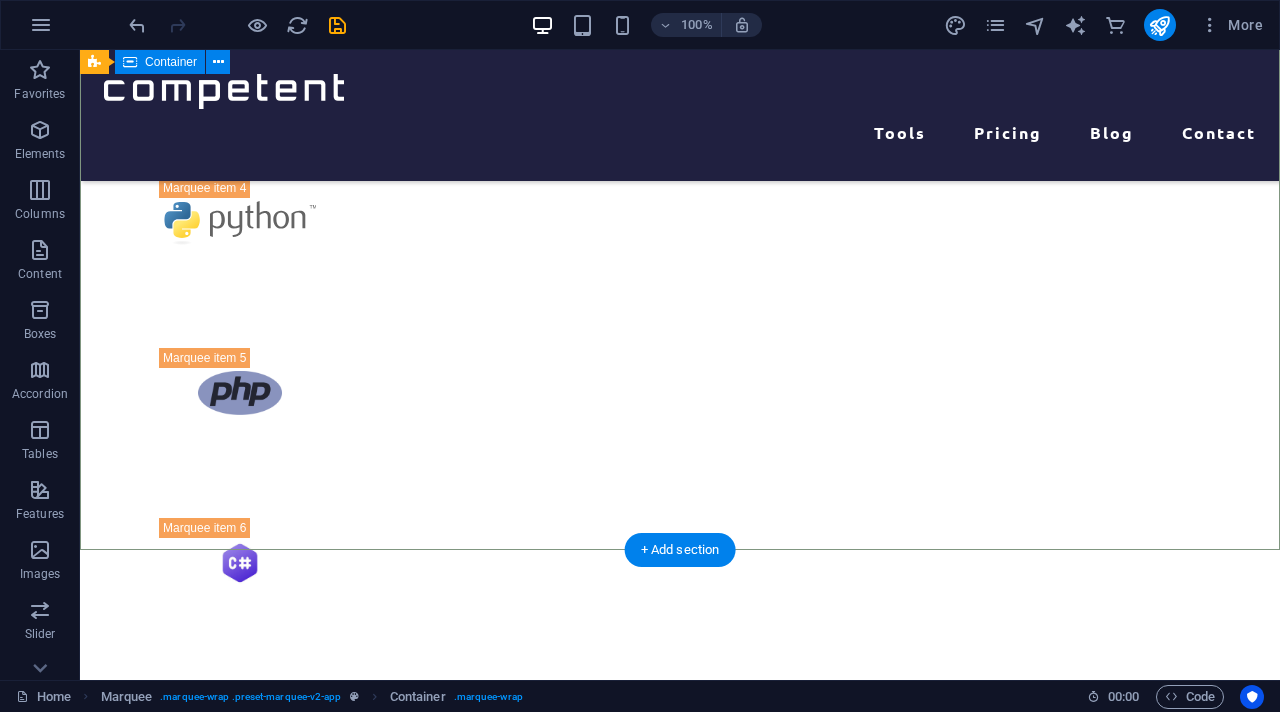 scroll, scrollTop: 1090, scrollLeft: 0, axis: vertical 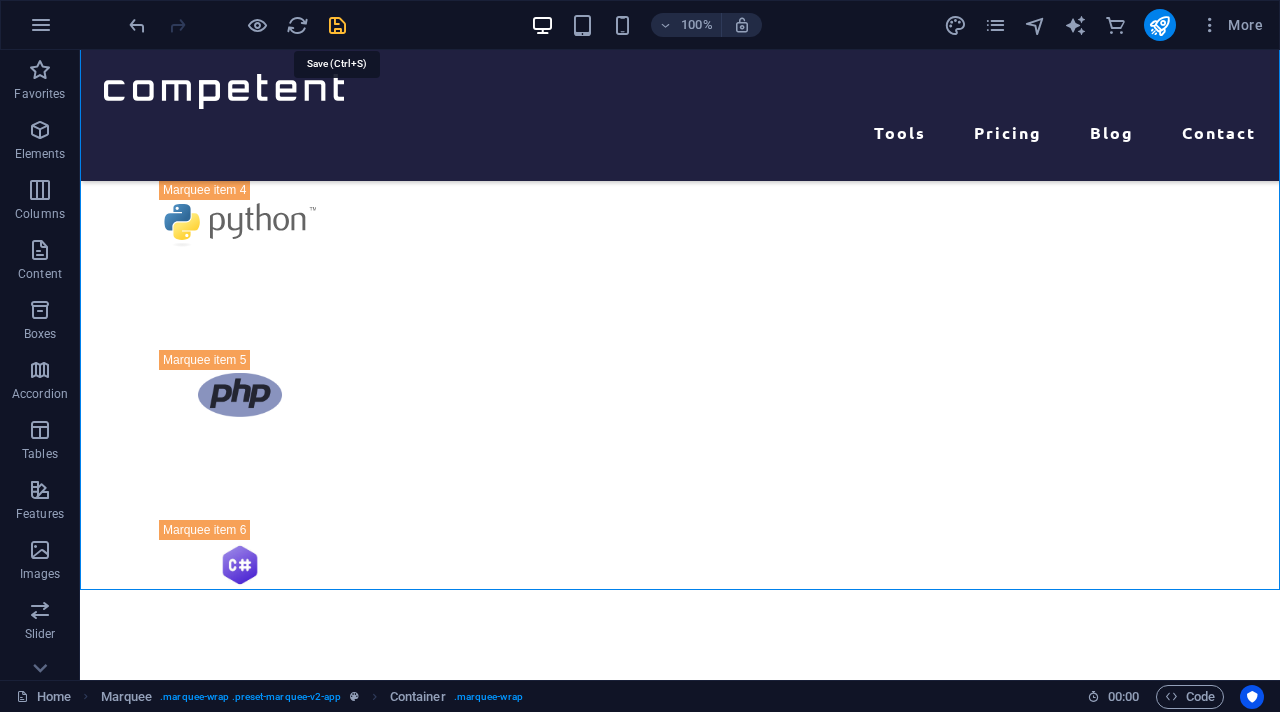 click at bounding box center (337, 25) 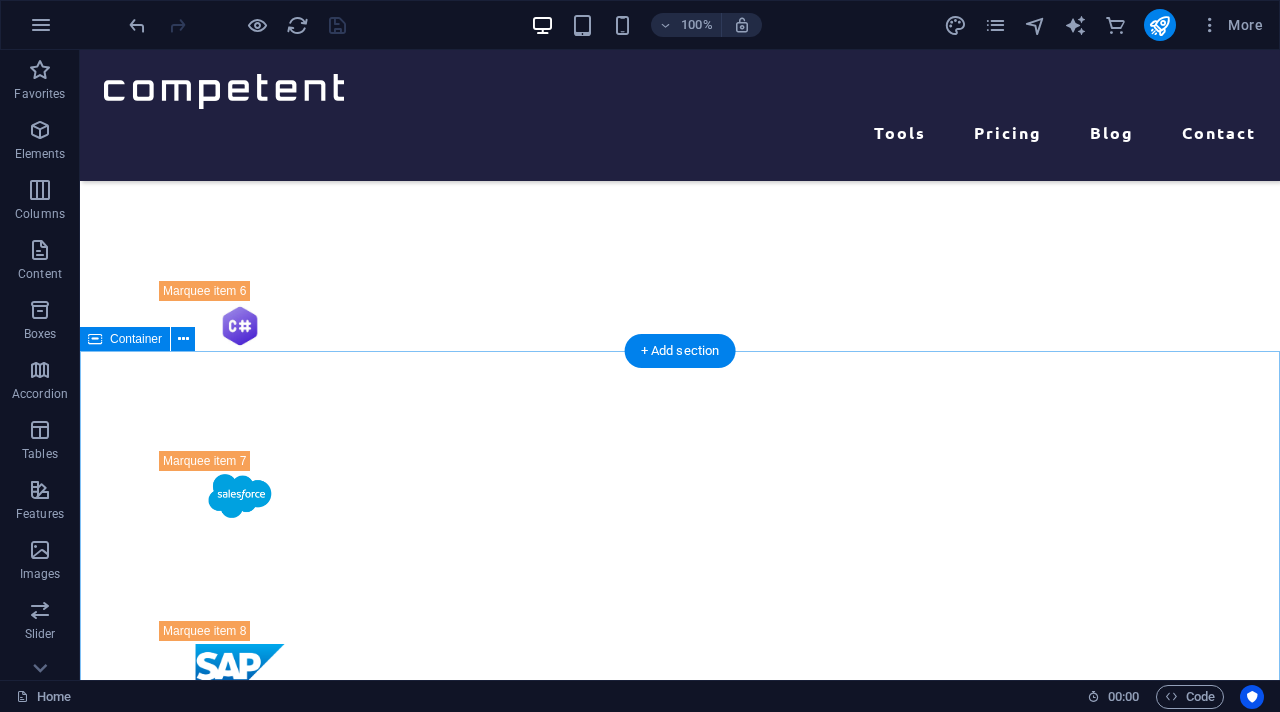 scroll, scrollTop: 1325, scrollLeft: 0, axis: vertical 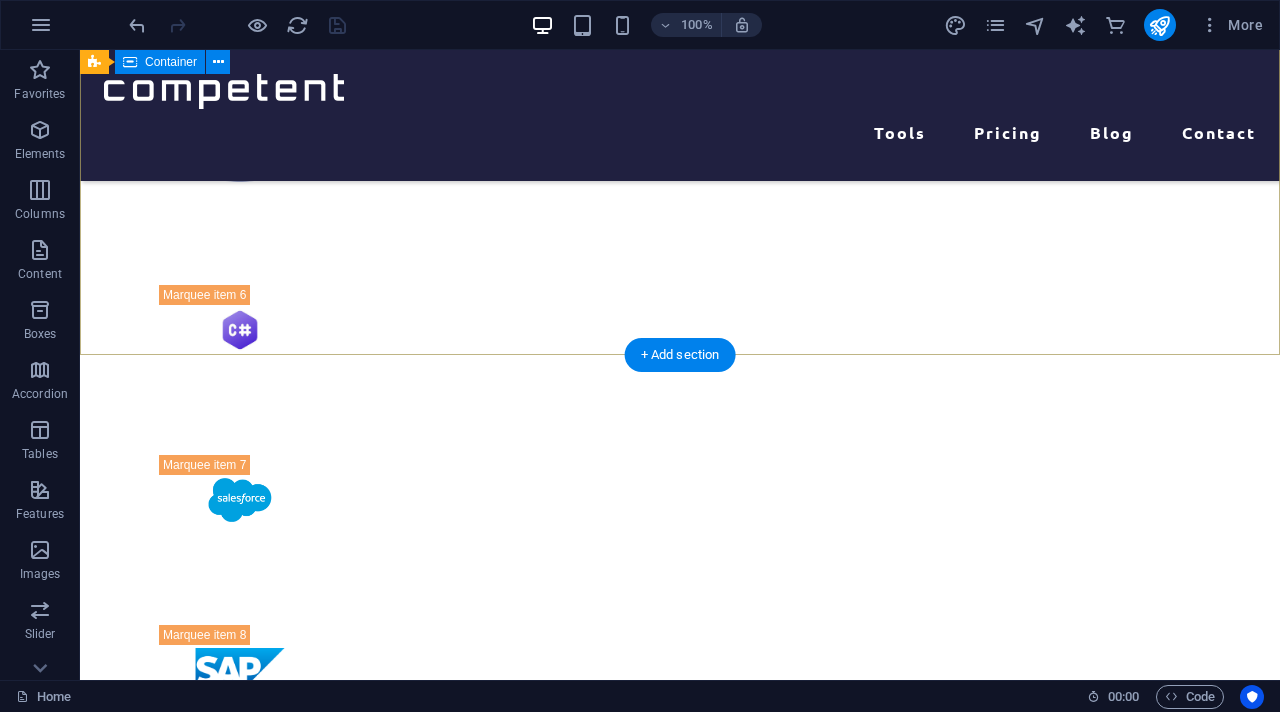 click at bounding box center (680, 415) 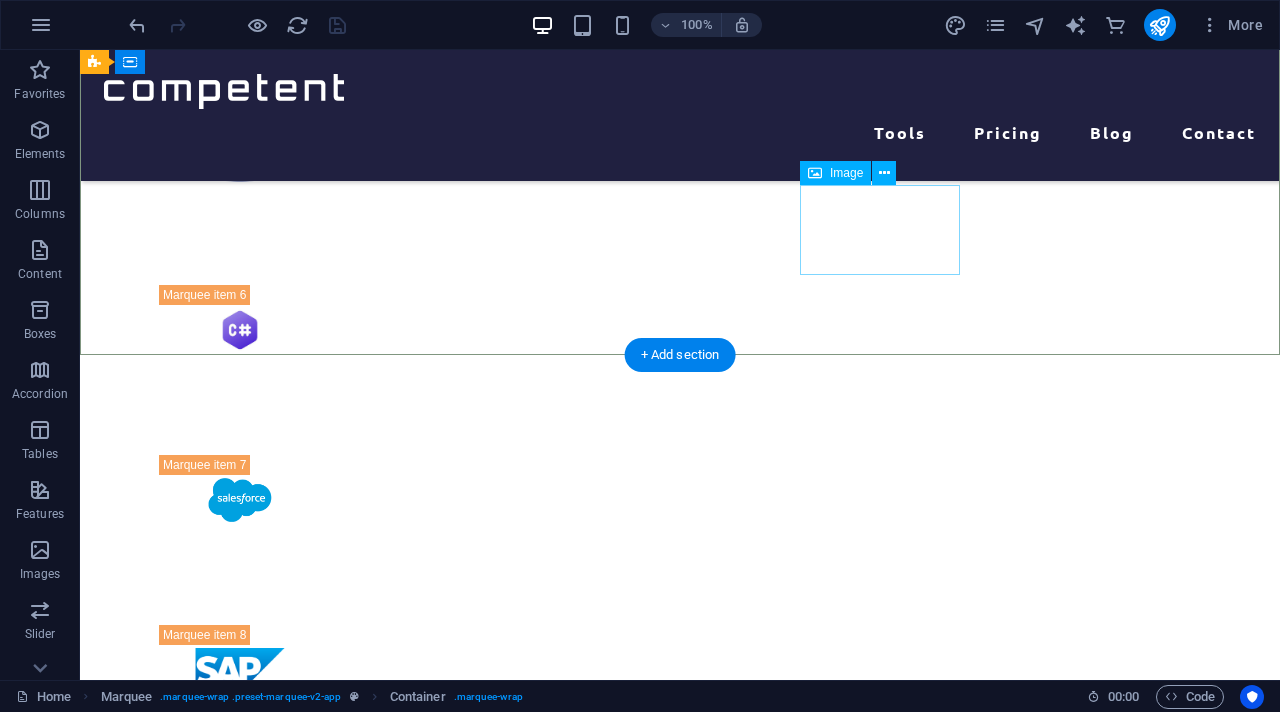 click at bounding box center (240, 1350) 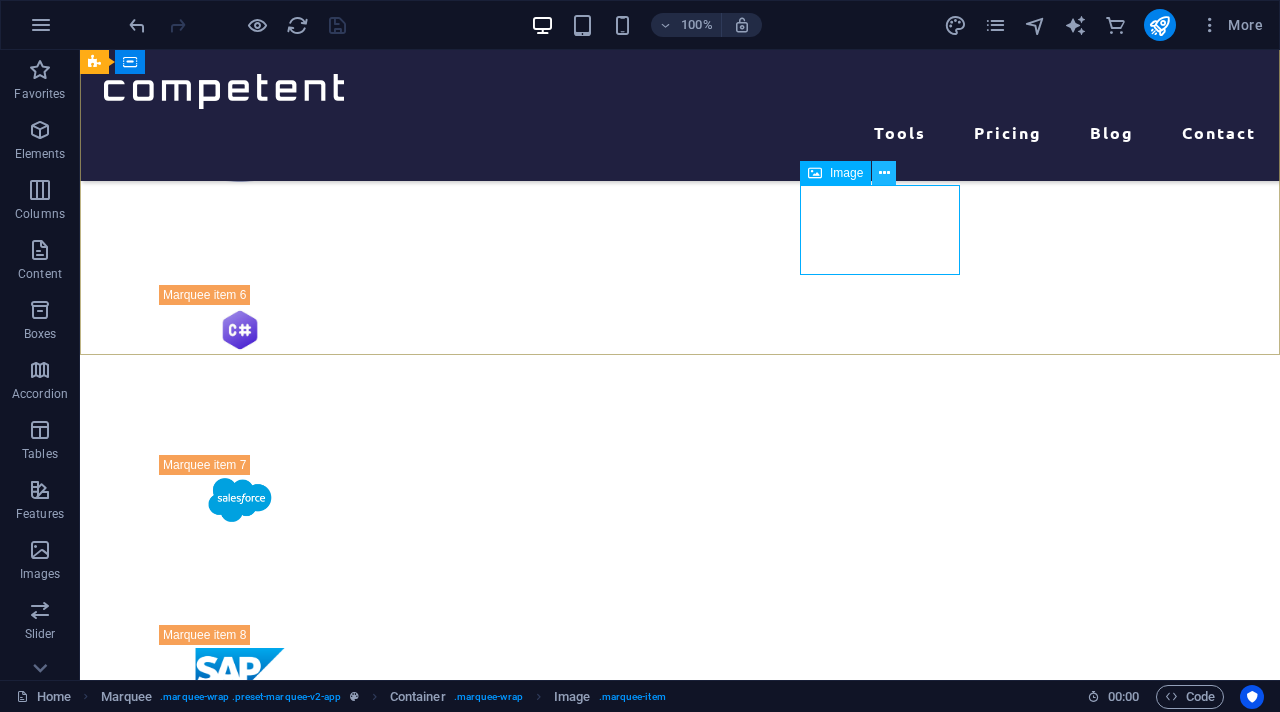 click at bounding box center [884, 173] 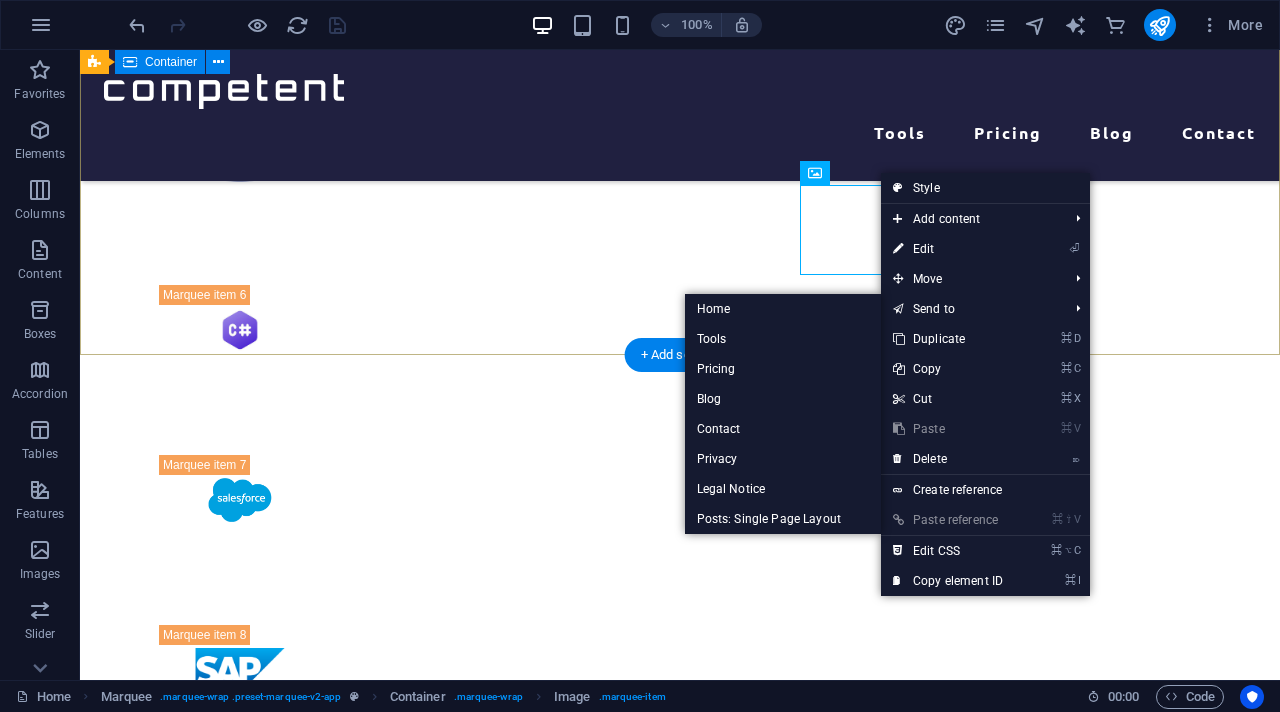 click at bounding box center (680, 415) 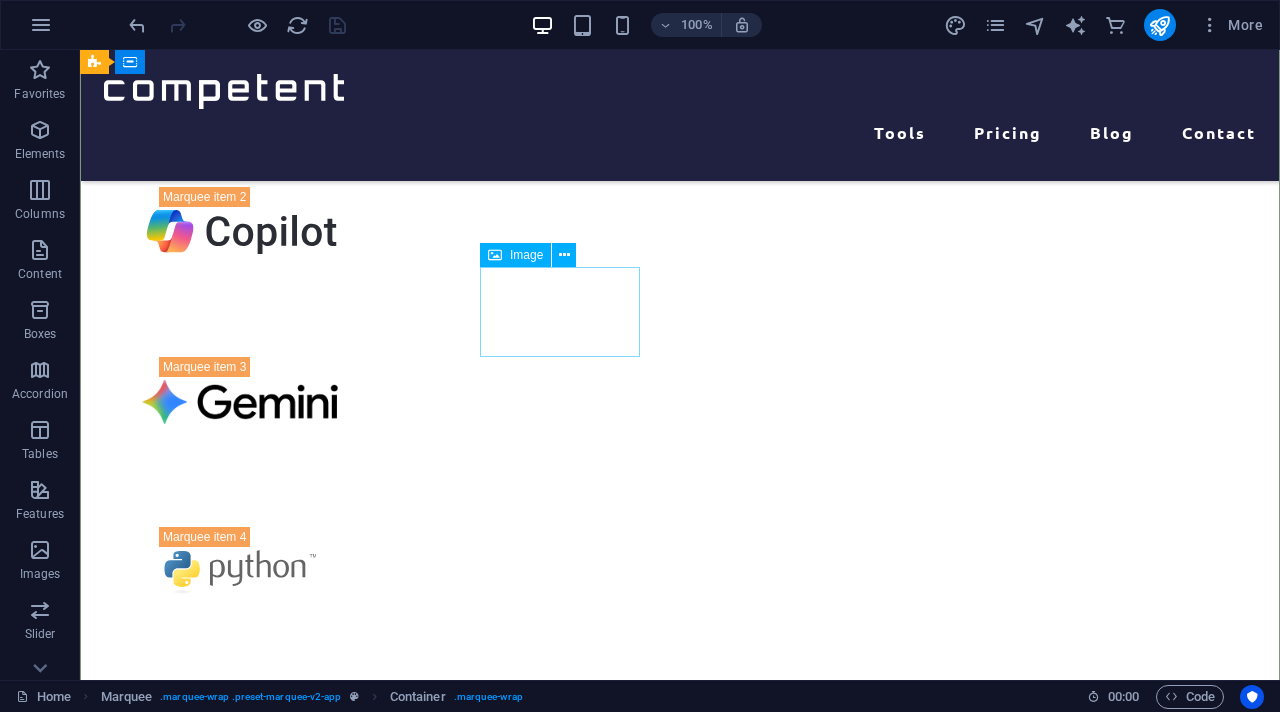 click at bounding box center (240, 742) 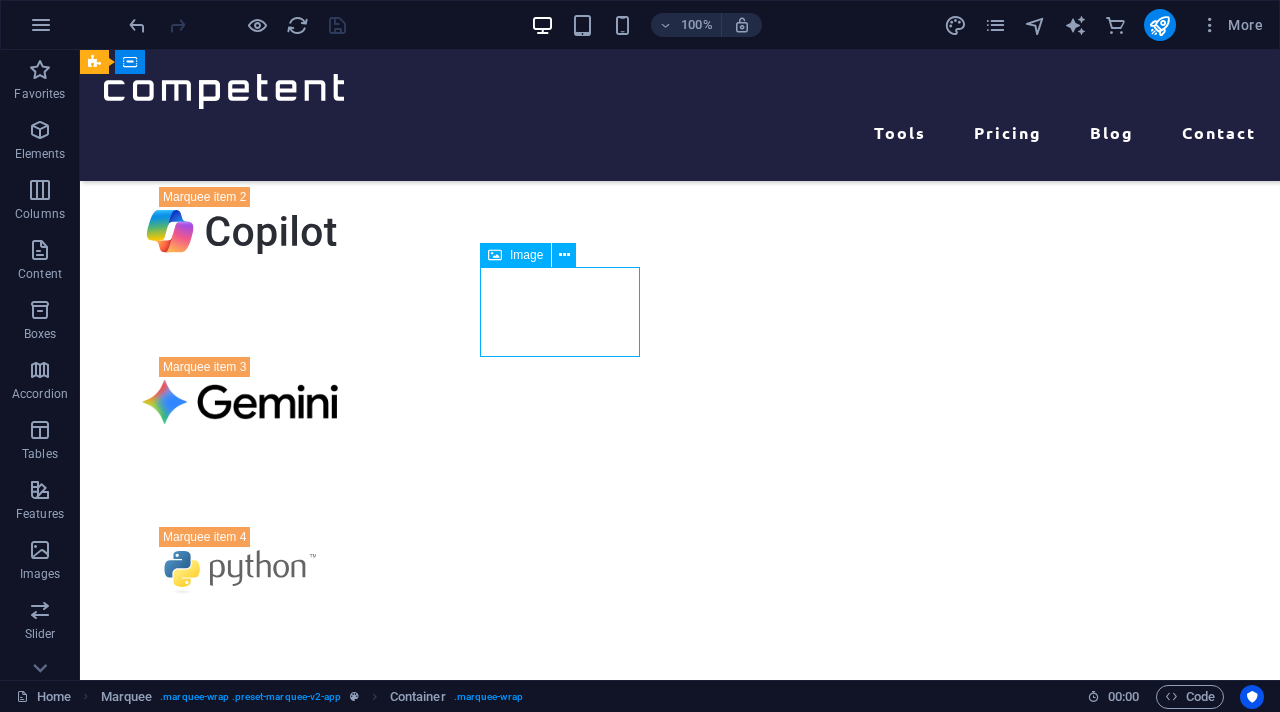 click at bounding box center [240, 742] 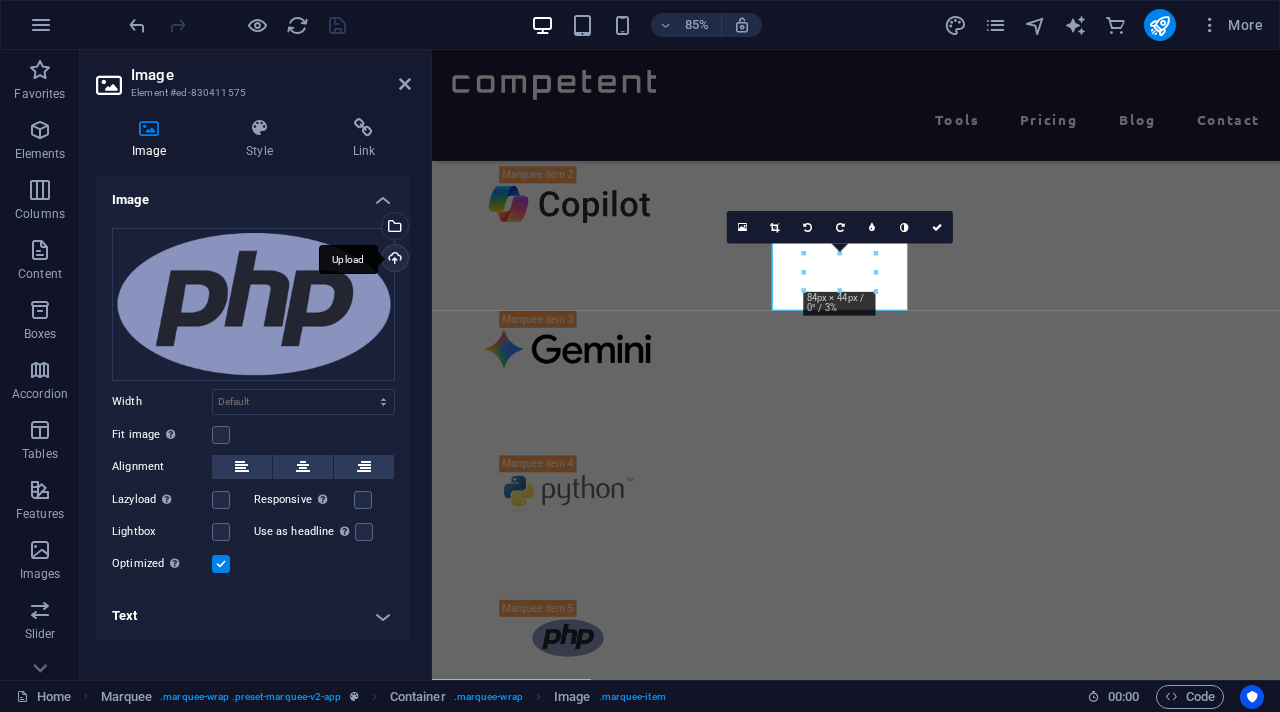 click on "Upload" at bounding box center (393, 260) 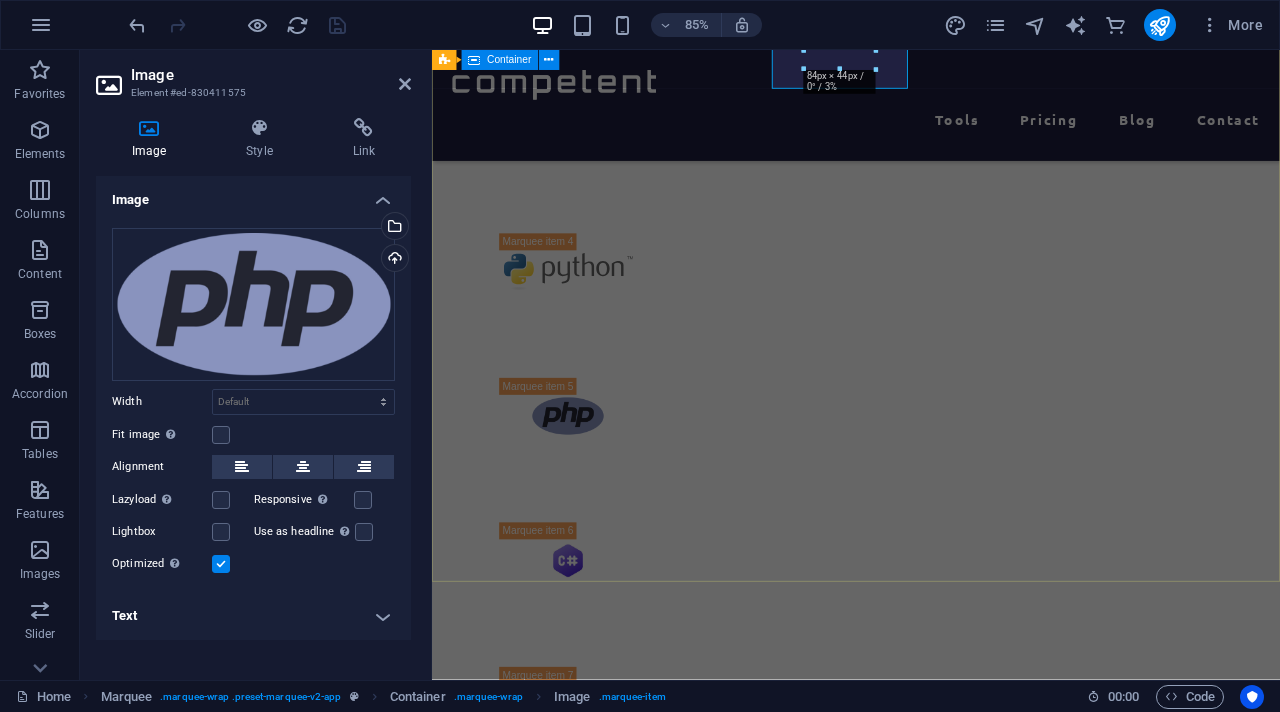 click at bounding box center (931, 736) 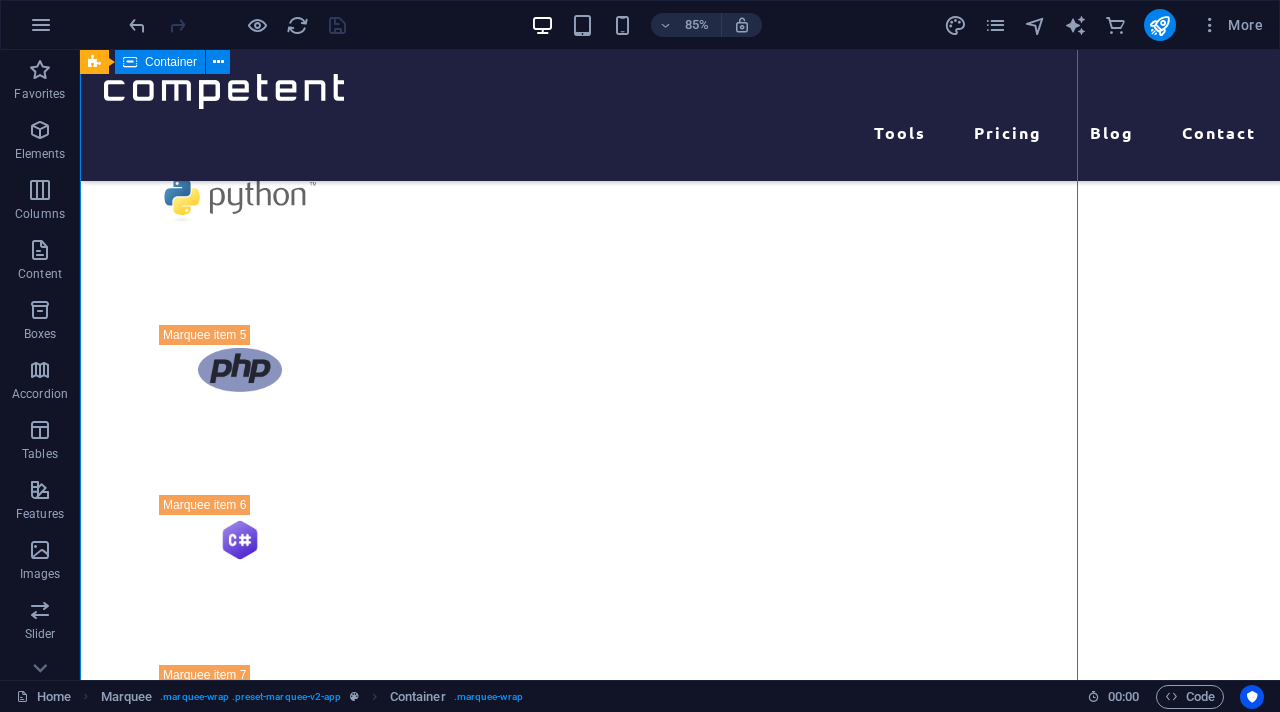 scroll, scrollTop: 1004, scrollLeft: 0, axis: vertical 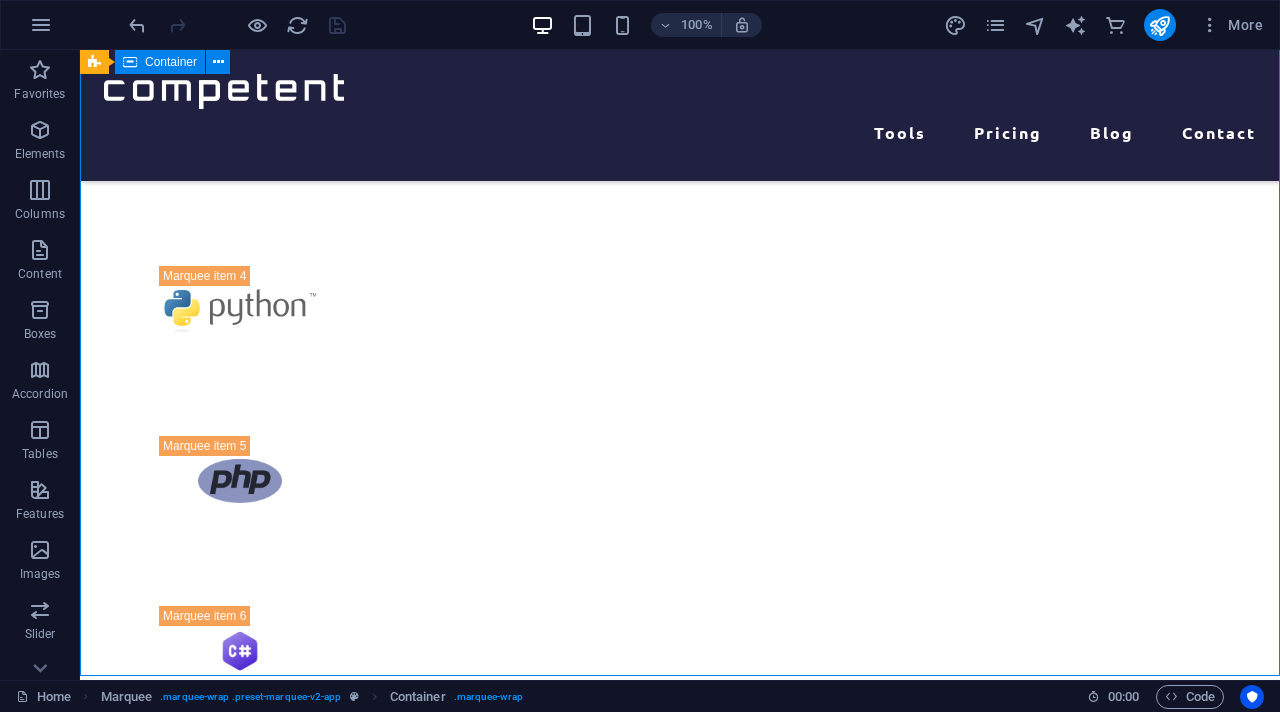 click at bounding box center (680, 736) 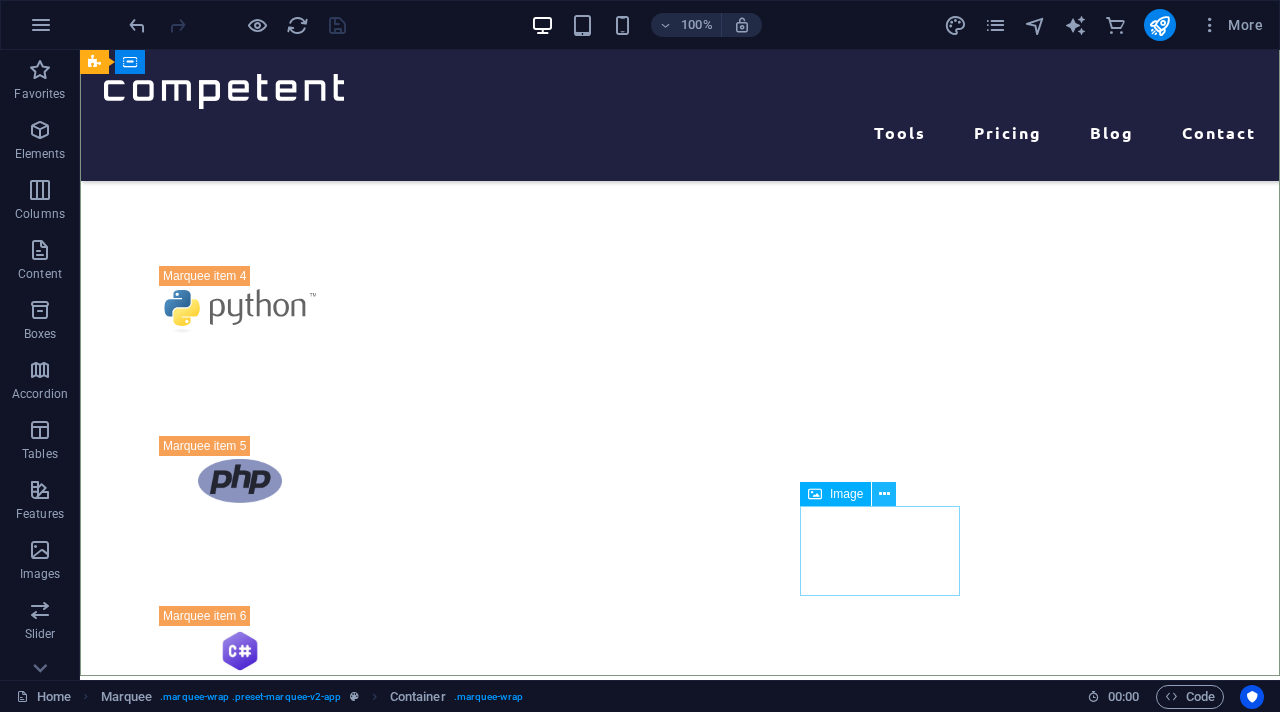 click at bounding box center (884, 494) 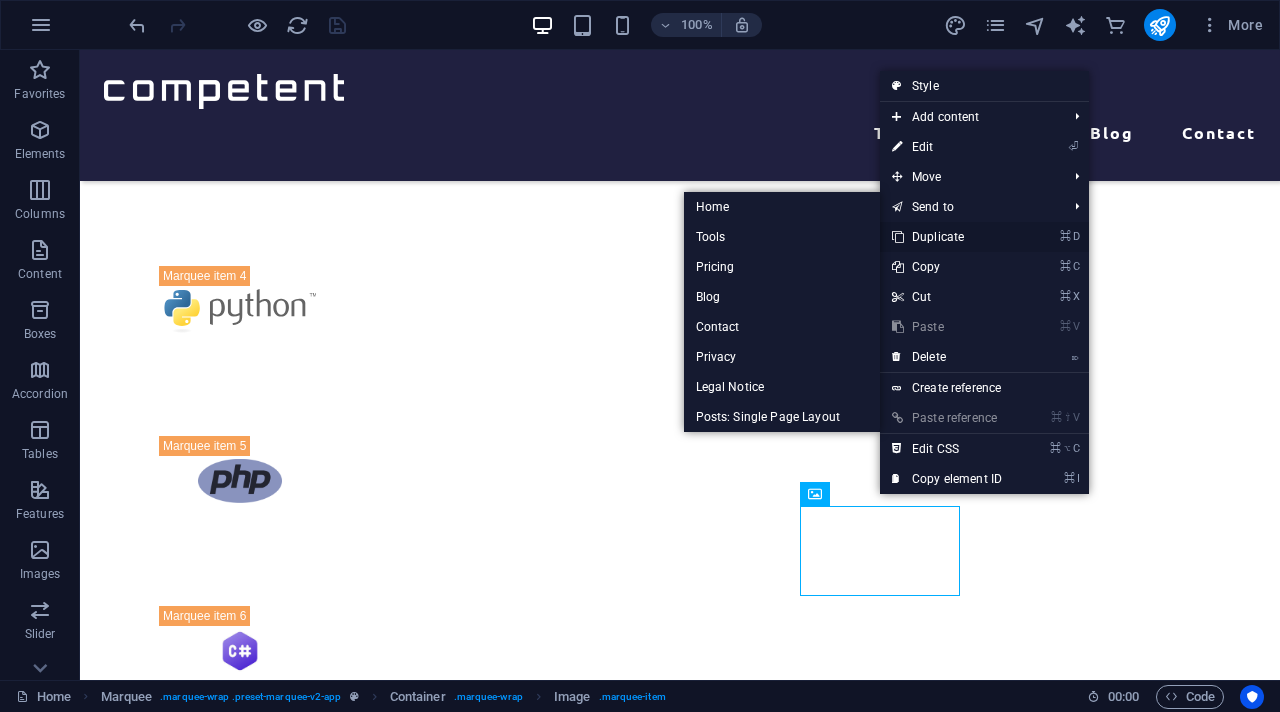 click on "⌘ D  Duplicate" at bounding box center (947, 237) 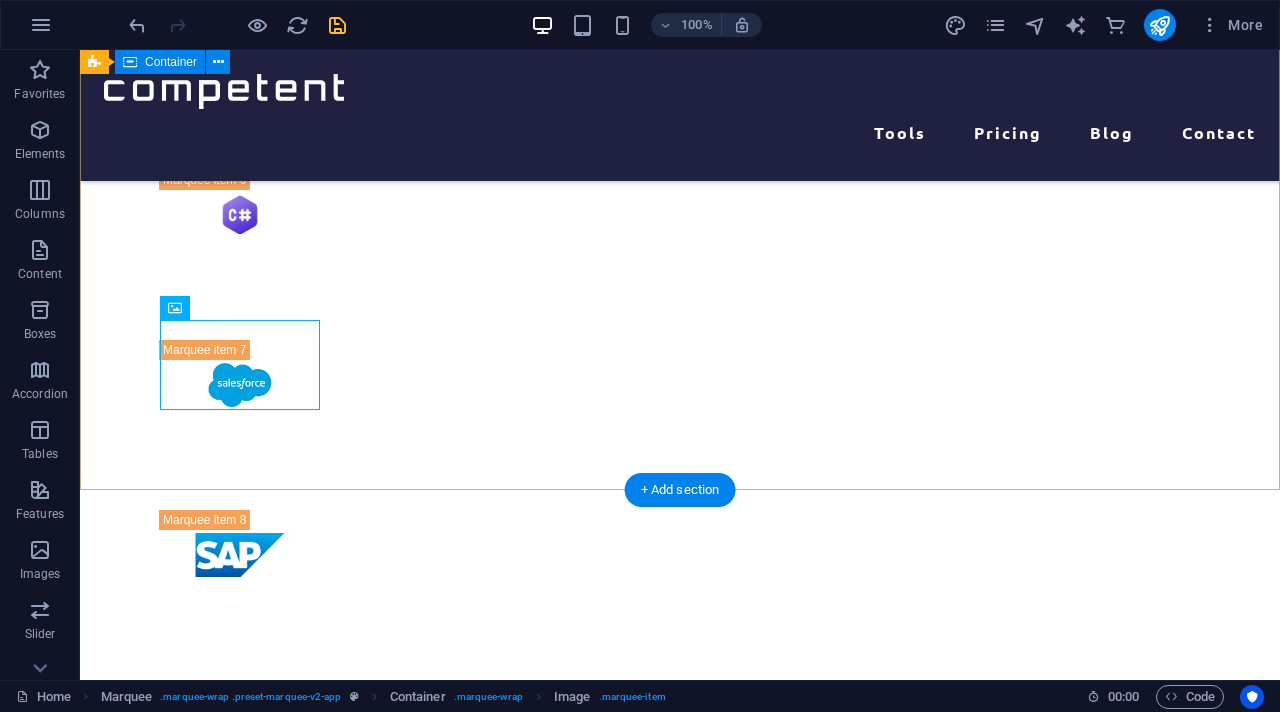 scroll, scrollTop: 1453, scrollLeft: 0, axis: vertical 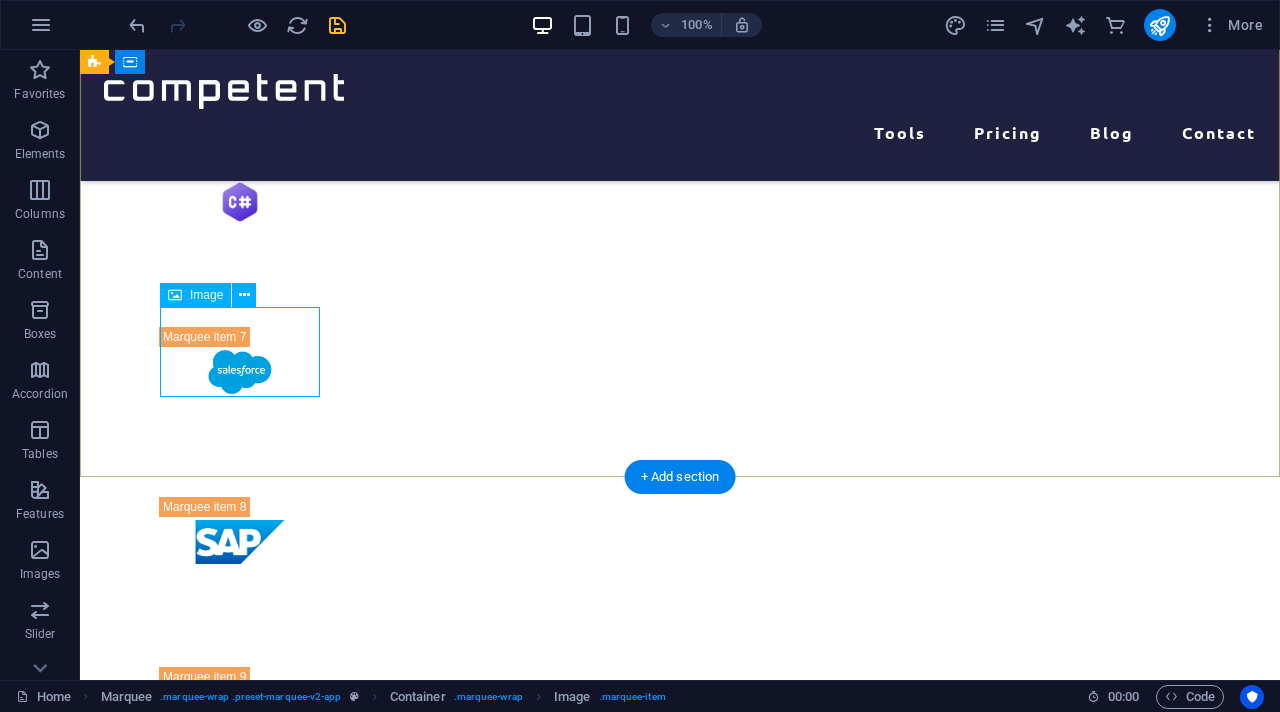 click at bounding box center (240, 1392) 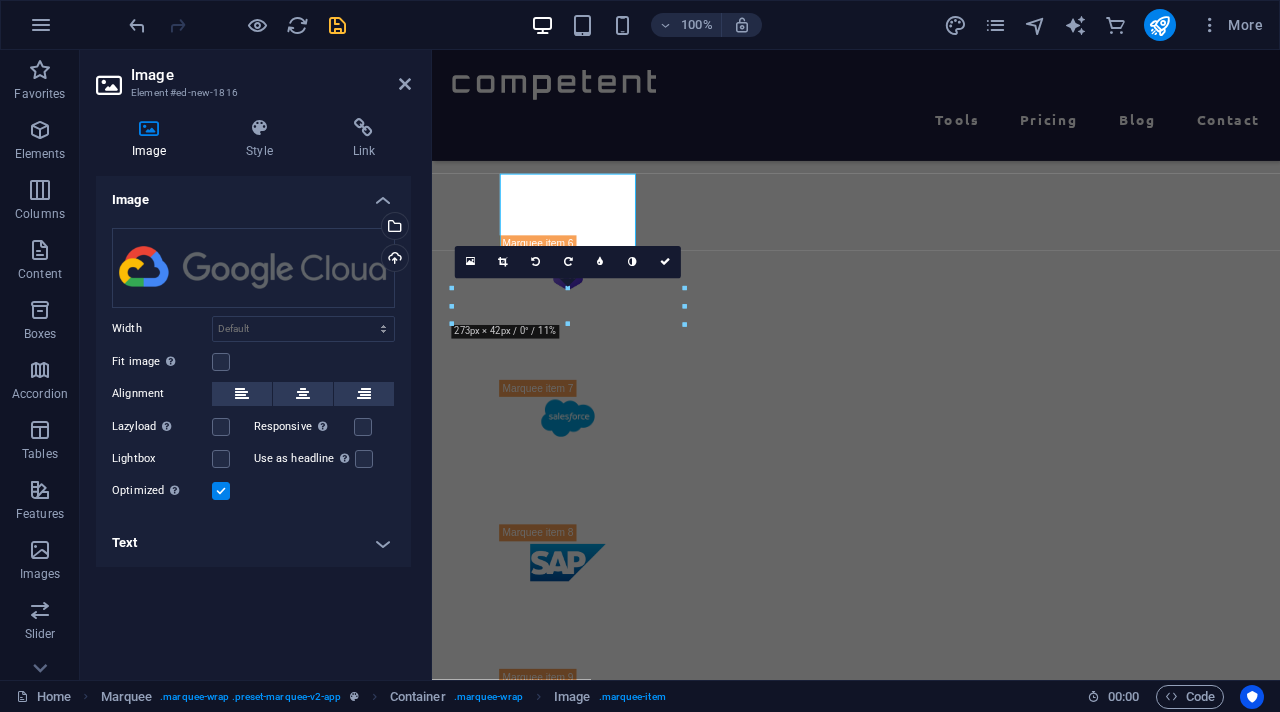 scroll, scrollTop: 1564, scrollLeft: 0, axis: vertical 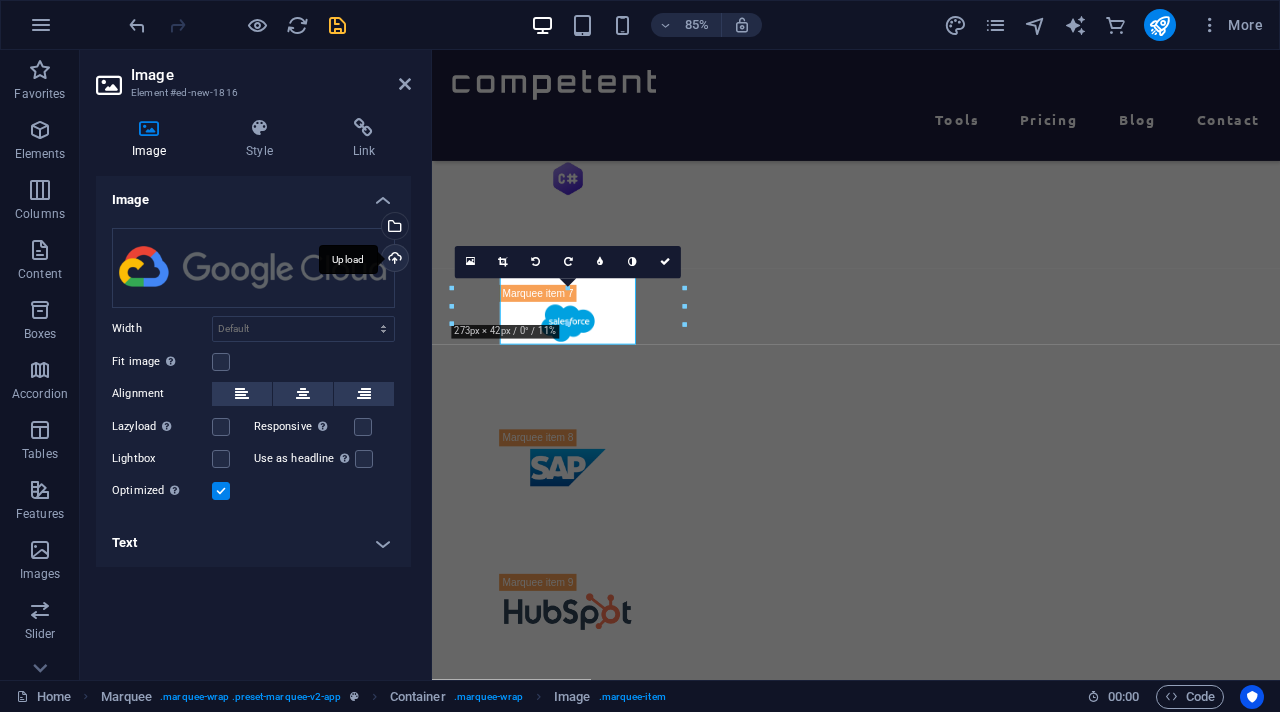 click on "Upload" at bounding box center (393, 260) 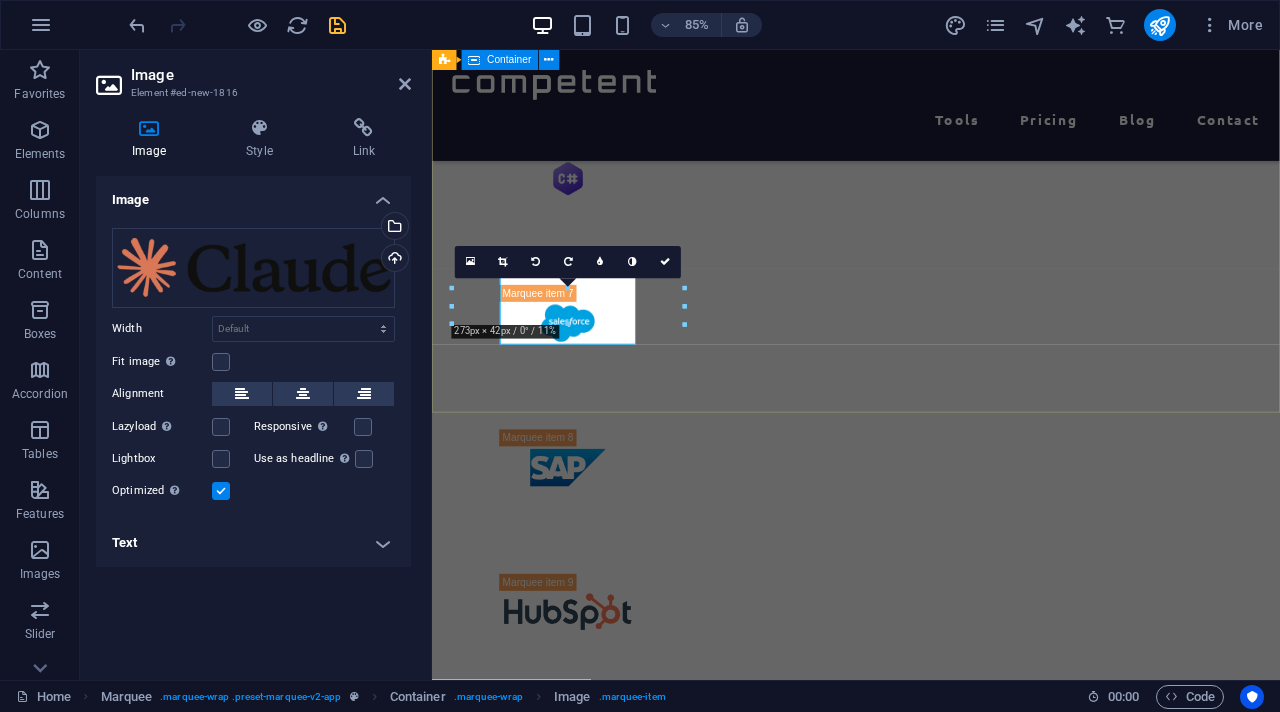 click at bounding box center [931, 372] 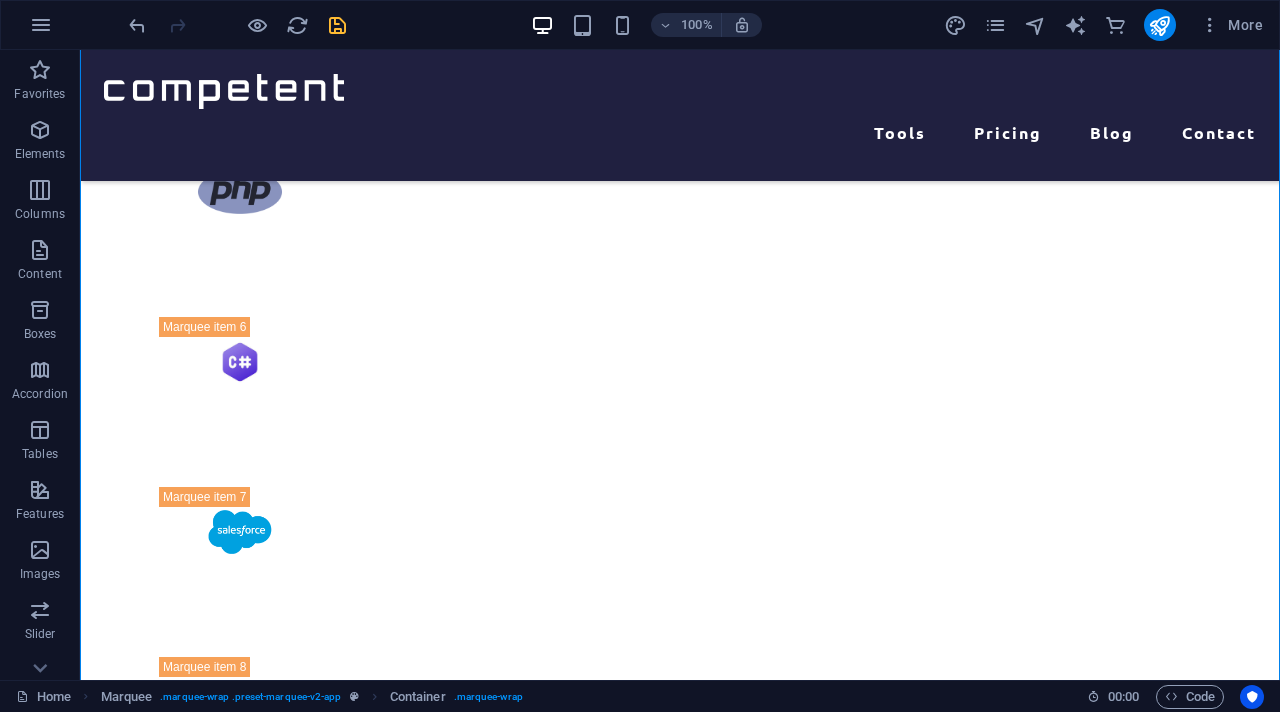 scroll, scrollTop: 1108, scrollLeft: 0, axis: vertical 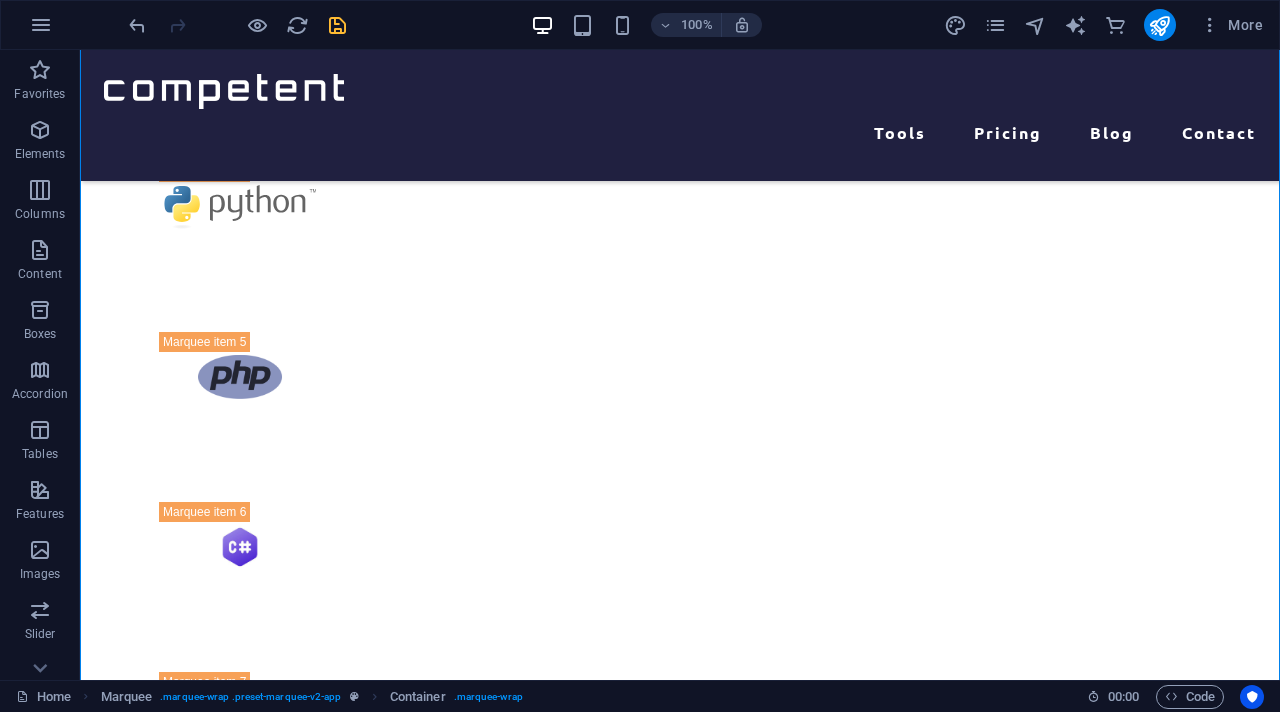 click on "100% More" at bounding box center (698, 25) 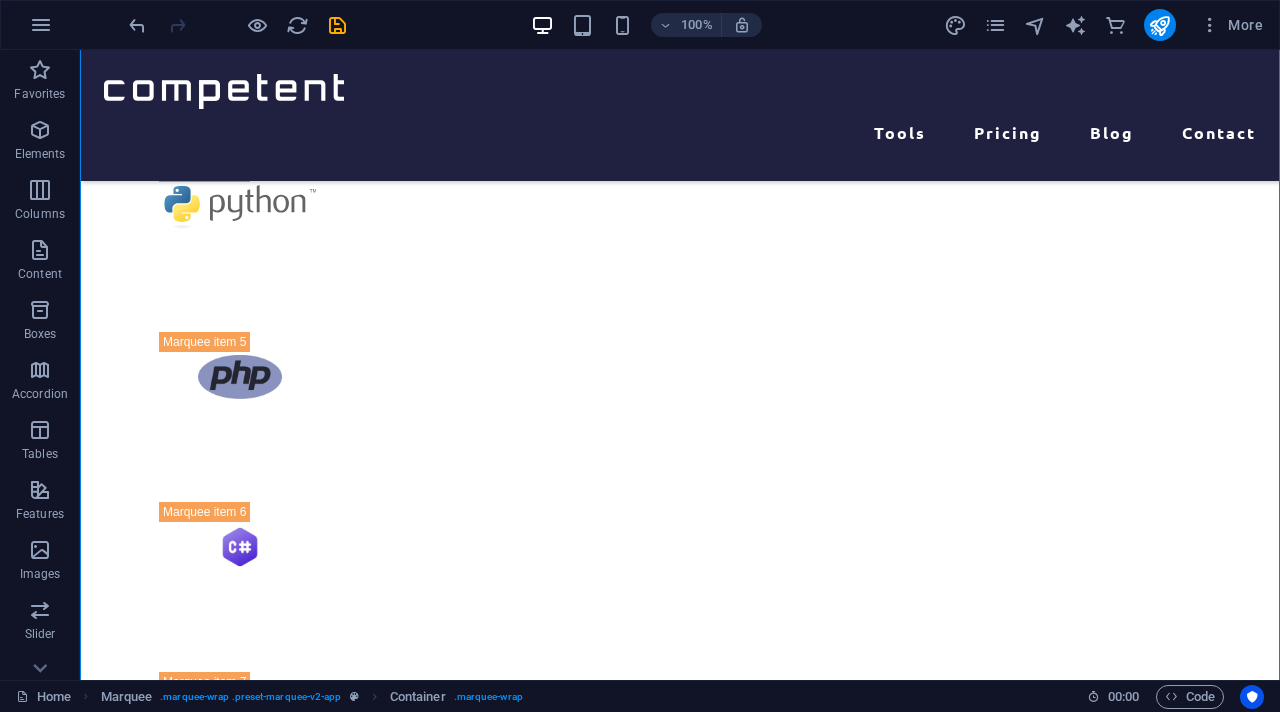 click on "100% More" at bounding box center (698, 25) 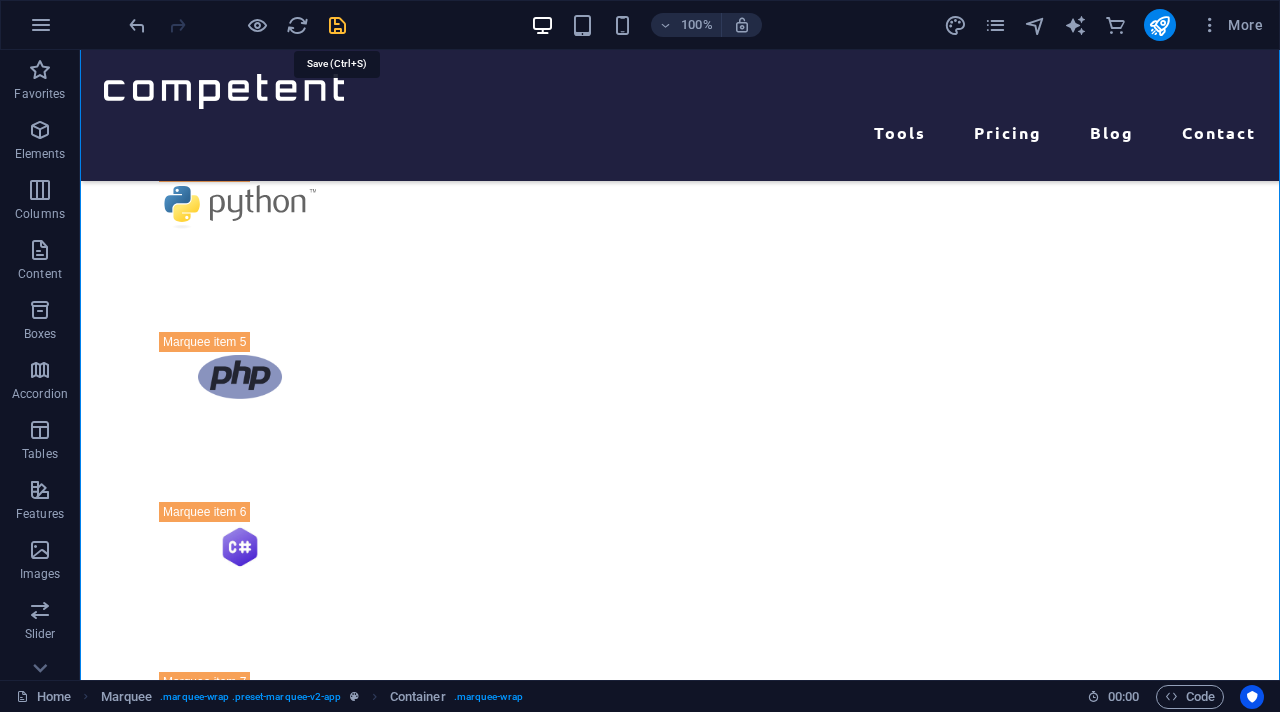 click at bounding box center [337, 25] 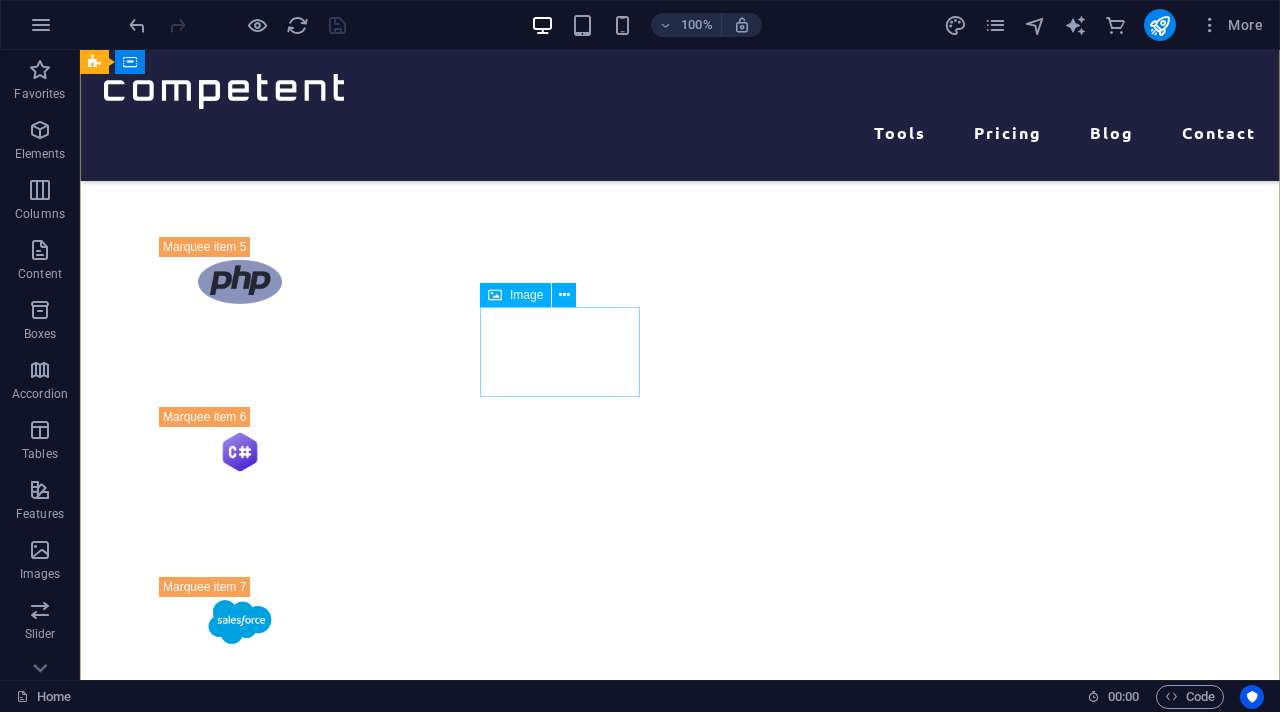 scroll, scrollTop: 1199, scrollLeft: 0, axis: vertical 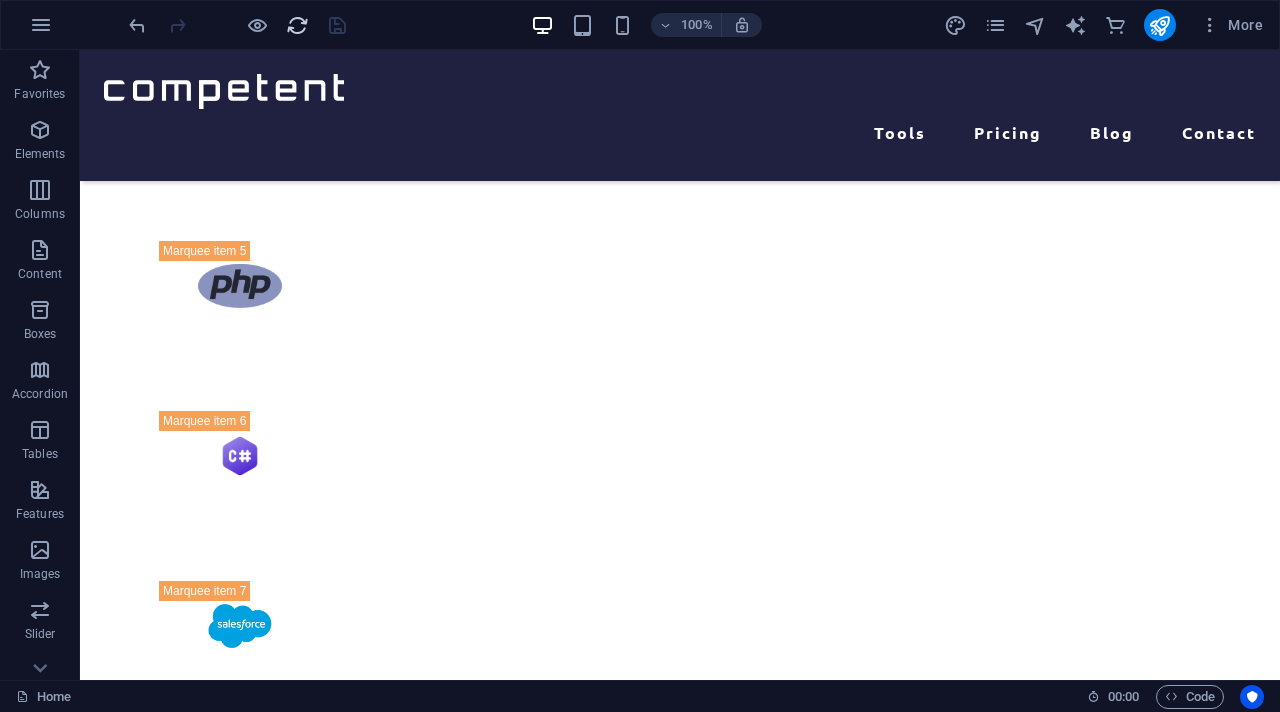 click at bounding box center [297, 25] 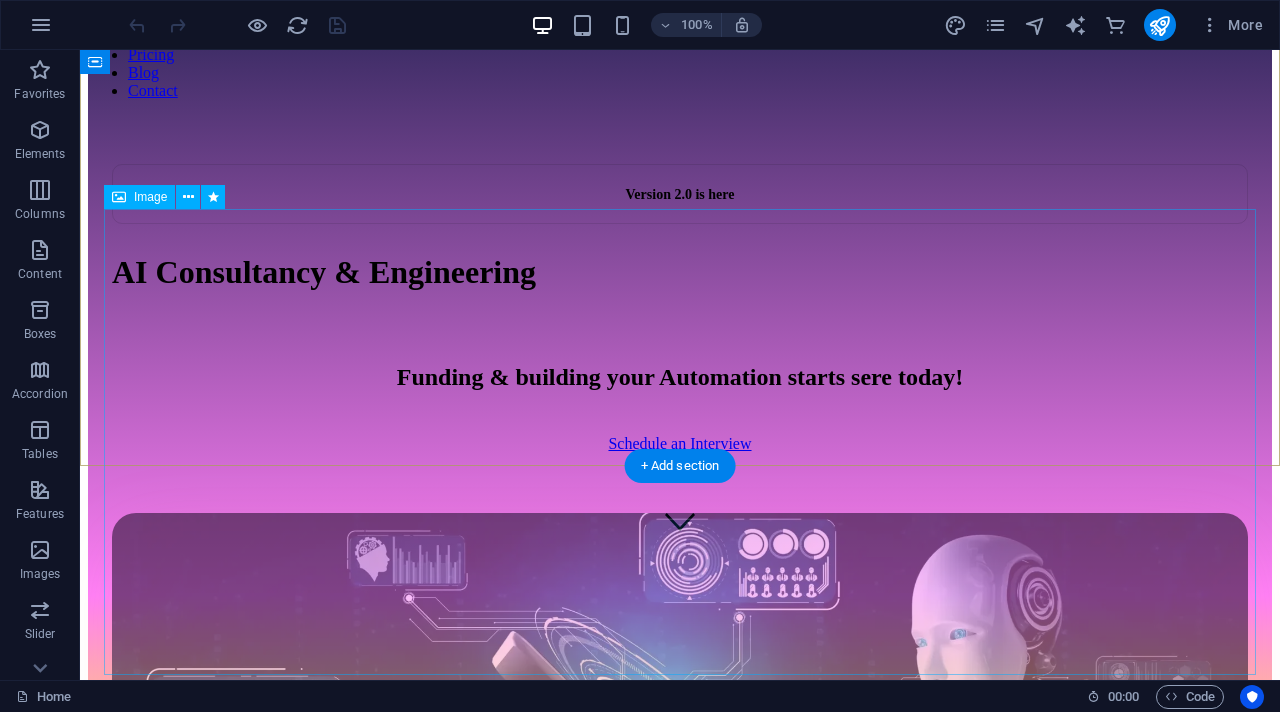 scroll, scrollTop: 0, scrollLeft: 0, axis: both 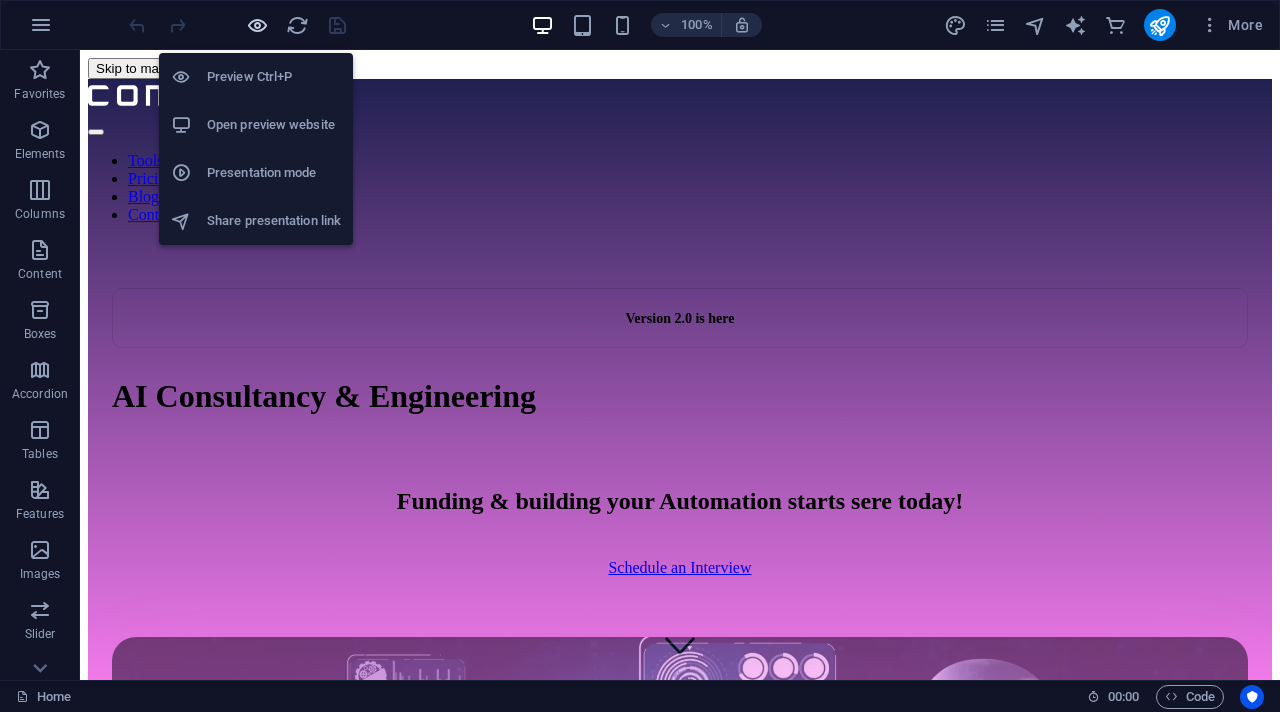 click at bounding box center [257, 25] 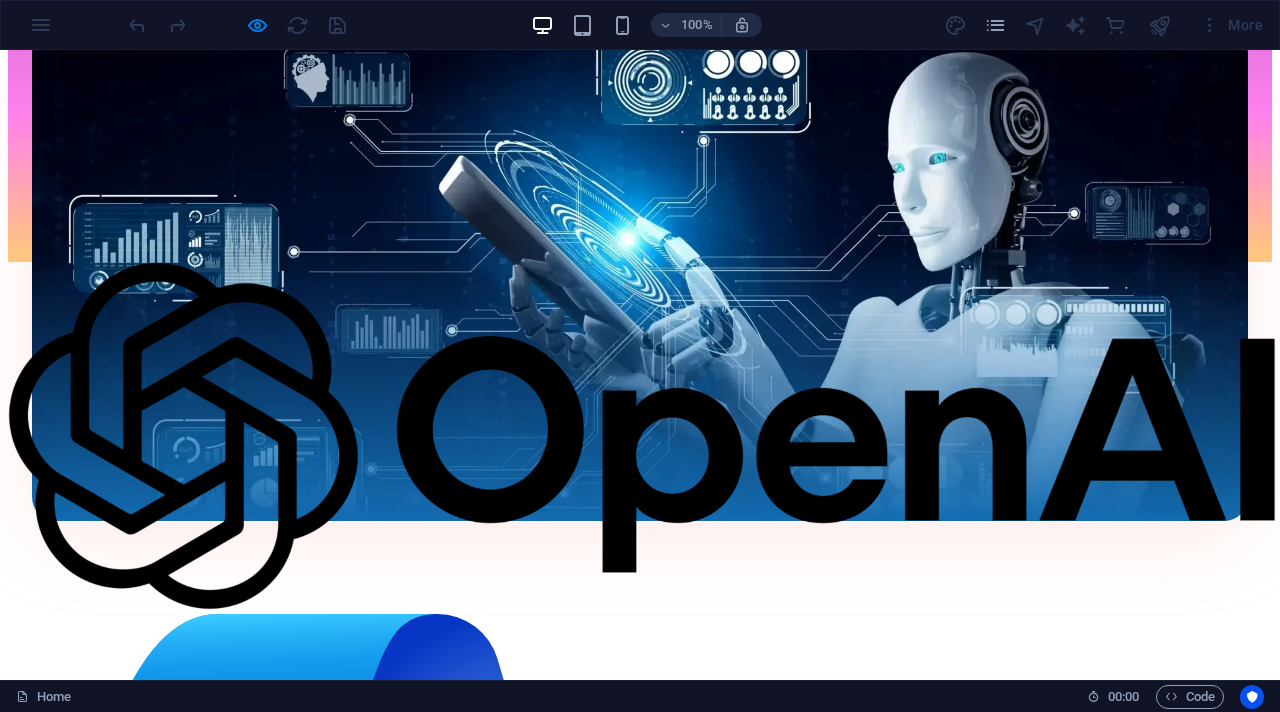 scroll, scrollTop: 638, scrollLeft: 0, axis: vertical 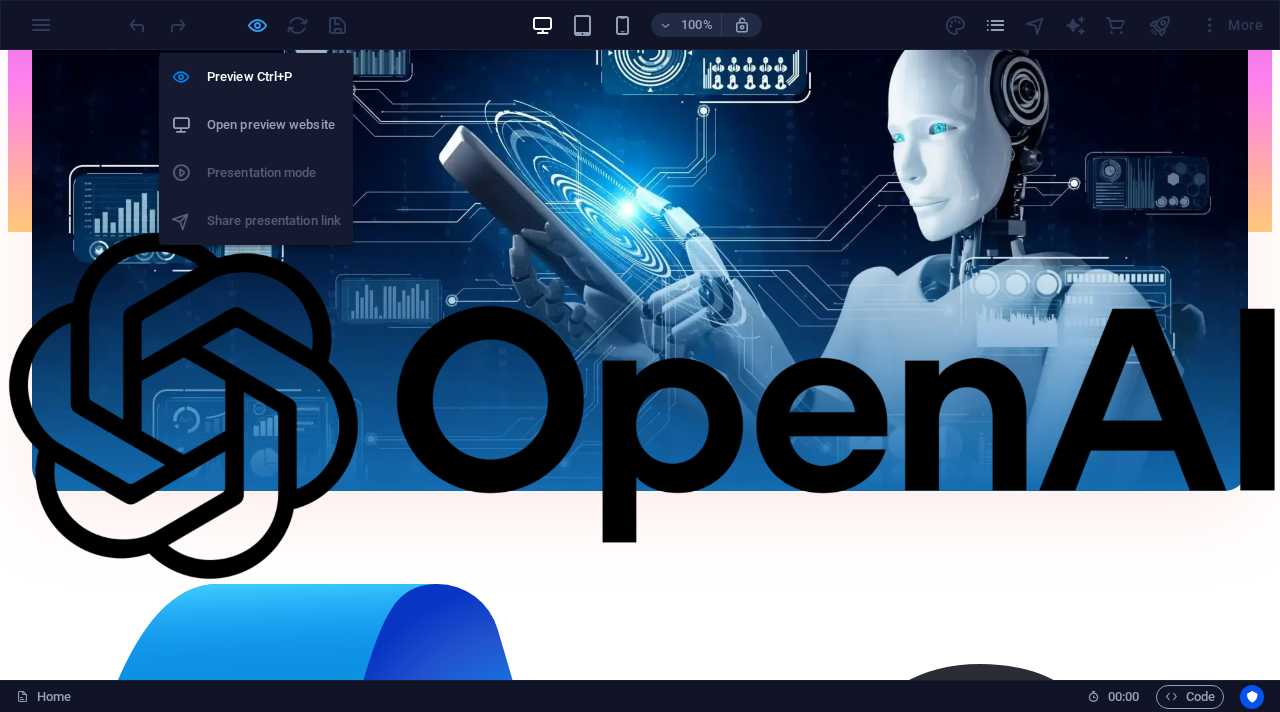 click at bounding box center [257, 25] 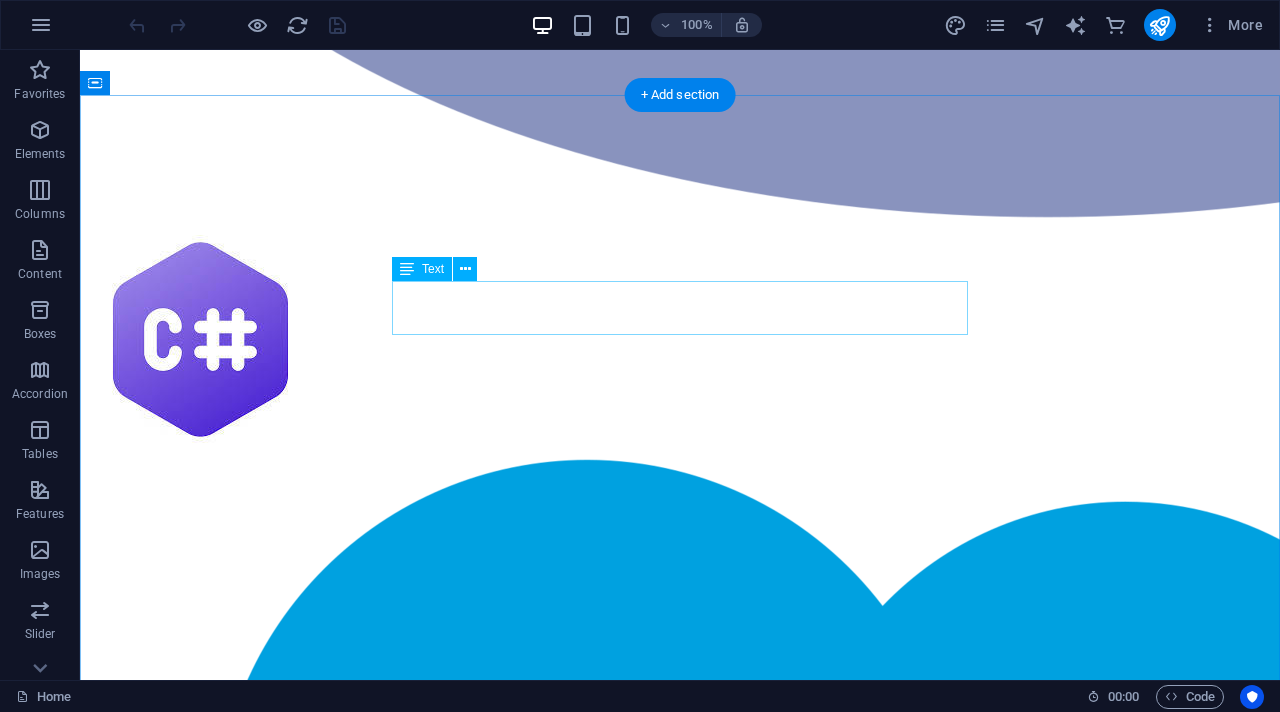scroll, scrollTop: 3552, scrollLeft: 0, axis: vertical 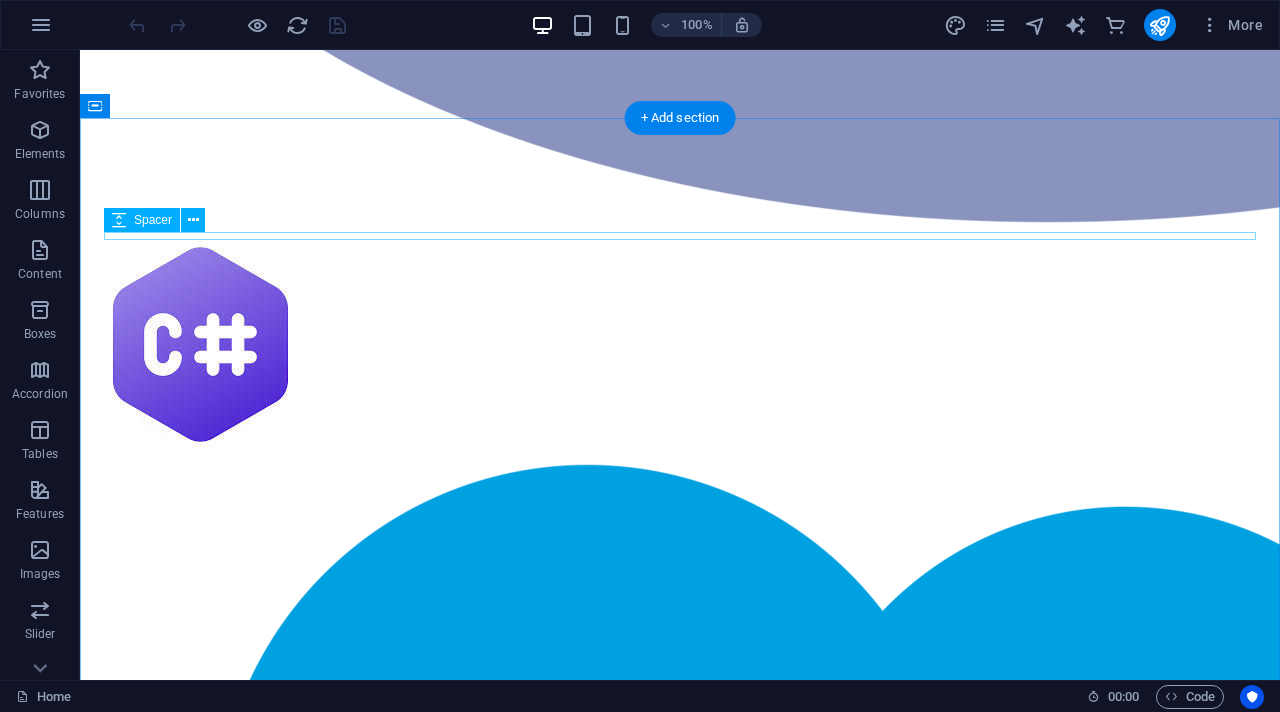 click at bounding box center (680, 50857) 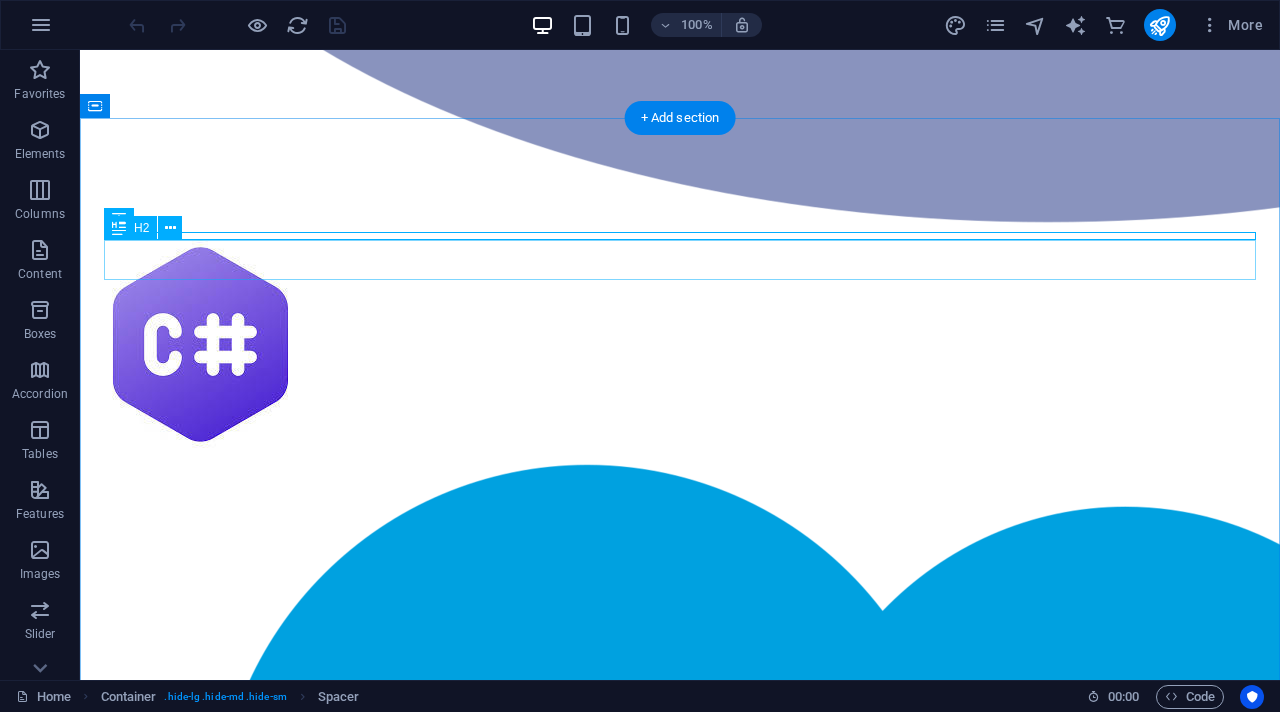 click on "What our users said" at bounding box center [680, 50894] 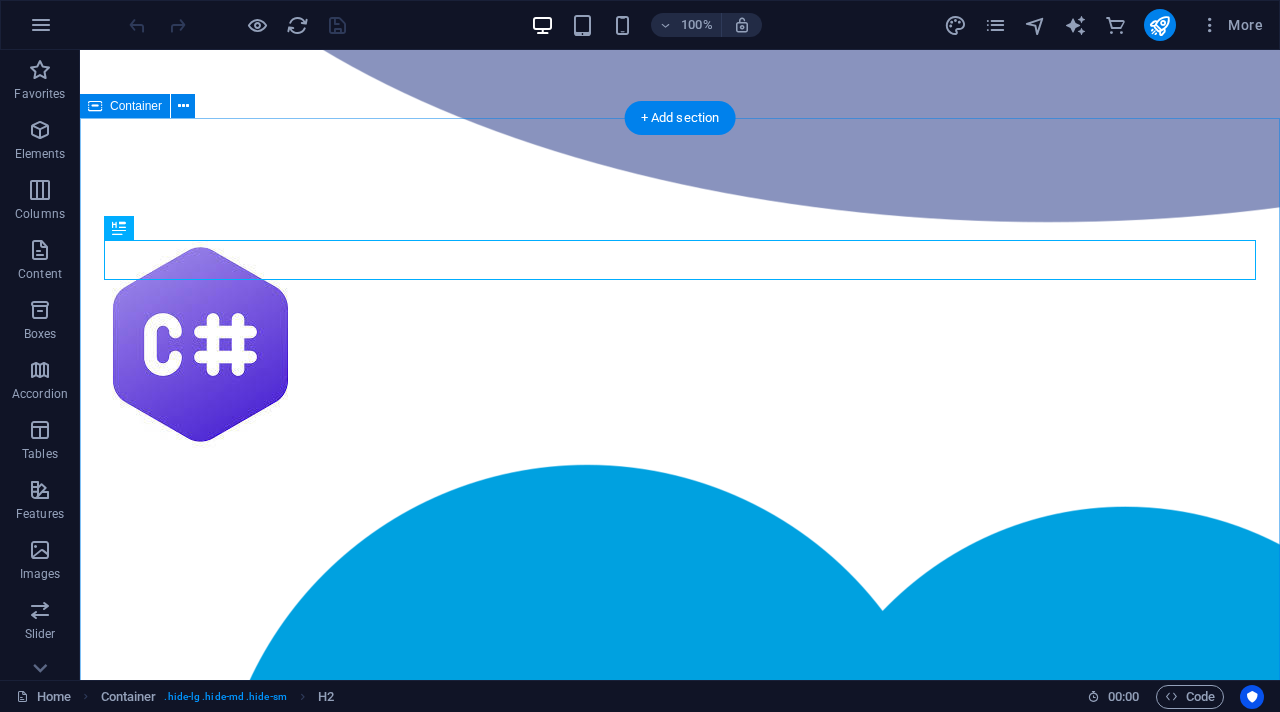 click on "Testimonials What our users said Lorem ipsum dolor sit amet, consectetur adipiscing elit, sed do eiusmod tempor incididunt ut labore et dolore magna aliqua. ”Changed the way I work” Lorem ipsum dolor sit amet consectetur eget maecenas sapien fusce egestas risus purus suspendisse turpis. Christopher White VP of Operations at Spotify “Transformed my work process” Lorem ipsum dolor sit amet consectetur eget maecenas sapien fusce egestas risus purus suspendisse turpis. Stephanie Powell VP of Sales at SalesForce ”Best app for productivity” Lorem ipsum dolor sit amet consectetur eget maecenas sapien fusce egestas risus purus suspendisse turpis. Madeline Thomas VP of Operations at Apple" at bounding box center (680, 51413) 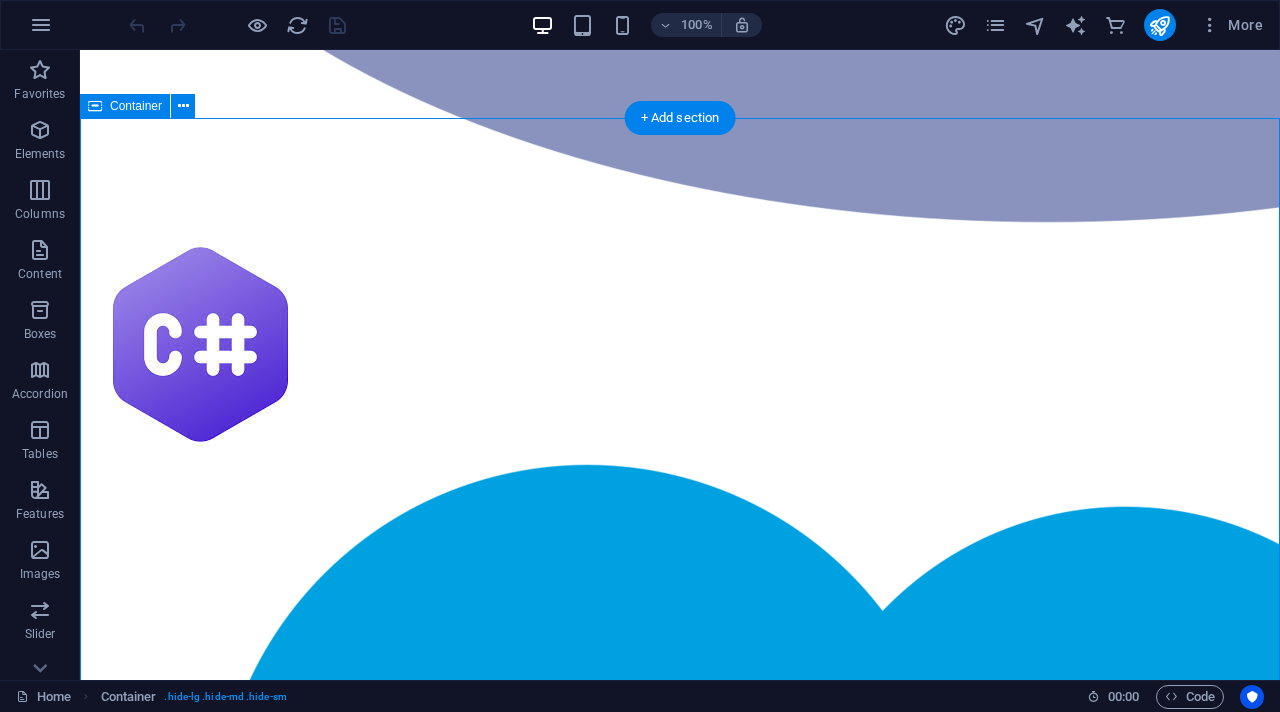 click on "Testimonials What our users said Lorem ipsum dolor sit amet, consectetur adipiscing elit, sed do eiusmod tempor incididunt ut labore et dolore magna aliqua. ”Changed the way I work” Lorem ipsum dolor sit amet consectetur eget maecenas sapien fusce egestas risus purus suspendisse turpis. Christopher White VP of Operations at Spotify “Transformed my work process” Lorem ipsum dolor sit amet consectetur eget maecenas sapien fusce egestas risus purus suspendisse turpis. Stephanie Powell VP of Sales at SalesForce ”Best app for productivity” Lorem ipsum dolor sit amet consectetur eget maecenas sapien fusce egestas risus purus suspendisse turpis. Madeline Thomas VP of Operations at Apple" at bounding box center [680, 51413] 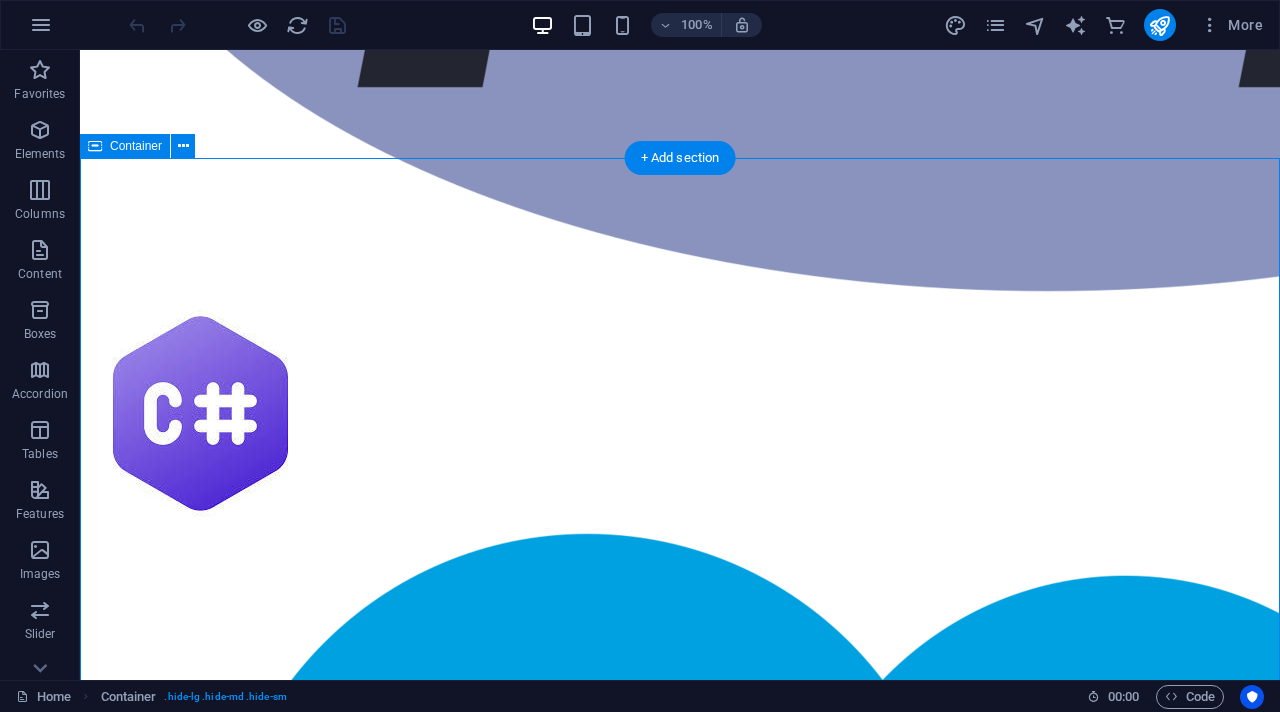 scroll, scrollTop: 3478, scrollLeft: 0, axis: vertical 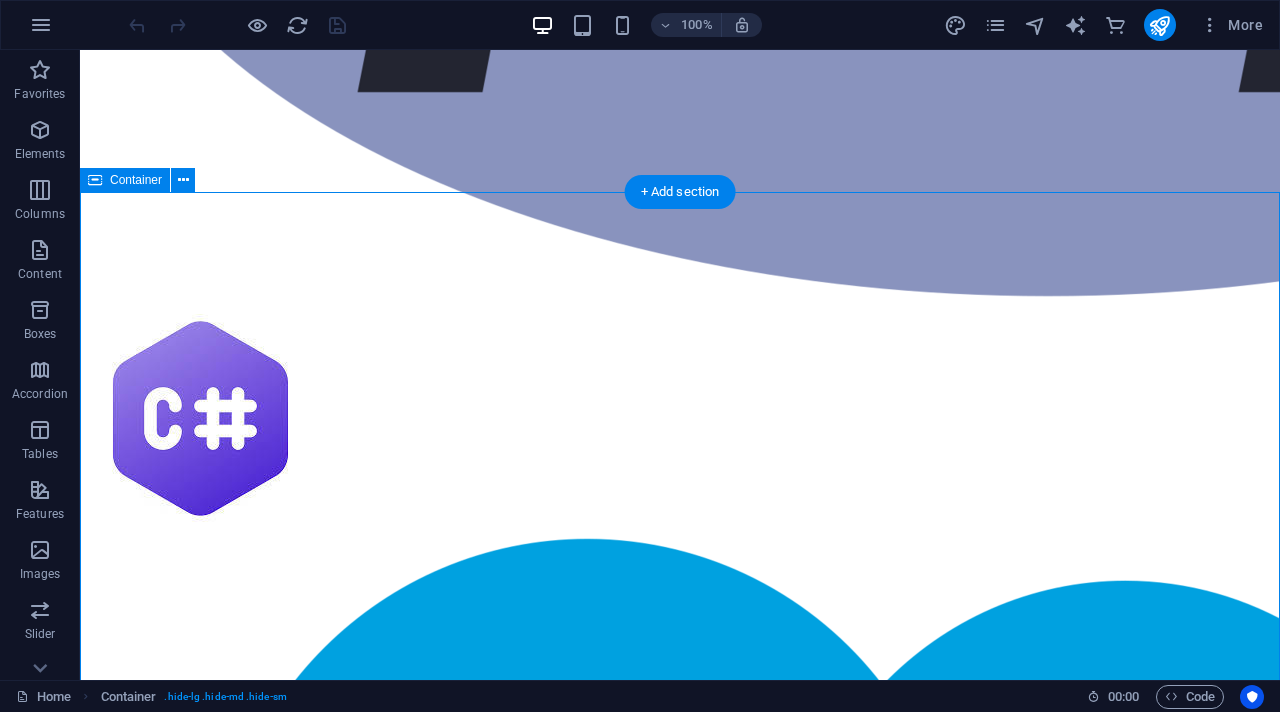 click on "Testimonials What our users said Lorem ipsum dolor sit amet, consectetur adipiscing elit, sed do eiusmod tempor incididunt ut labore et dolore magna aliqua. ”Changed the way I work” Lorem ipsum dolor sit amet consectetur eget maecenas sapien fusce egestas risus purus suspendisse turpis. Christopher White VP of Operations at Spotify “Transformed my work process” Lorem ipsum dolor sit amet consectetur eget maecenas sapien fusce egestas risus purus suspendisse turpis. Stephanie Powell VP of Sales at SalesForce ”Best app for productivity” Lorem ipsum dolor sit amet consectetur eget maecenas sapien fusce egestas risus purus suspendisse turpis. Madeline Thomas VP of Operations at Apple" at bounding box center (680, 51487) 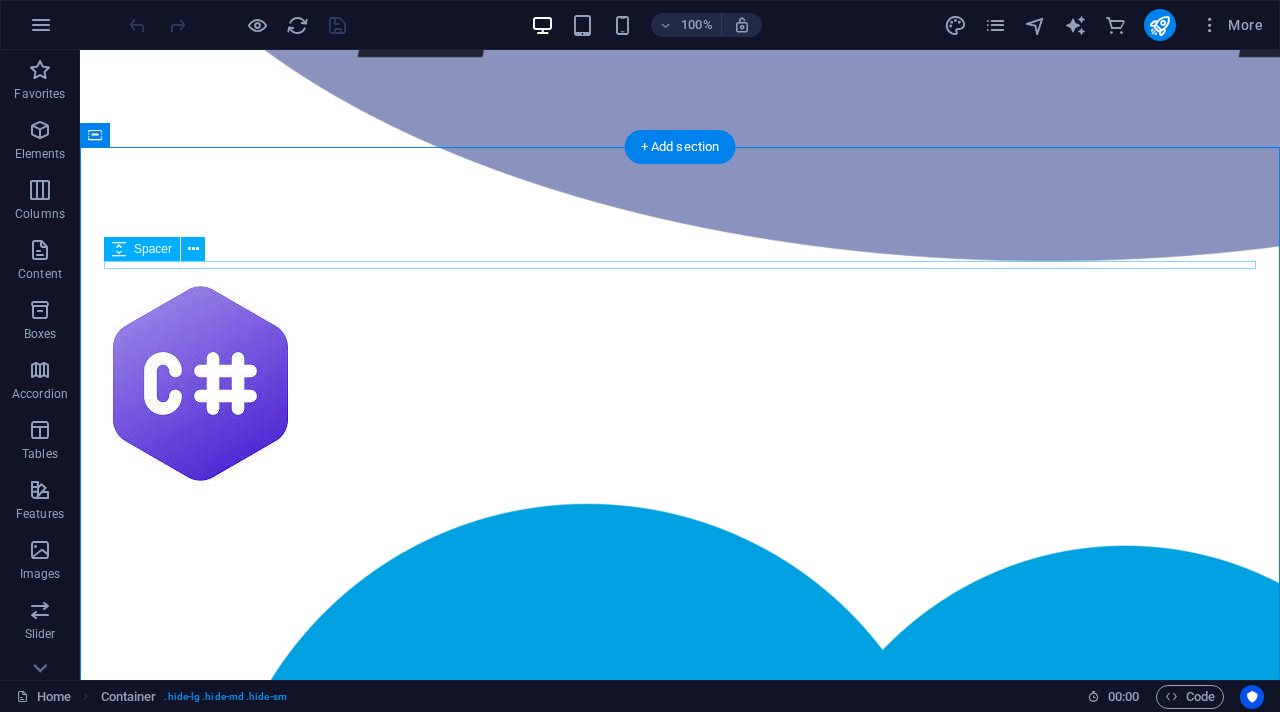 scroll, scrollTop: 3478, scrollLeft: 0, axis: vertical 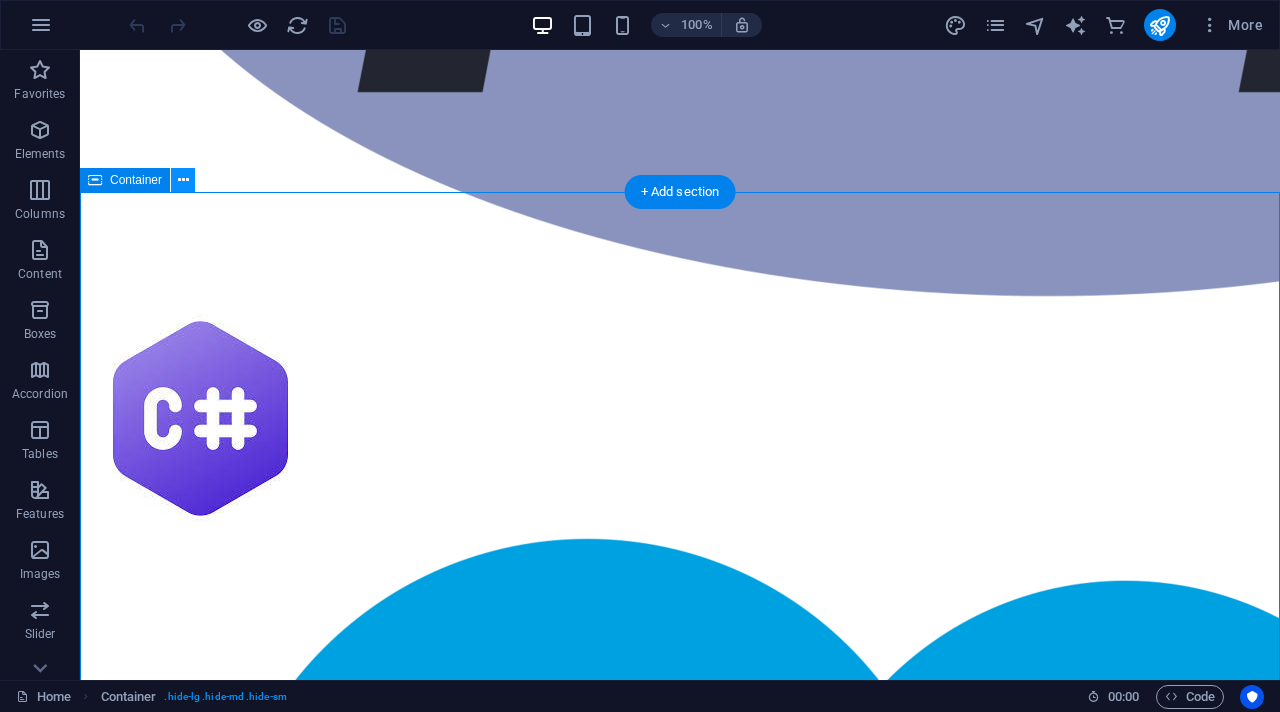 click at bounding box center [183, 180] 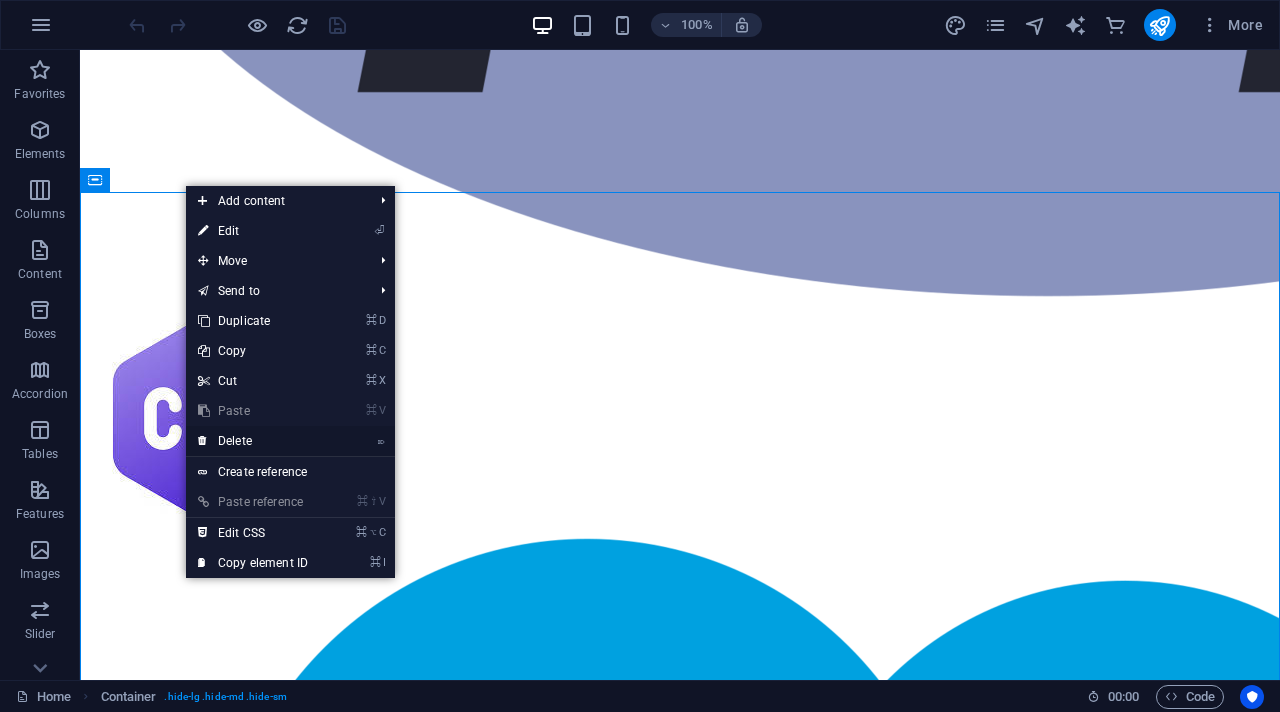 click on "⌦  Delete" at bounding box center [253, 441] 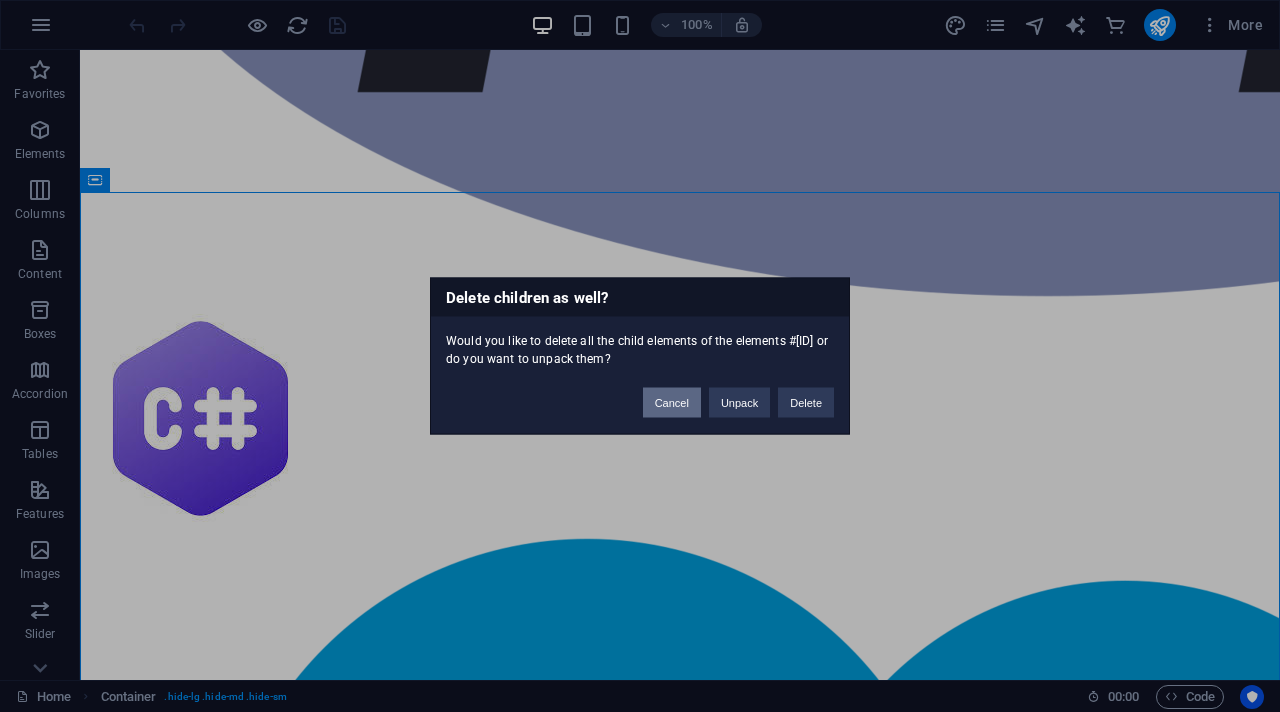 click on "Cancel" at bounding box center [672, 403] 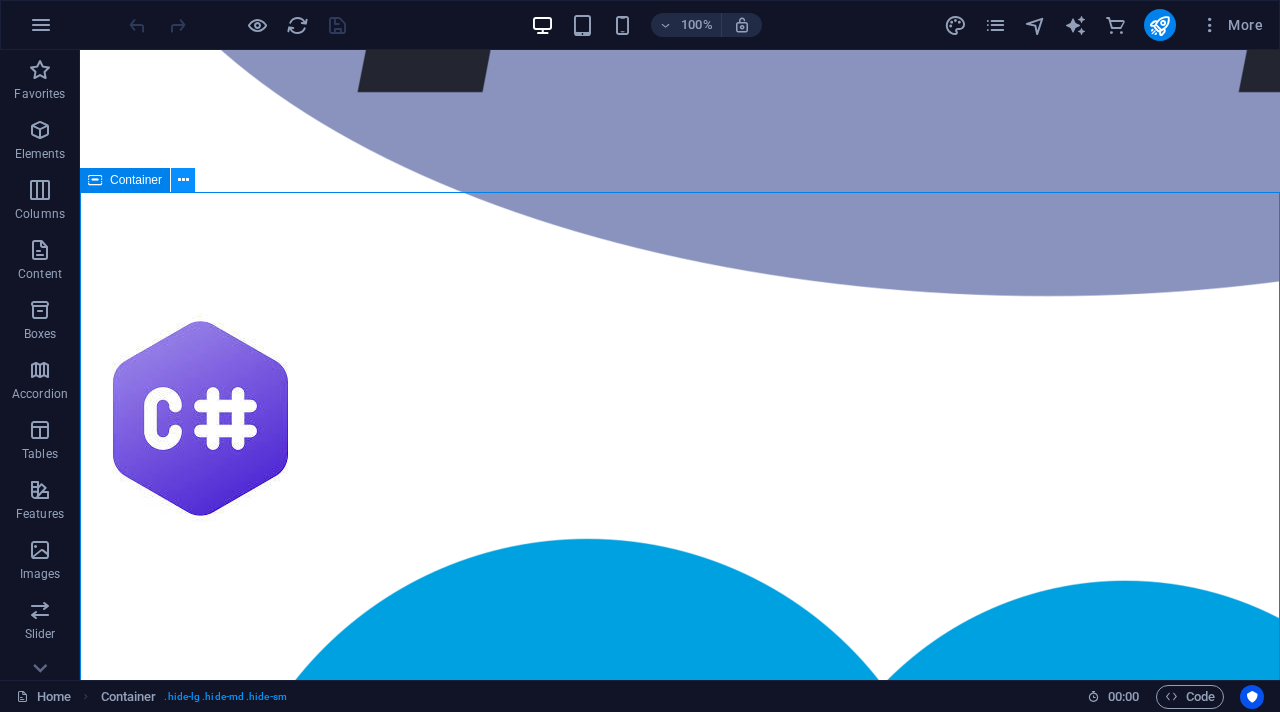 click at bounding box center (183, 180) 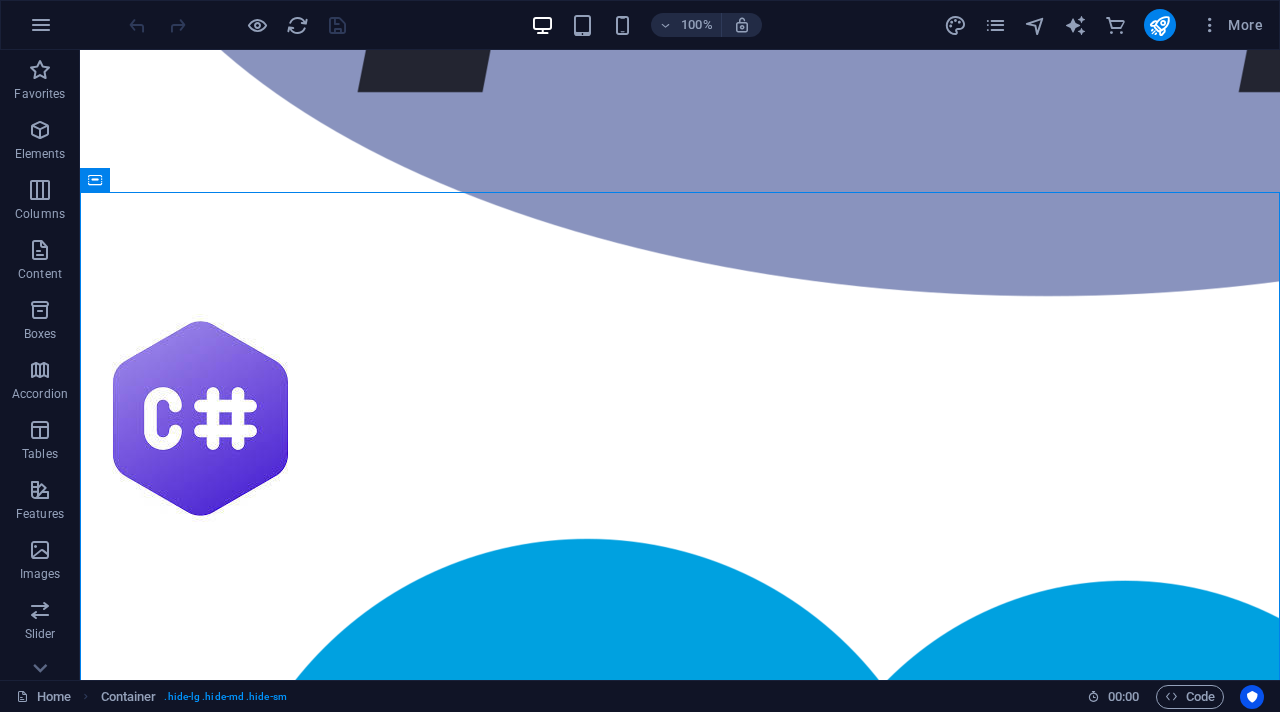 click at bounding box center (237, 25) 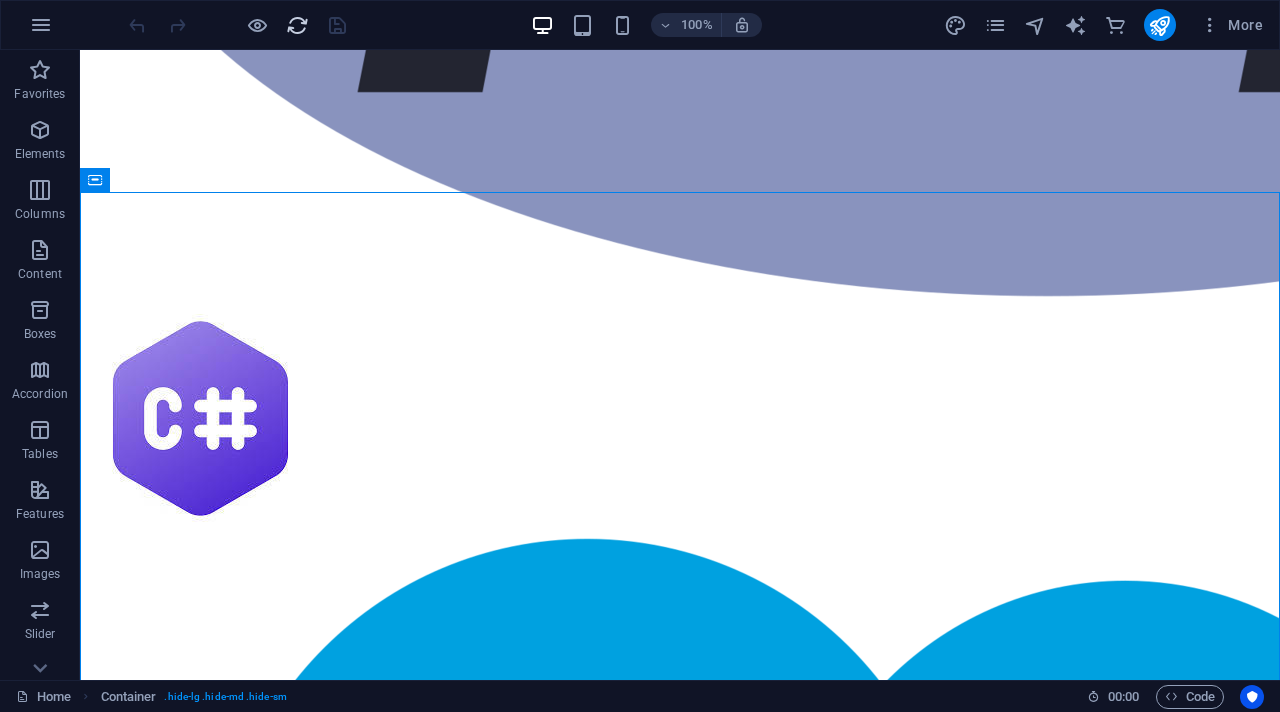 click at bounding box center [297, 25] 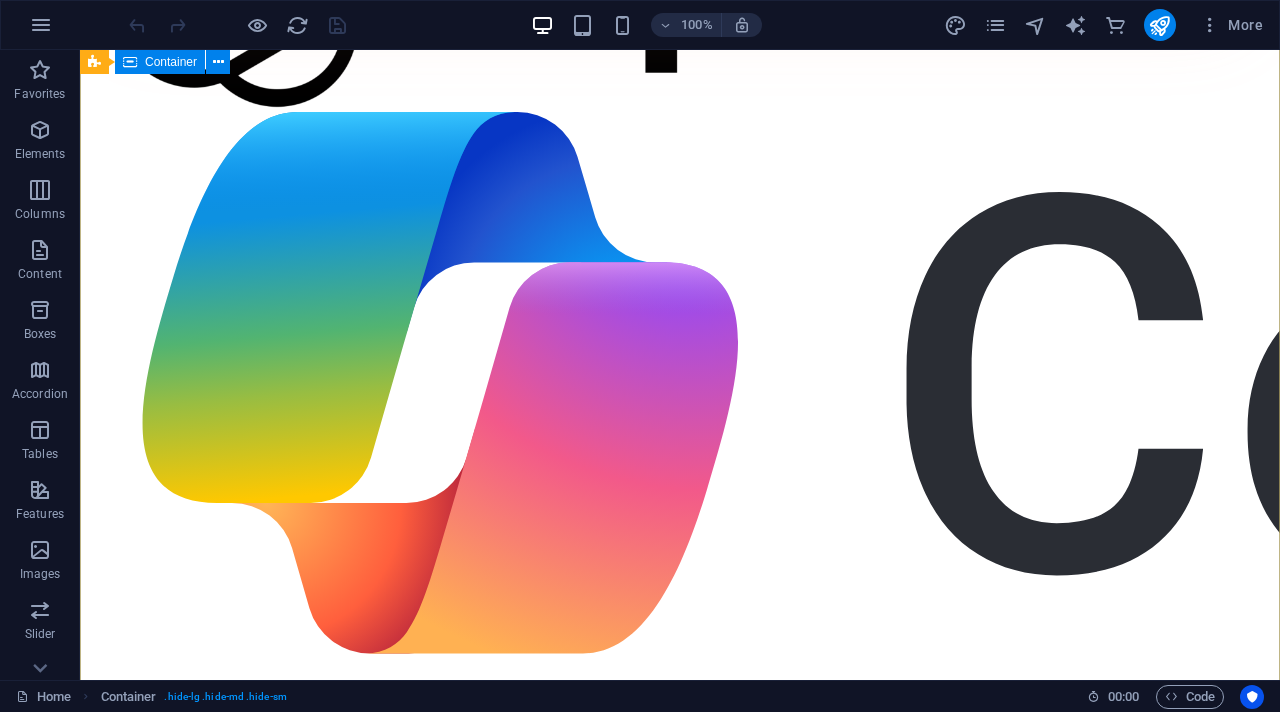 scroll, scrollTop: 1097, scrollLeft: 0, axis: vertical 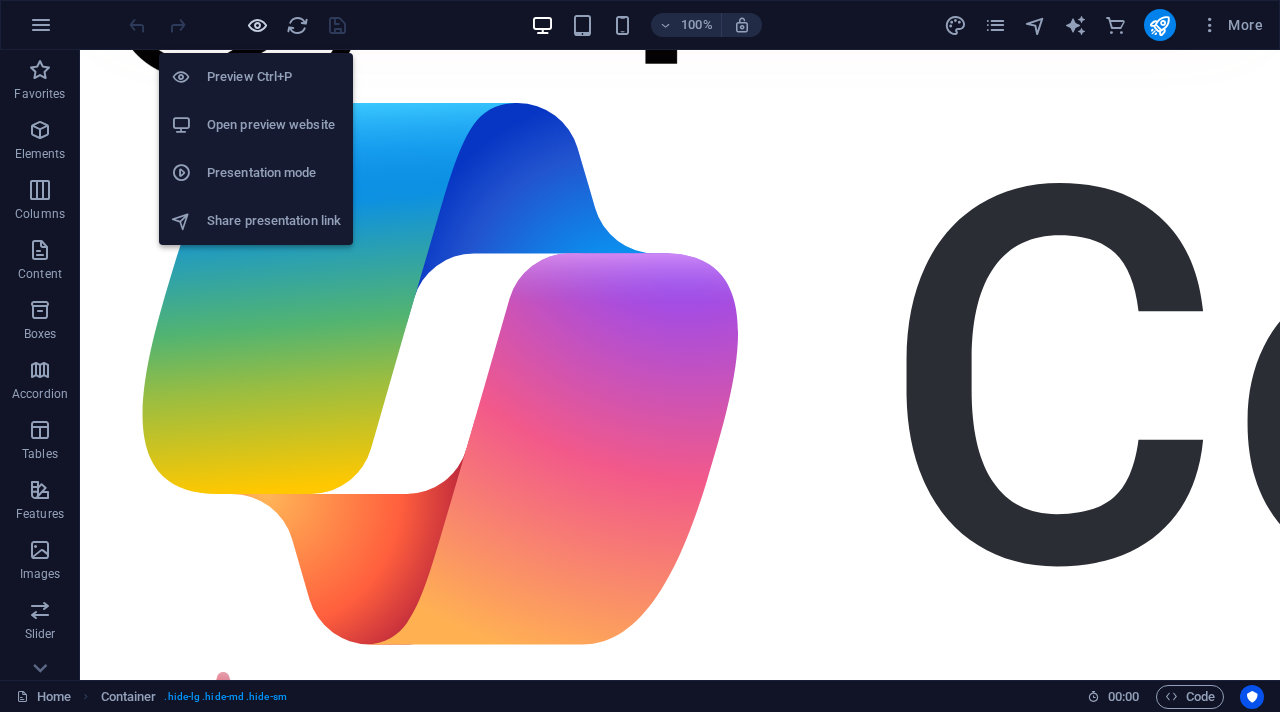 click at bounding box center (257, 25) 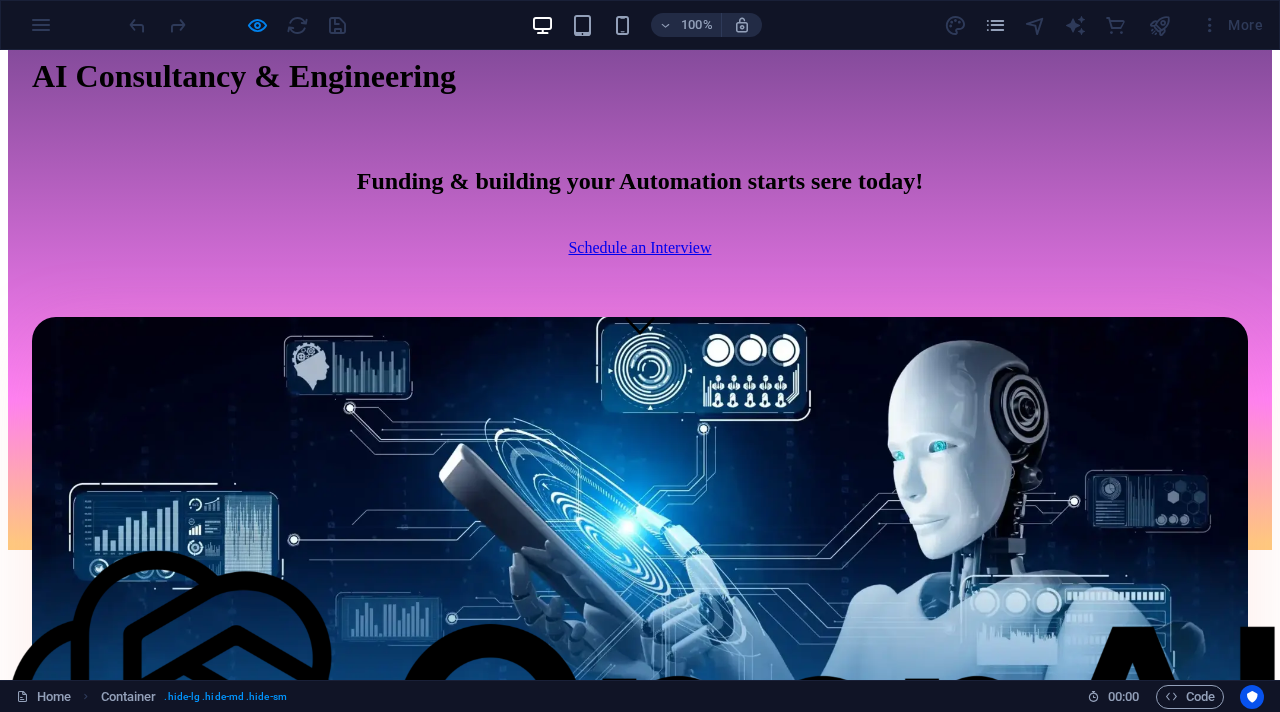 scroll, scrollTop: 305, scrollLeft: 0, axis: vertical 